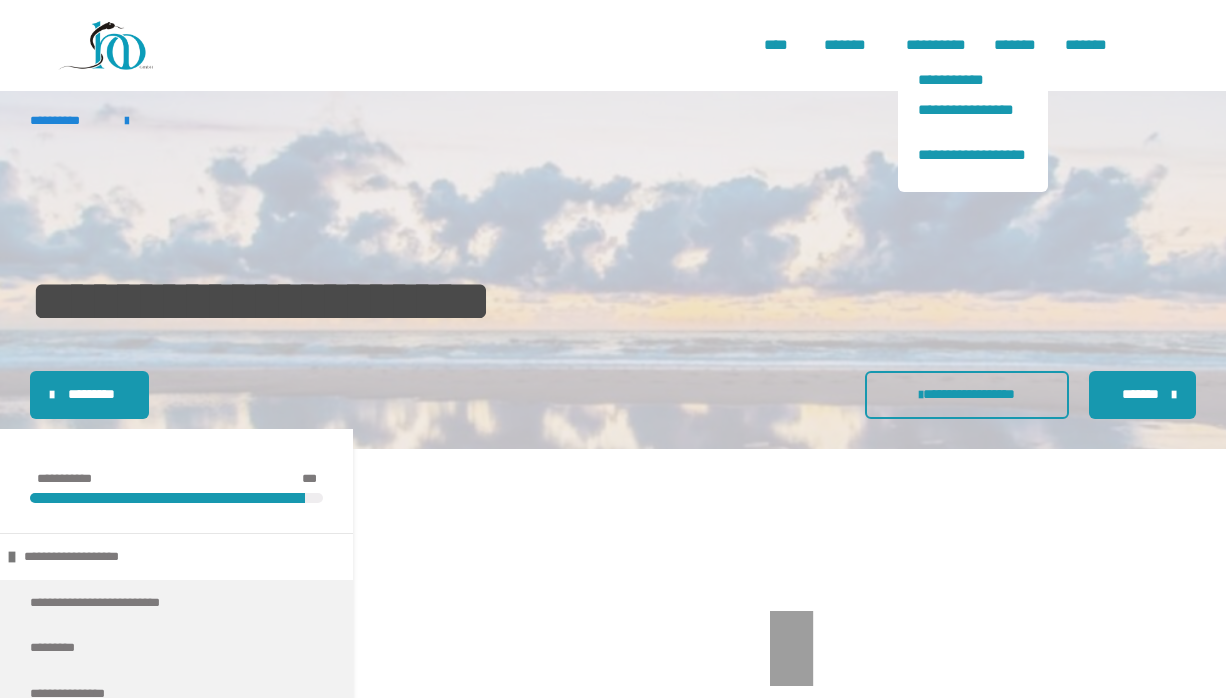 scroll, scrollTop: 0, scrollLeft: 0, axis: both 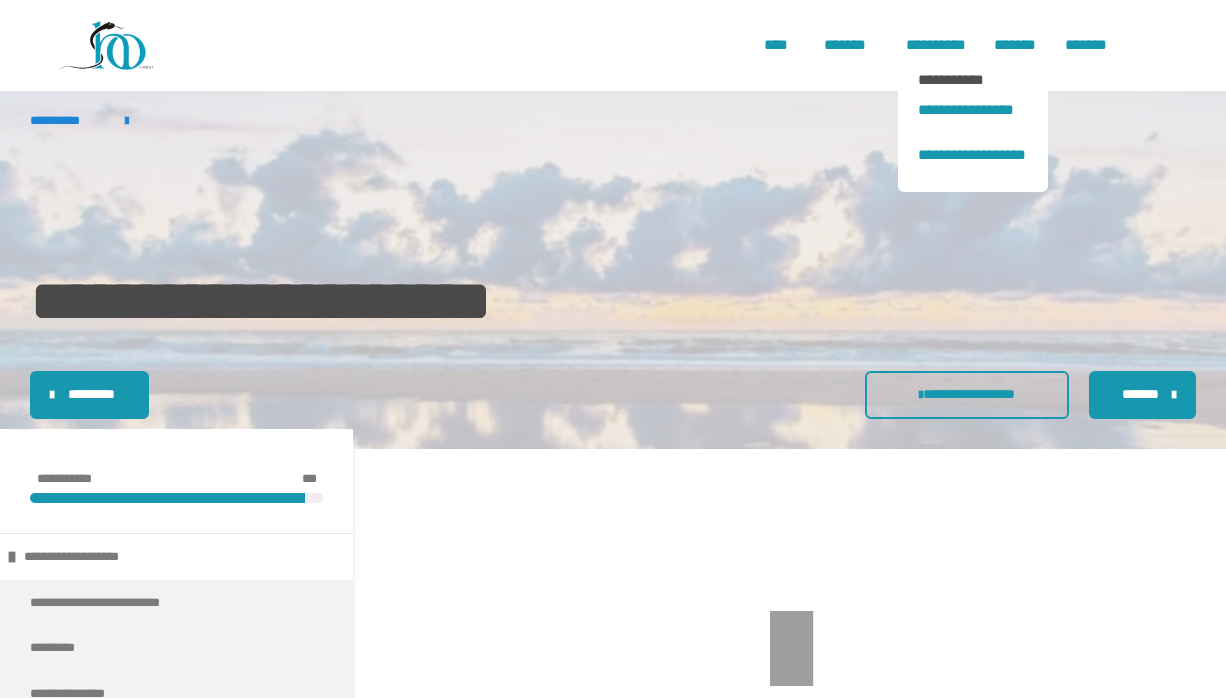 click on "**********" at bounding box center [973, 79] 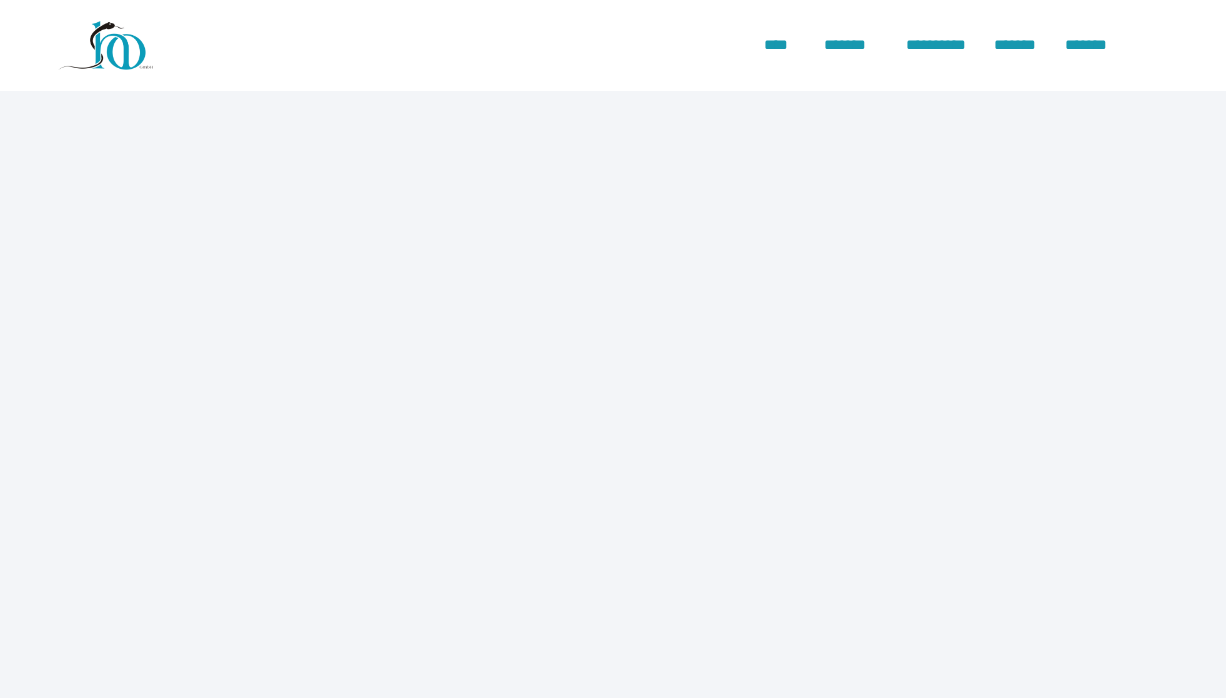 scroll, scrollTop: 0, scrollLeft: 0, axis: both 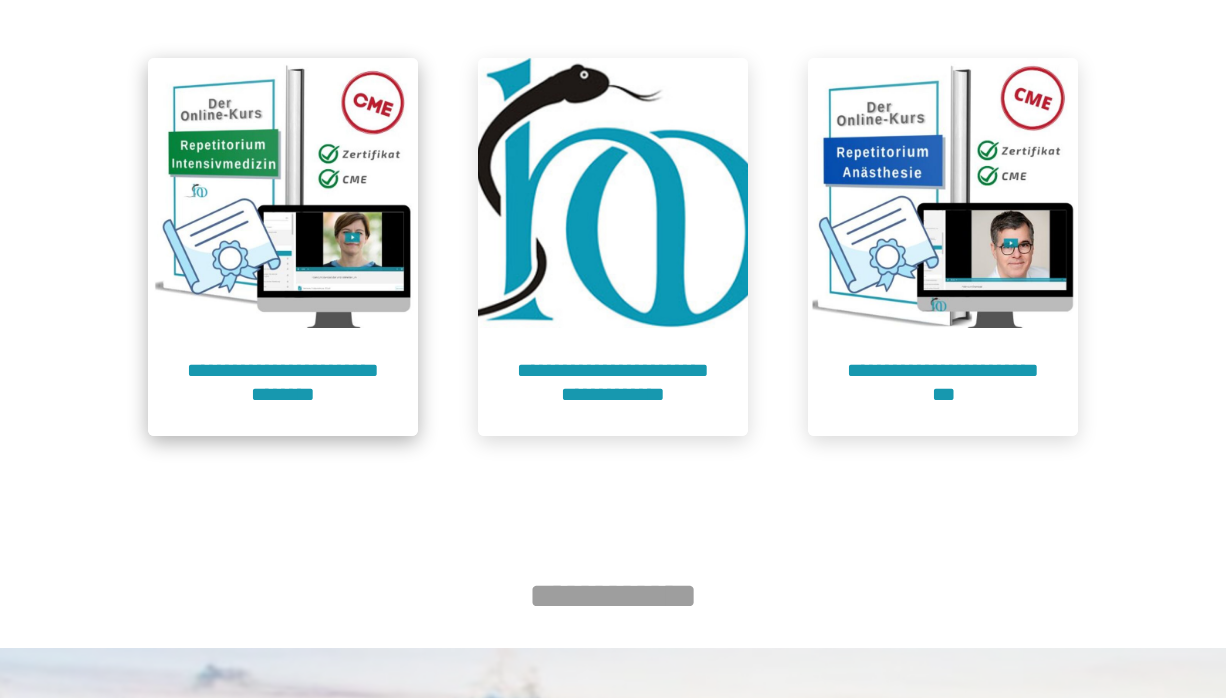 click at bounding box center (283, 193) 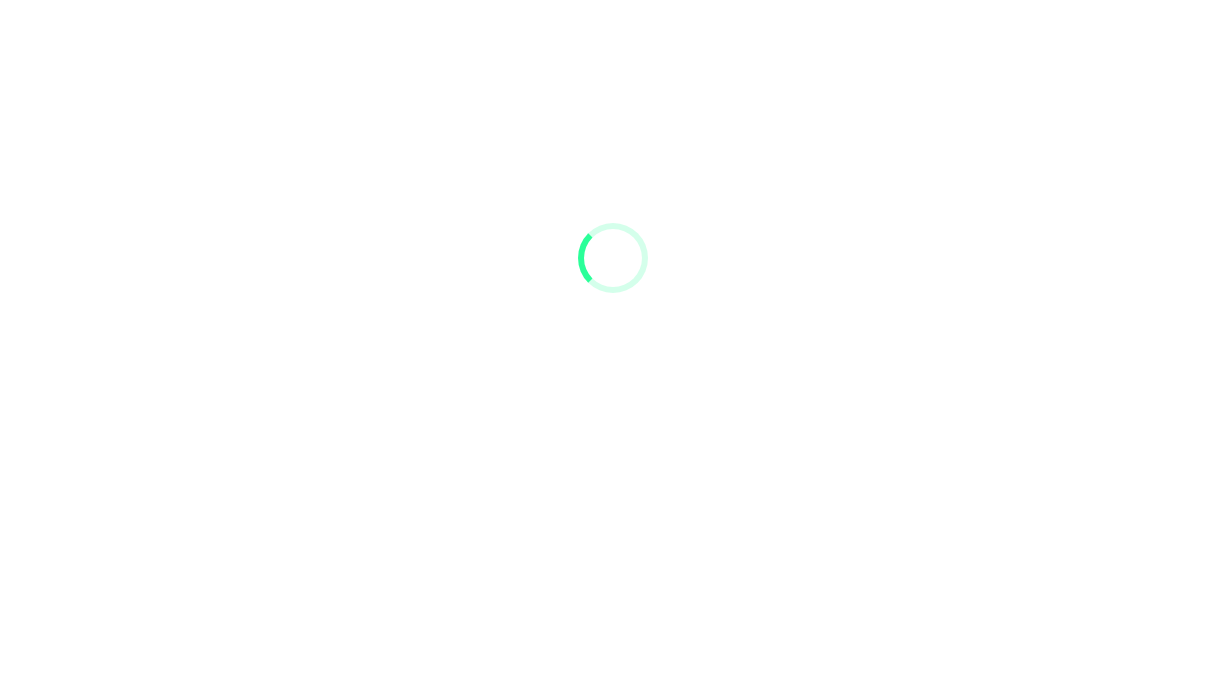 scroll, scrollTop: 91, scrollLeft: 0, axis: vertical 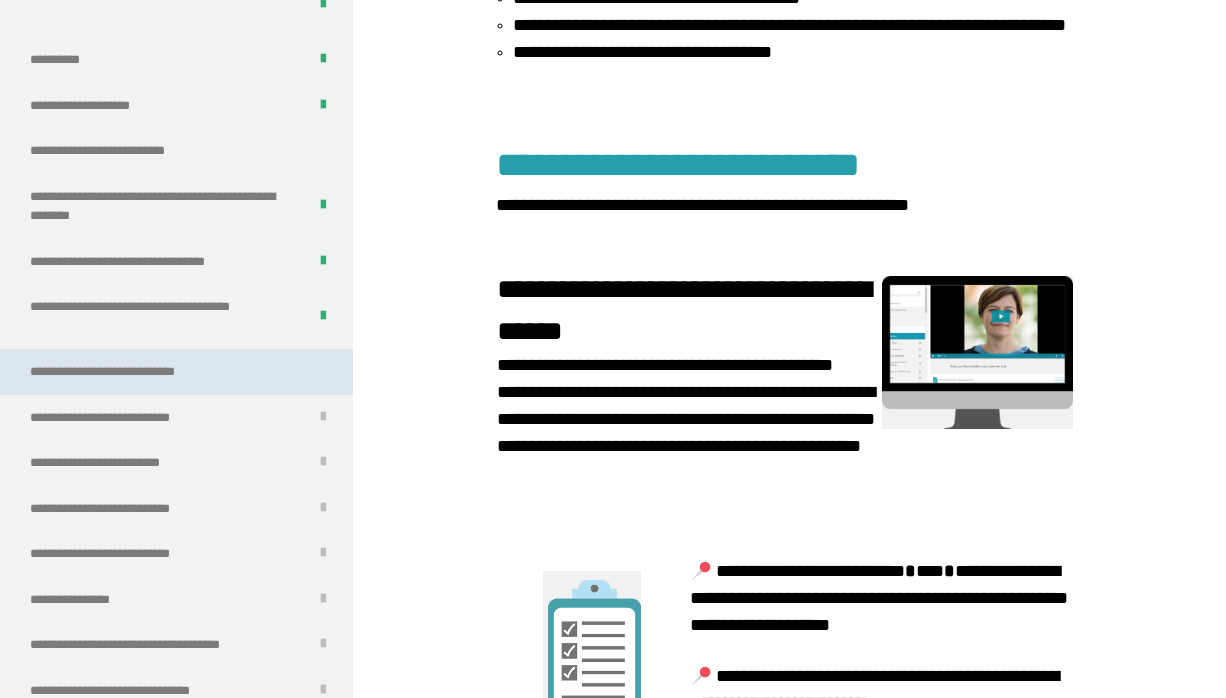 click on "**********" at bounding box center (143, 372) 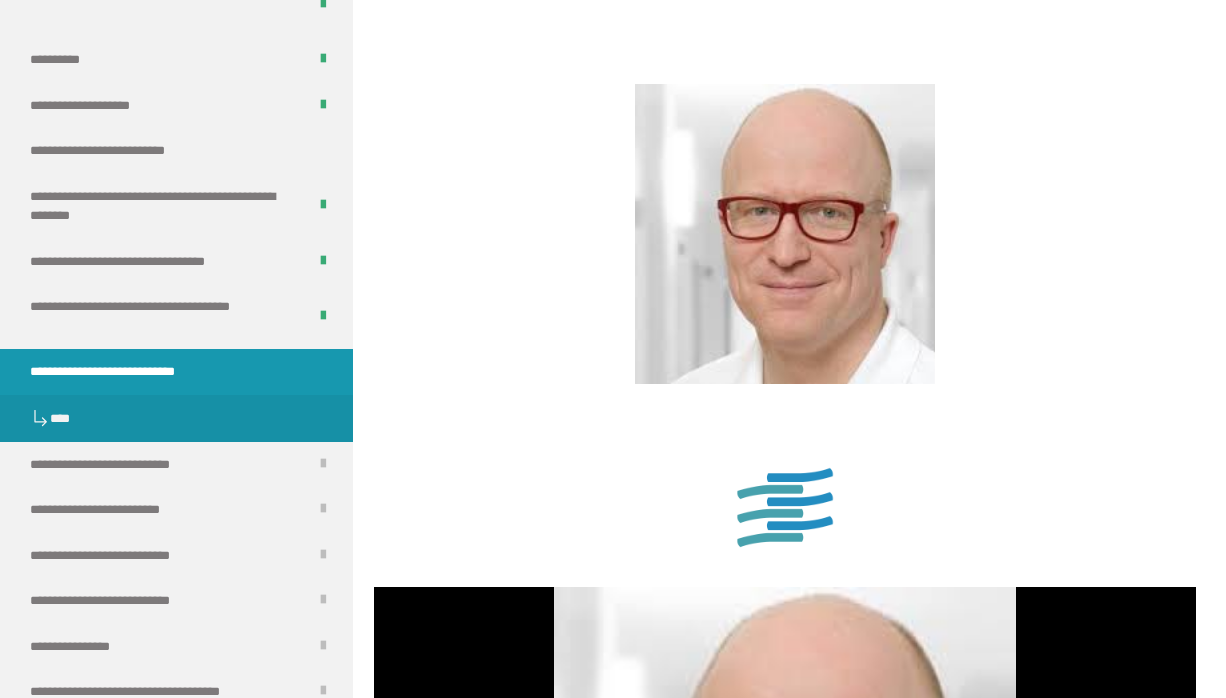 scroll, scrollTop: 1111, scrollLeft: 0, axis: vertical 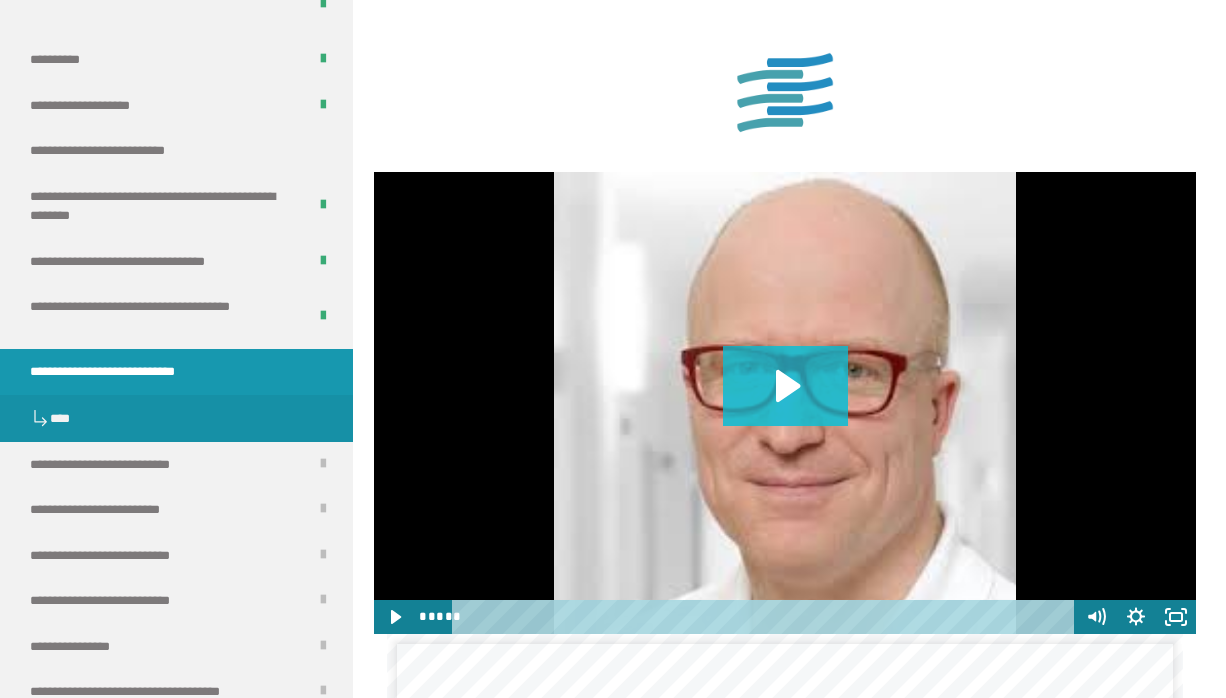 click 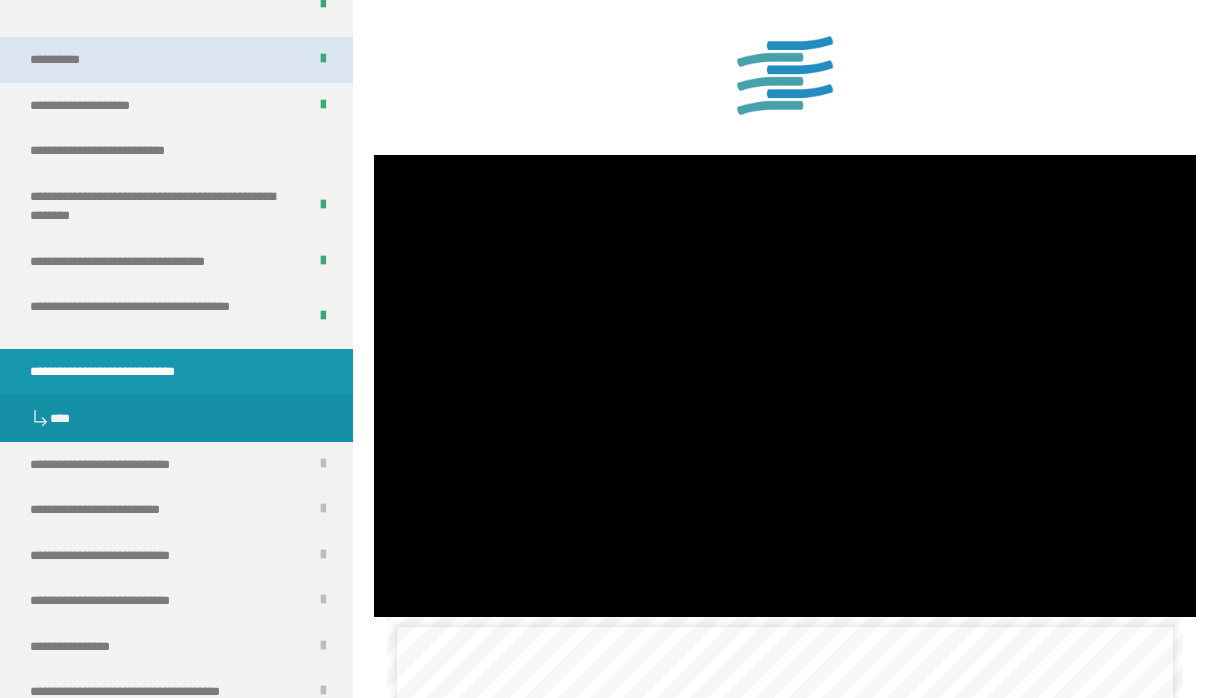 scroll, scrollTop: 1129, scrollLeft: 0, axis: vertical 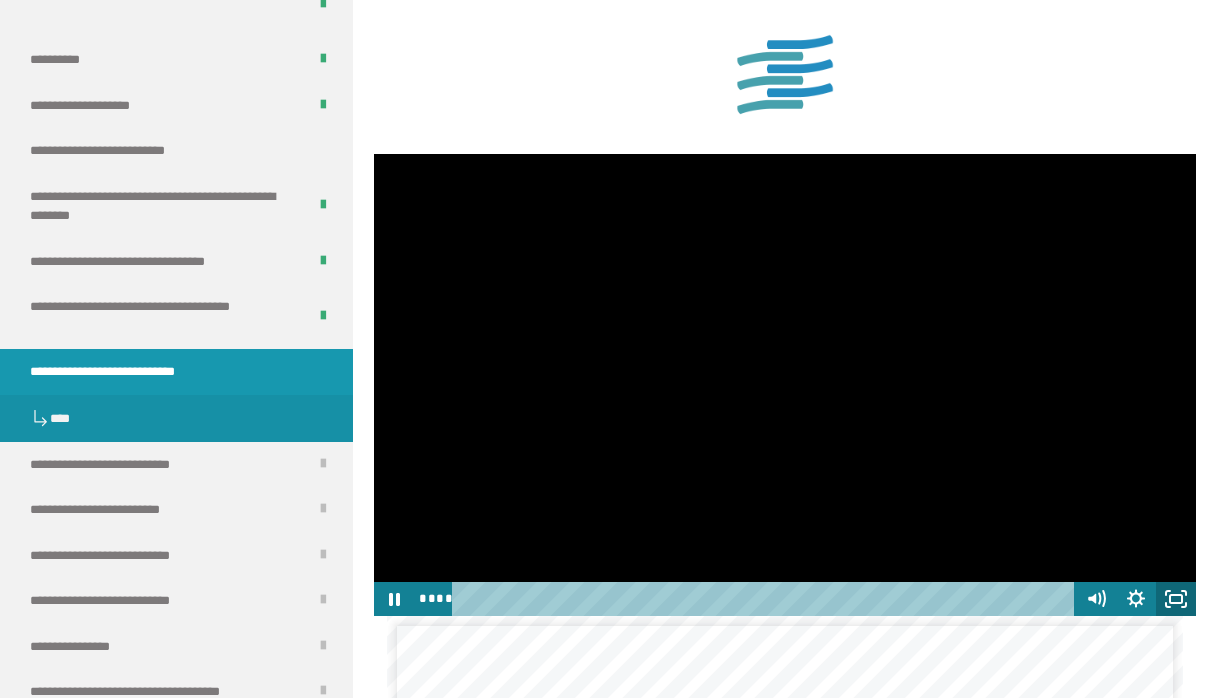click 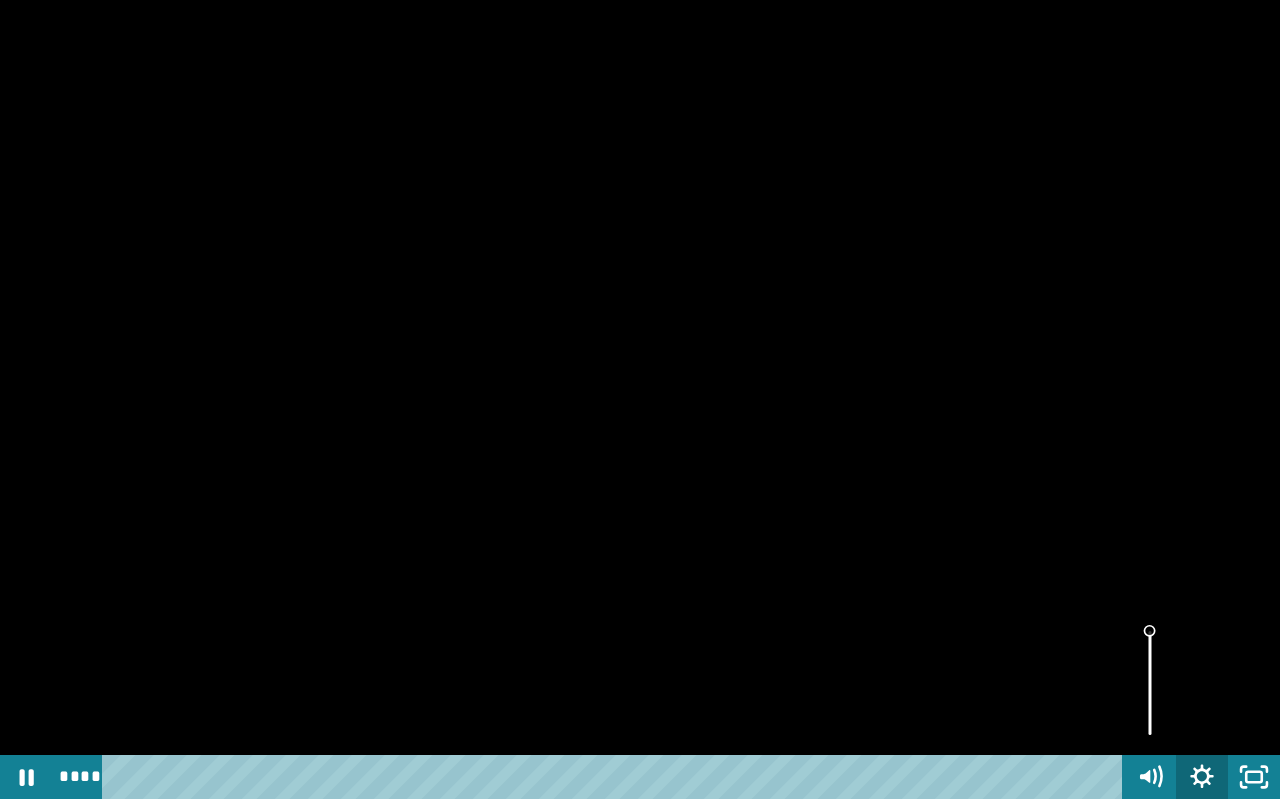 click 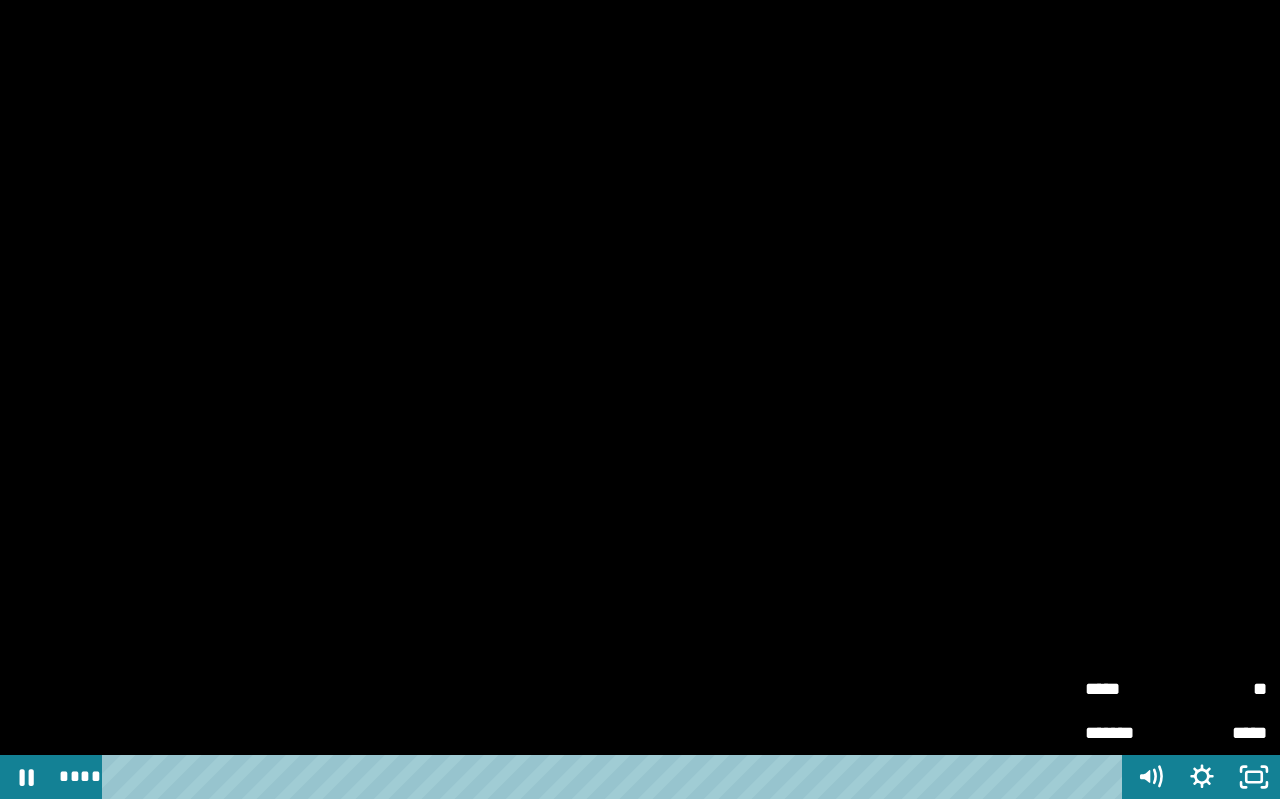 click on "**" at bounding box center [1221, 689] 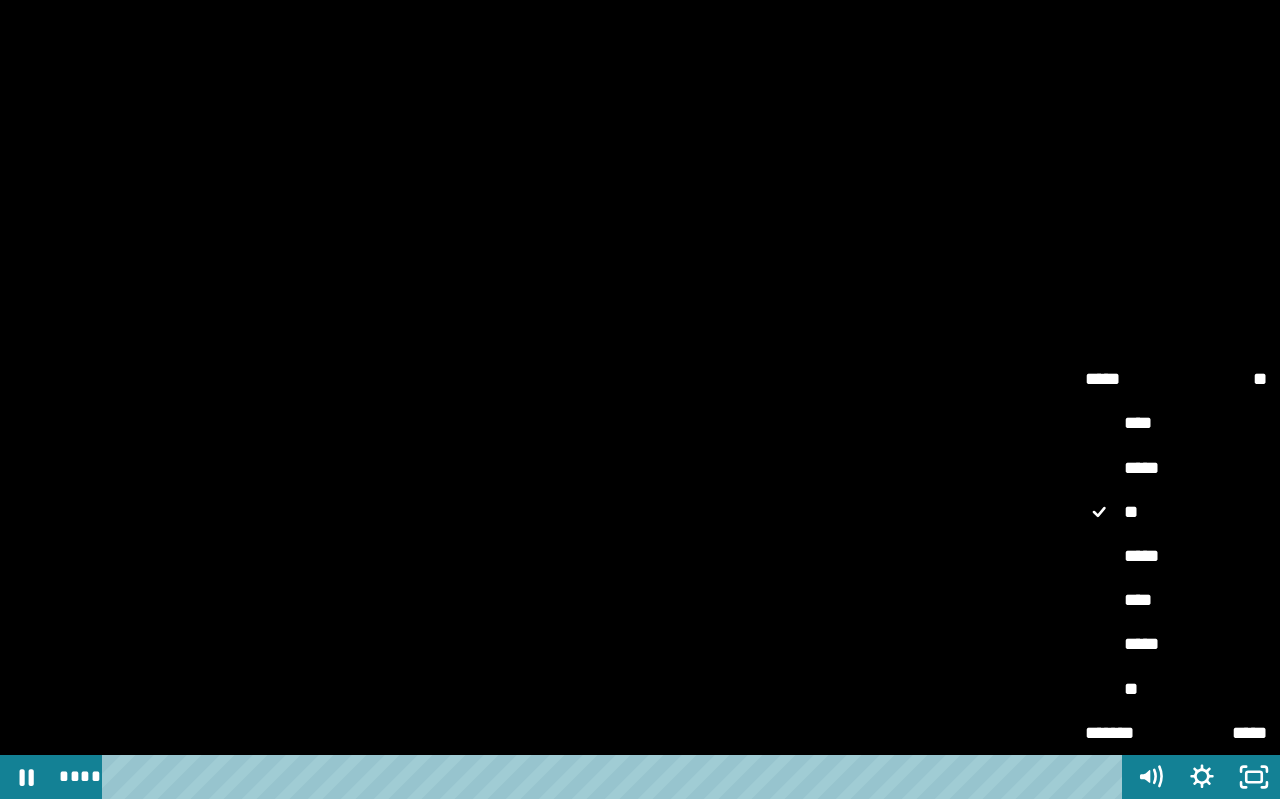 click on "**" at bounding box center (1176, 690) 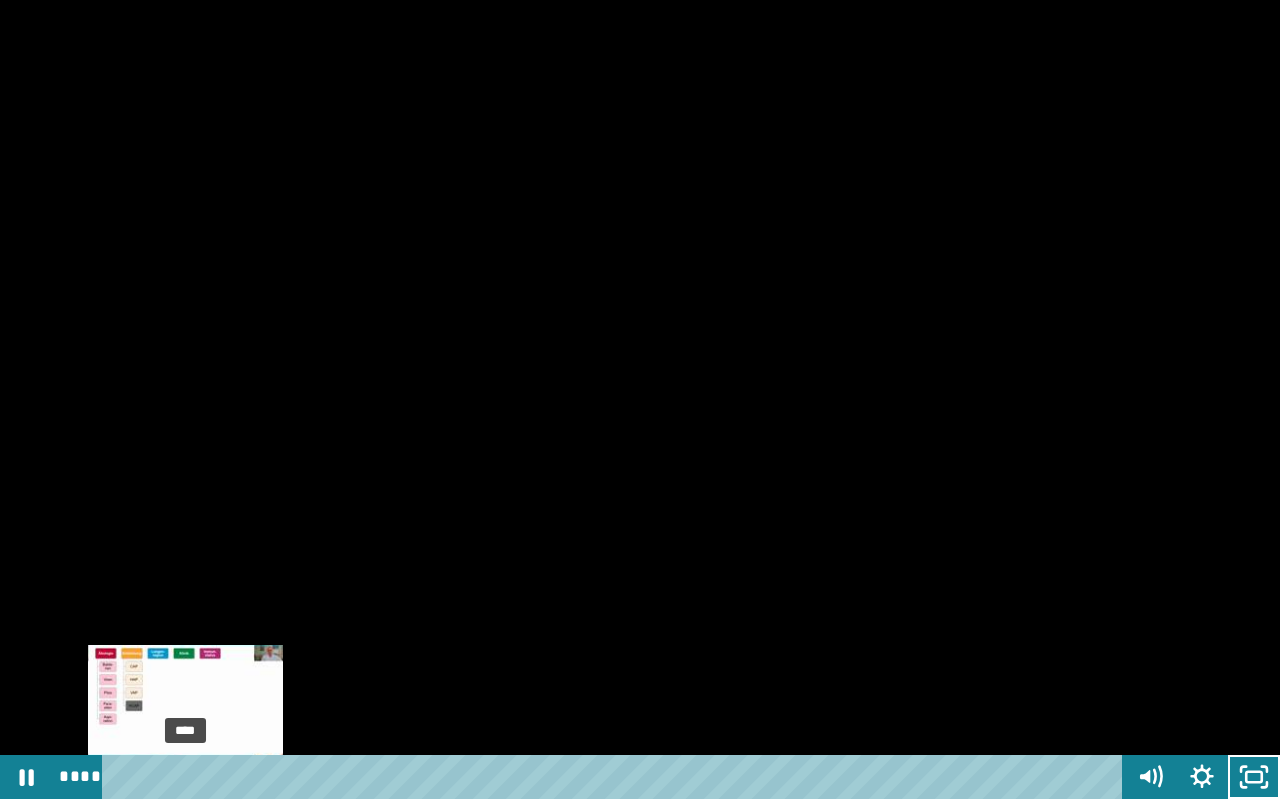 click on "****" at bounding box center [616, 777] 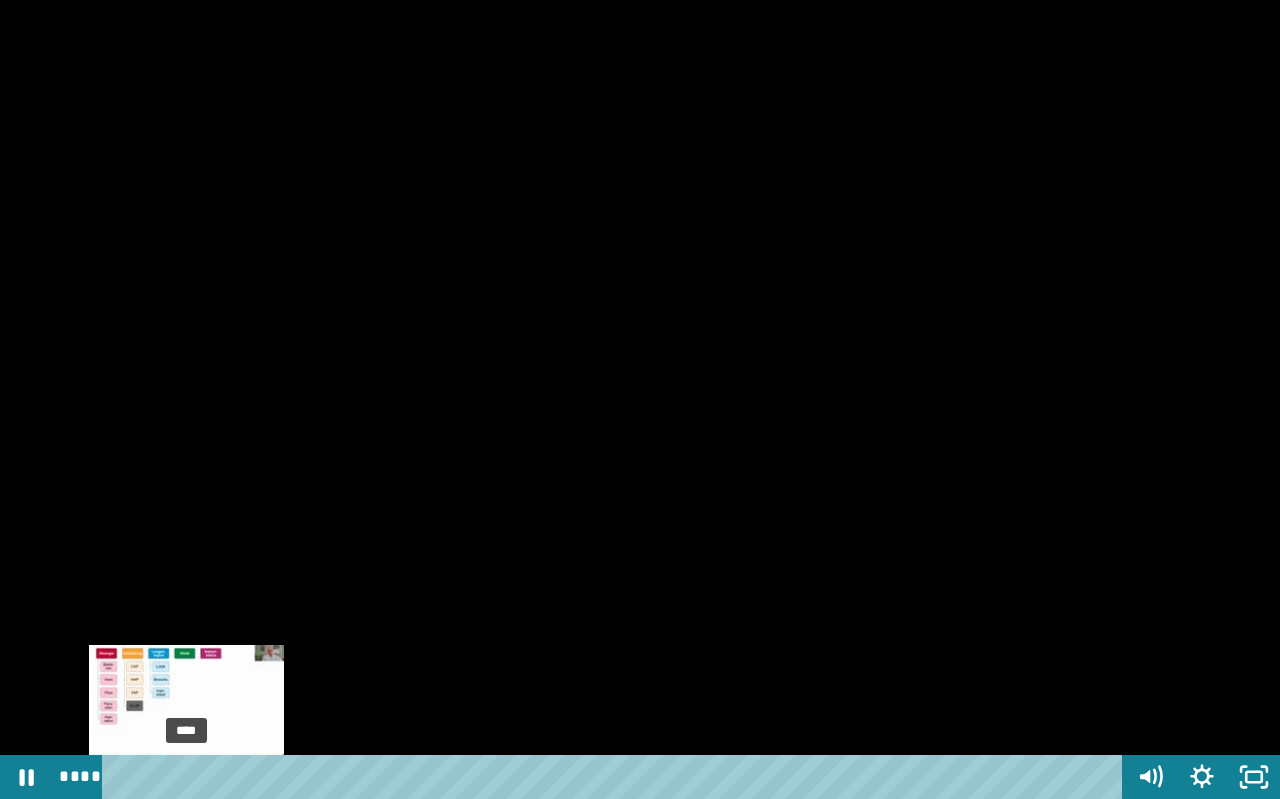 click at bounding box center [188, 777] 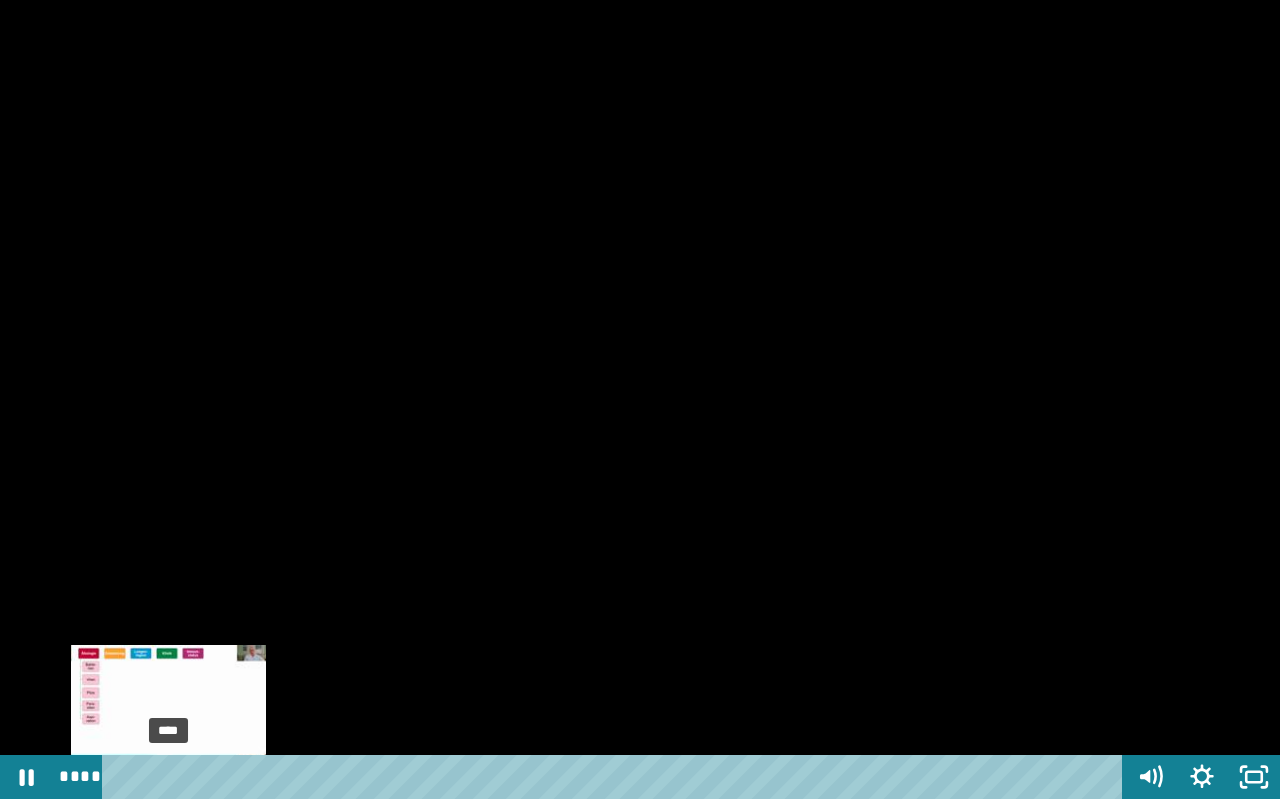 click on "****" at bounding box center (616, 777) 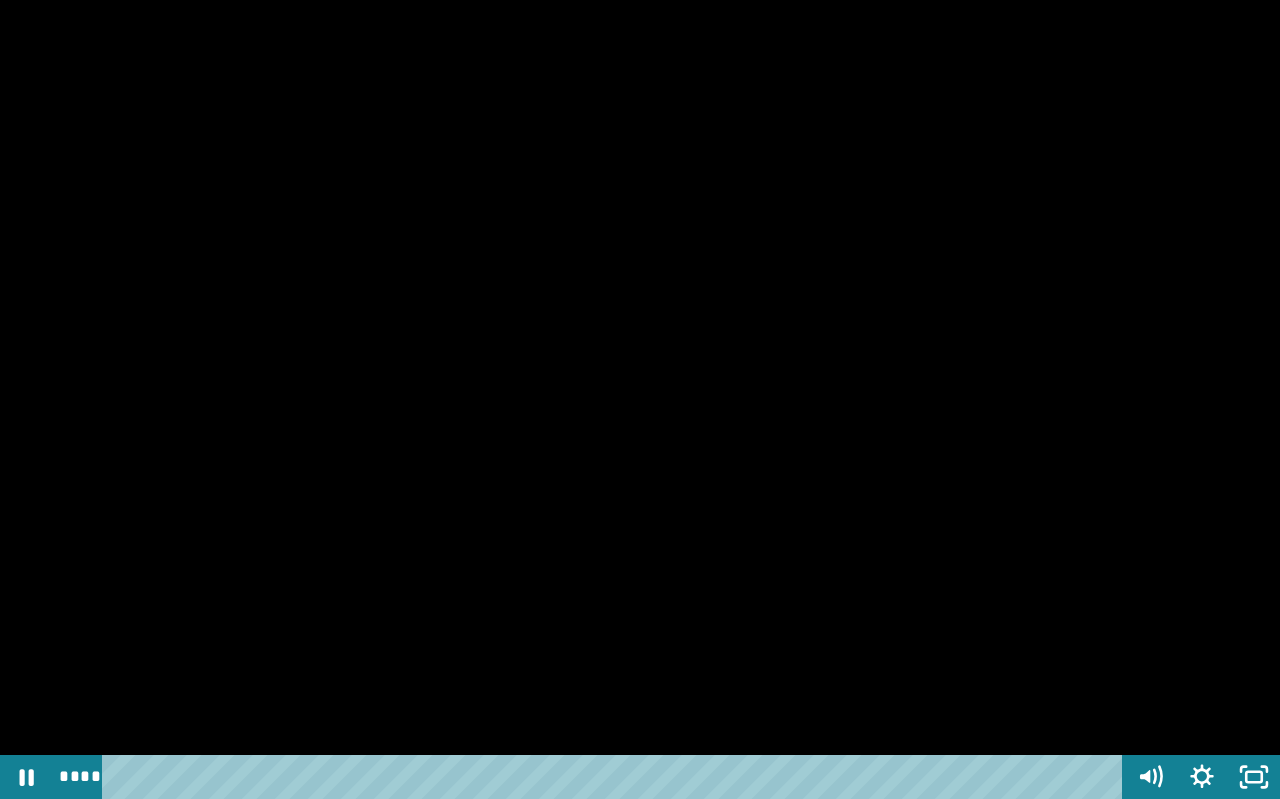 click at bounding box center [640, 399] 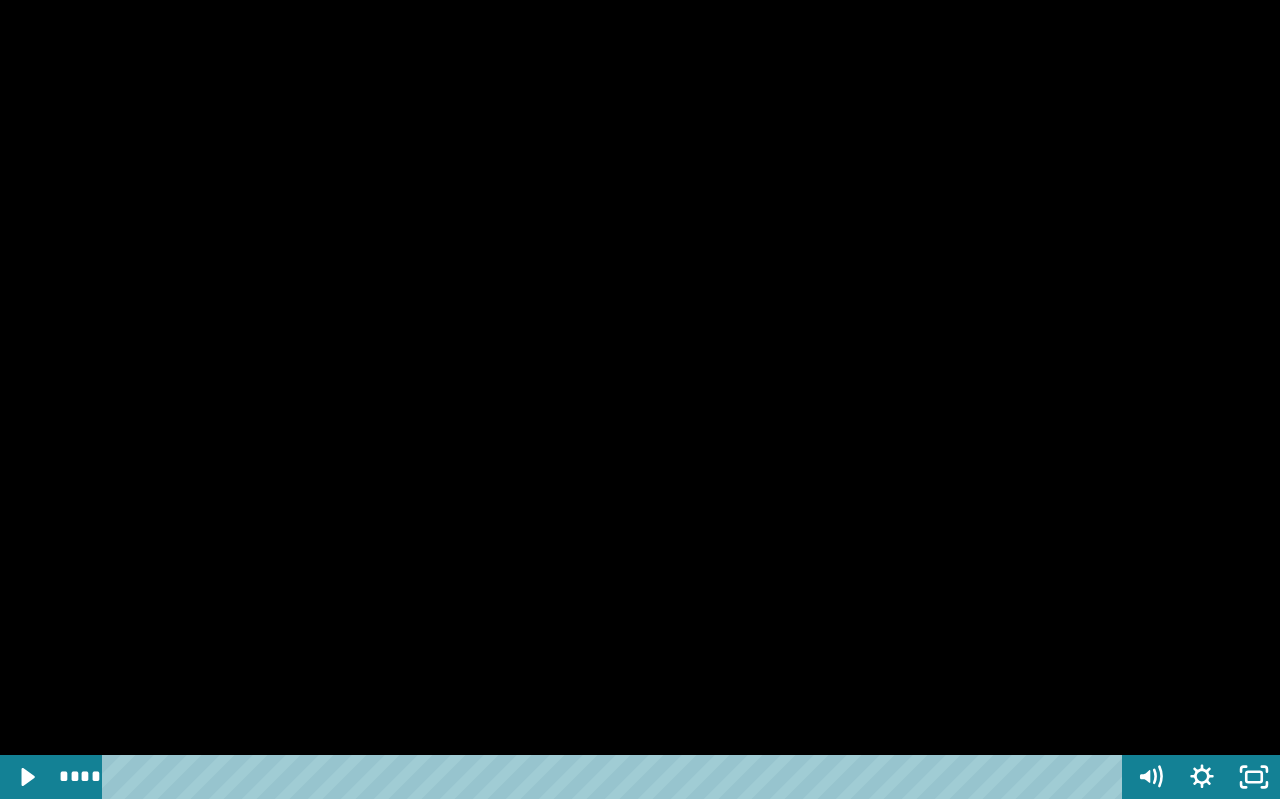 click at bounding box center (640, 399) 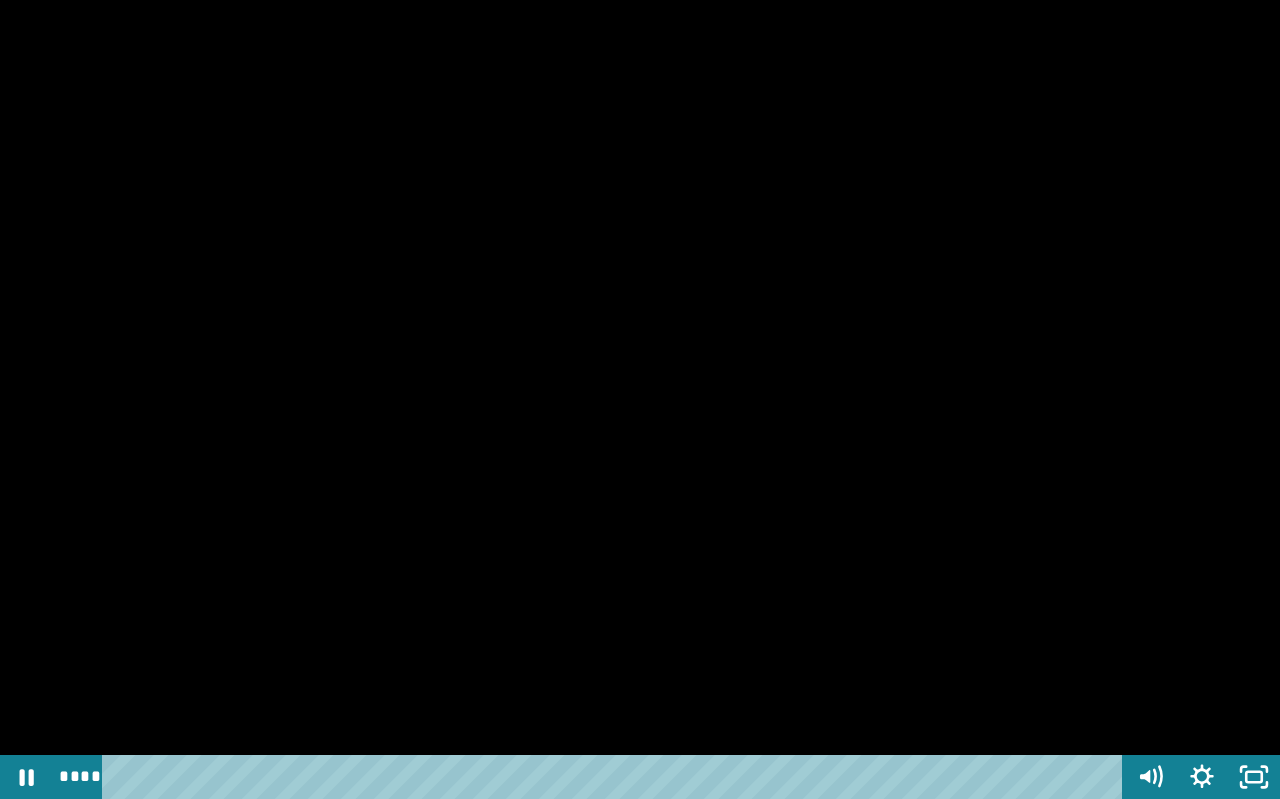 click at bounding box center (640, 399) 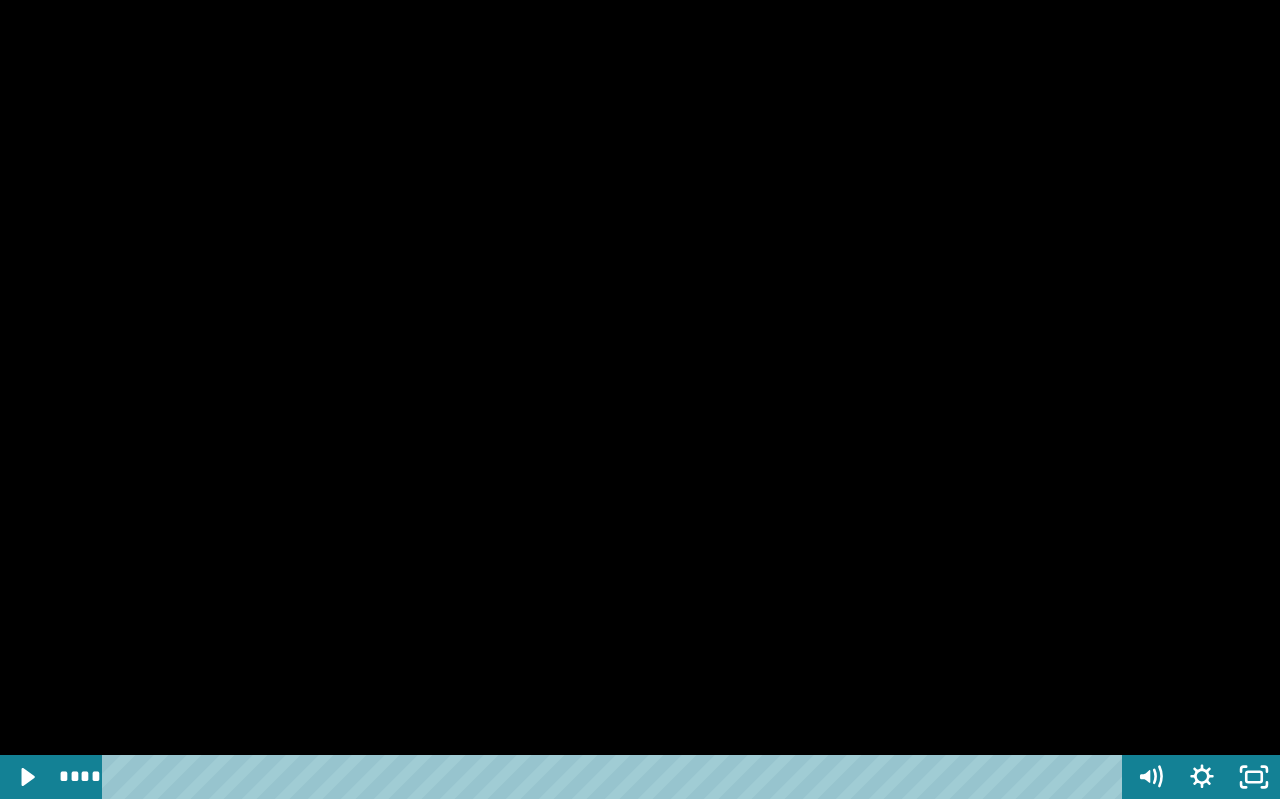 click at bounding box center [640, 399] 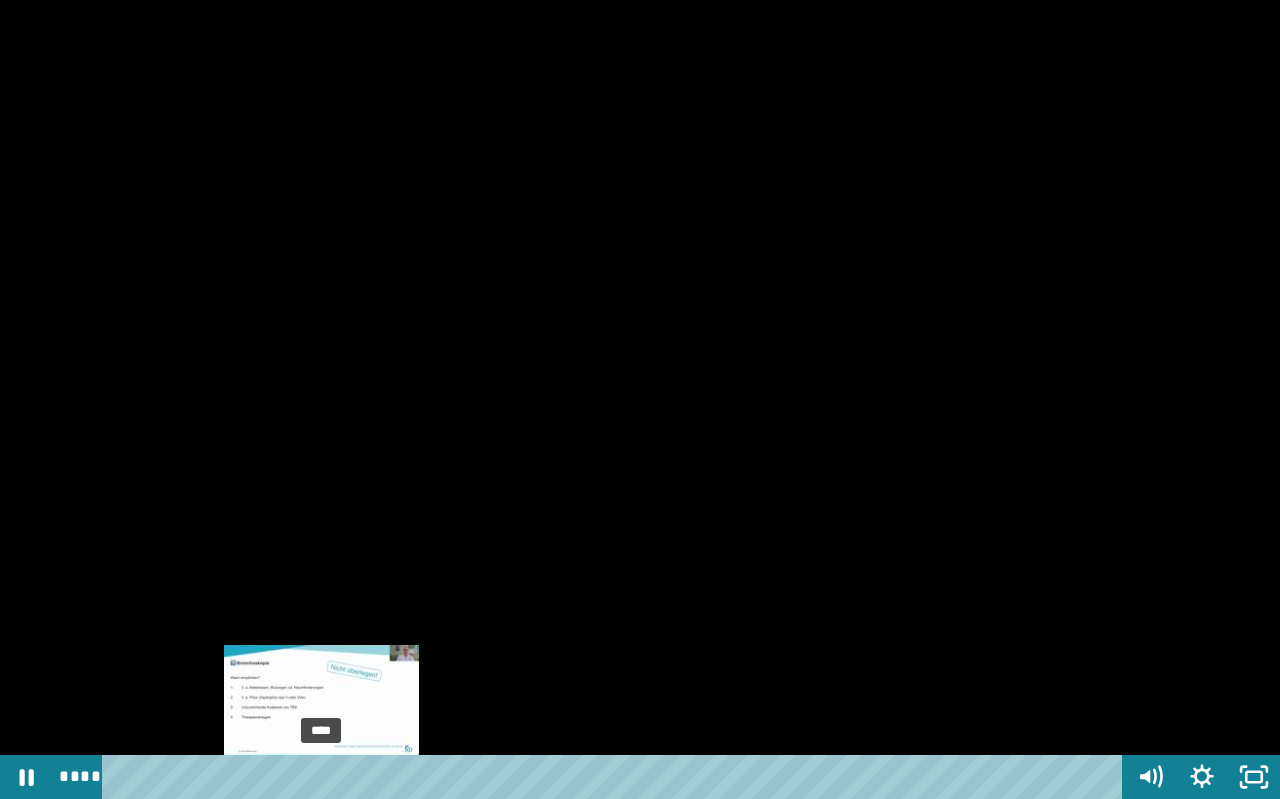 click on "****" at bounding box center (616, 777) 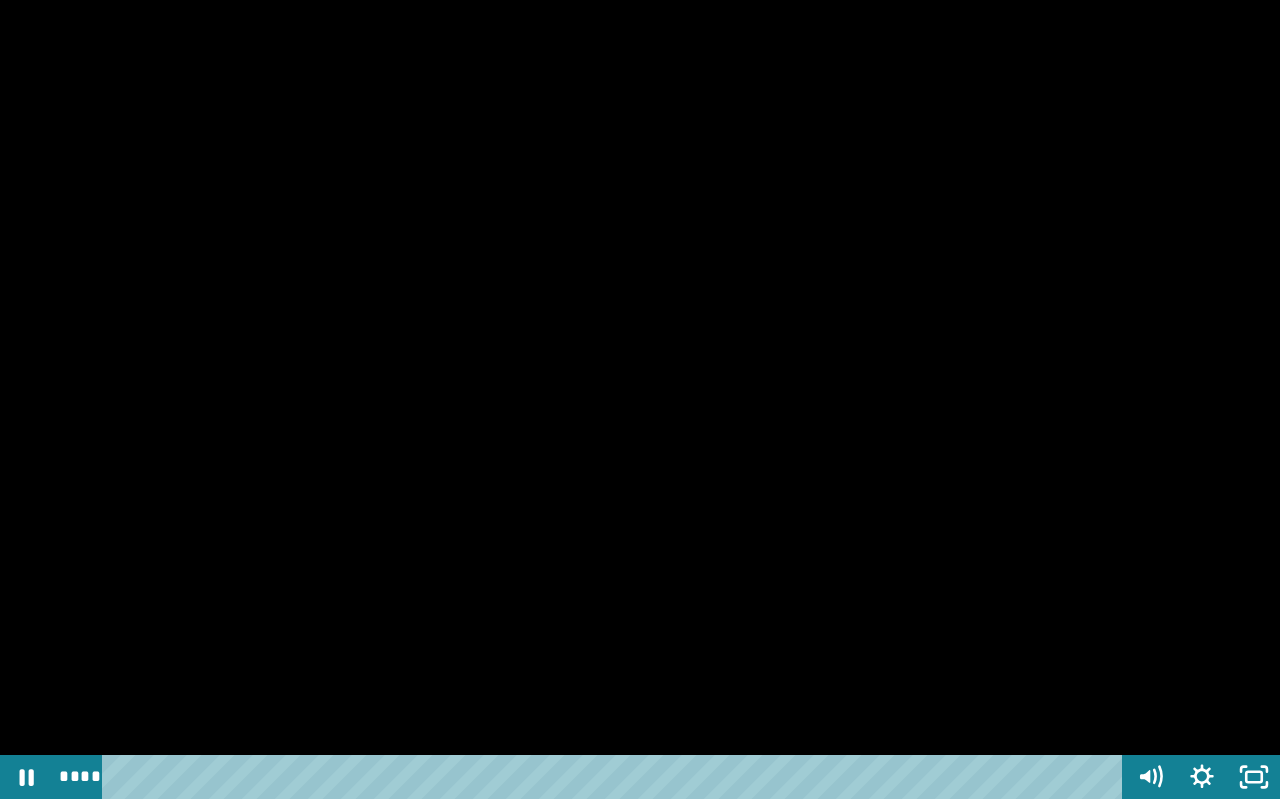 click at bounding box center [640, 399] 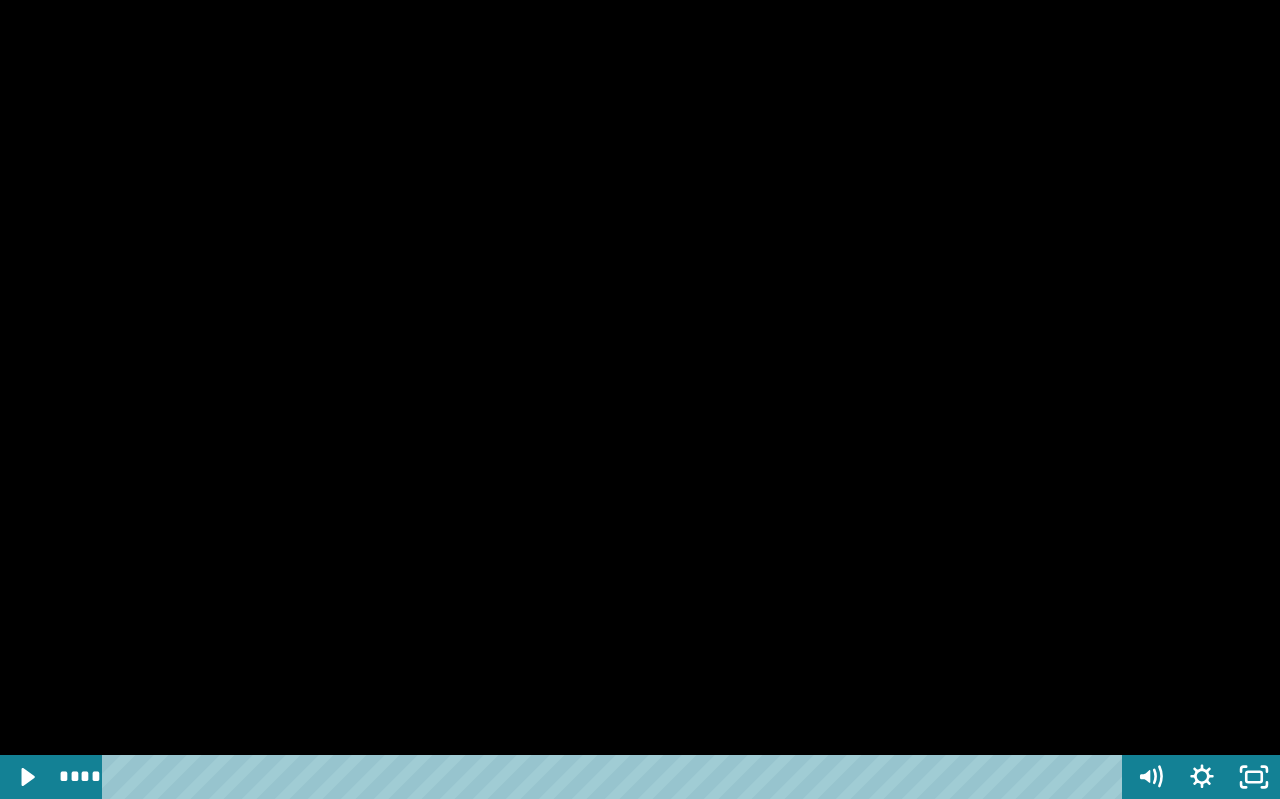 click at bounding box center [640, 399] 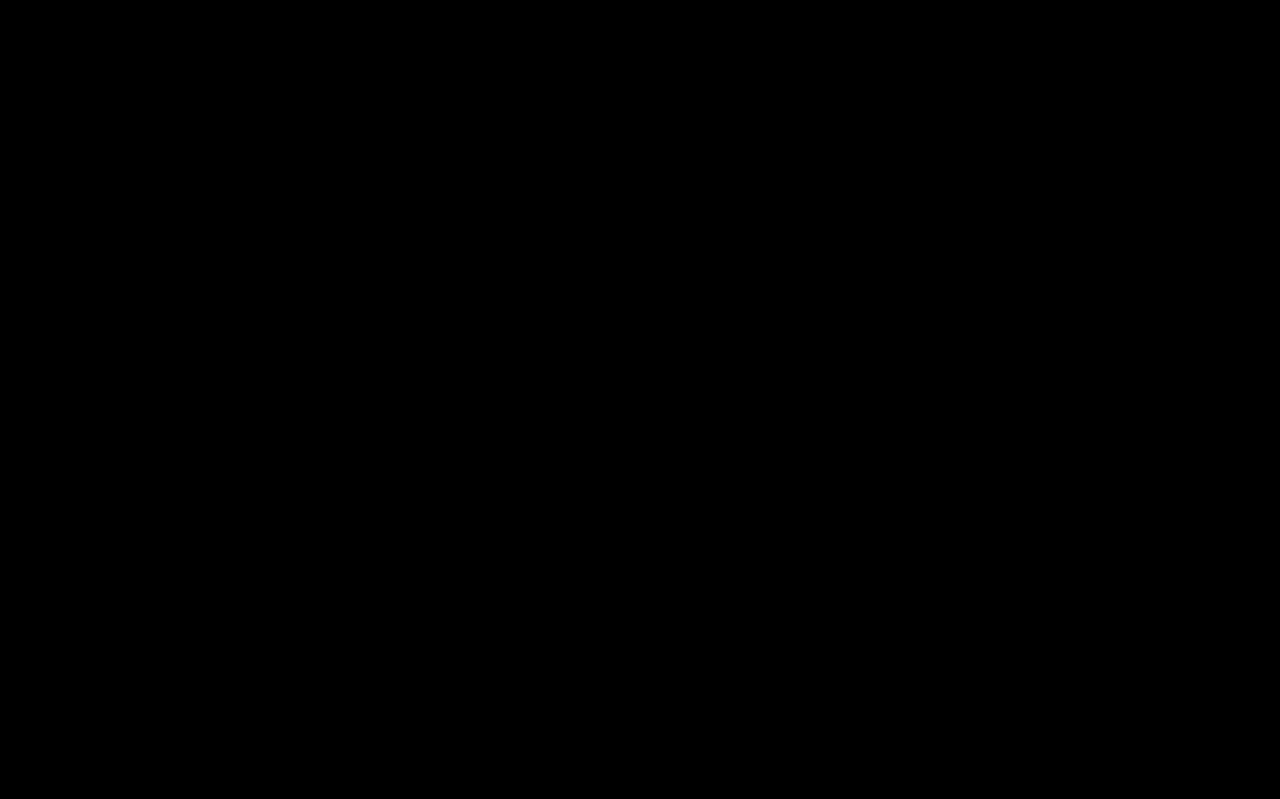 click at bounding box center (640, 399) 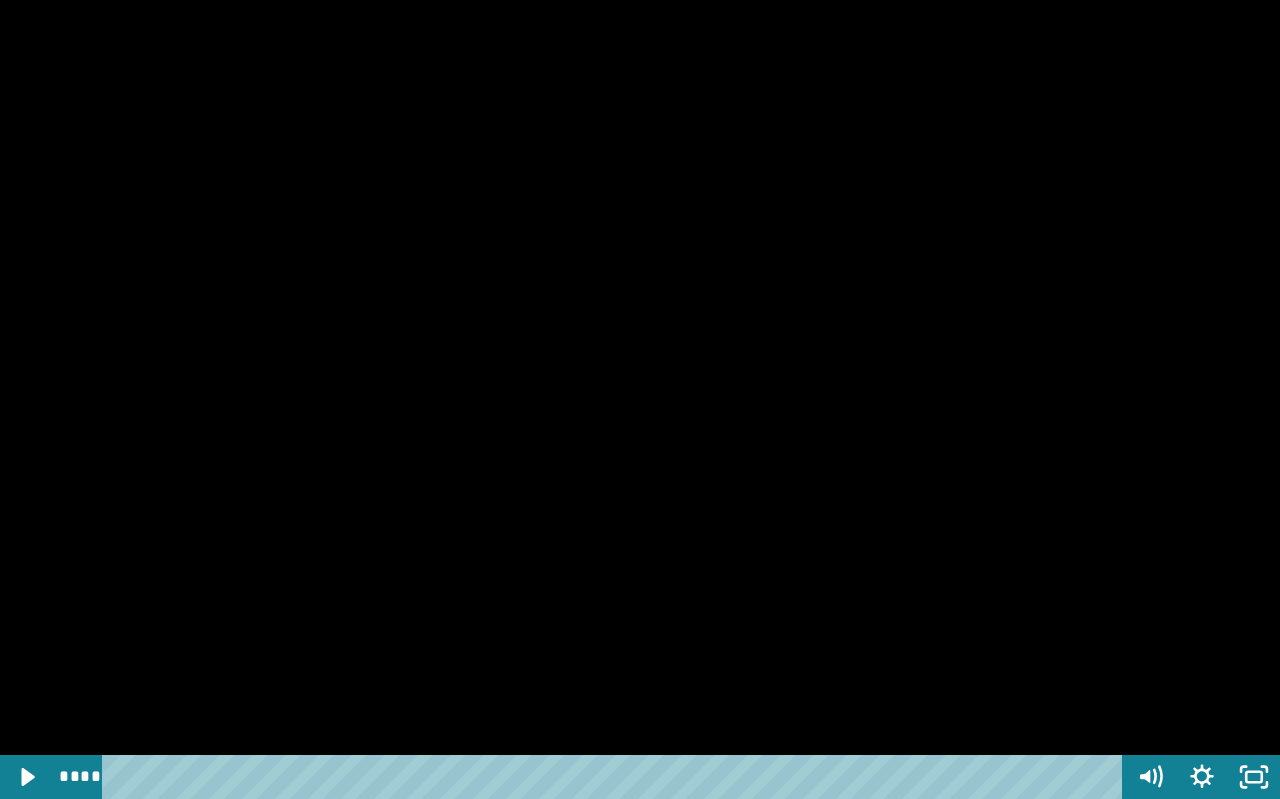 click at bounding box center (640, 399) 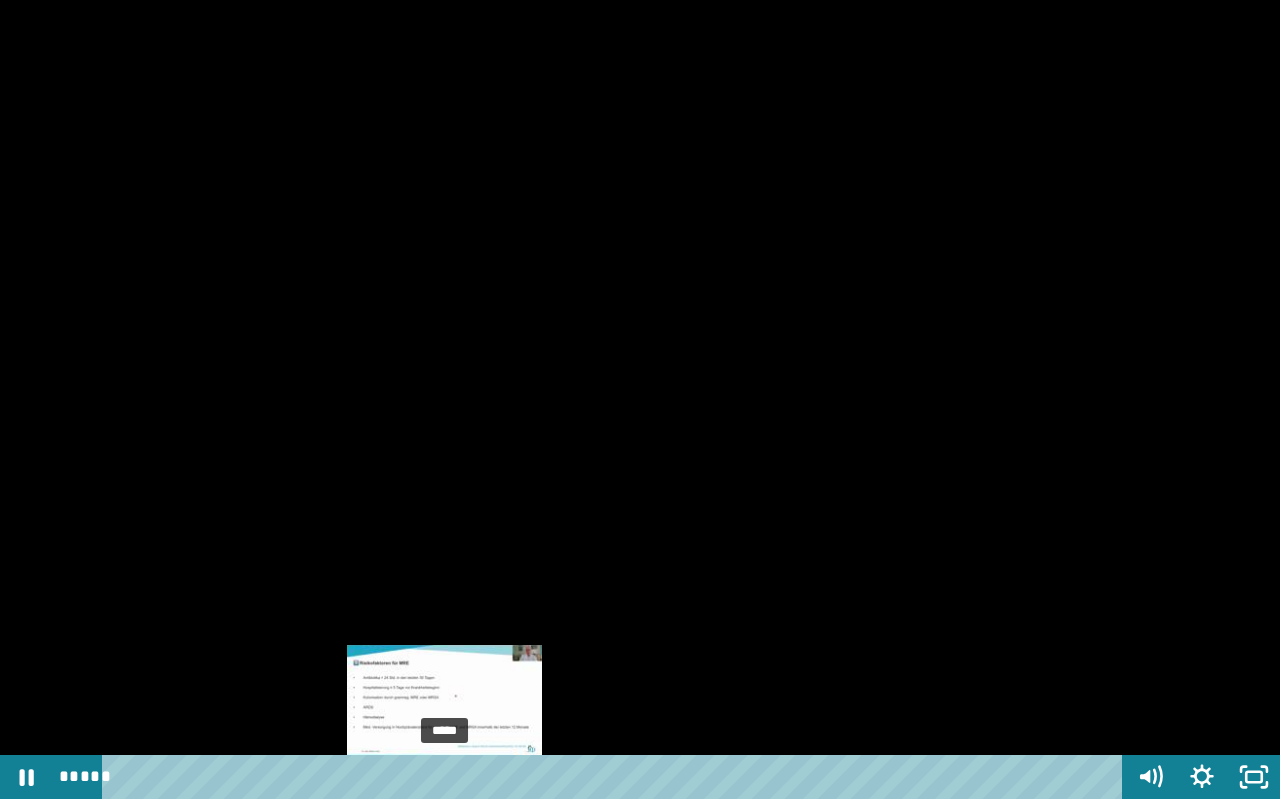 click on "*****" at bounding box center [616, 777] 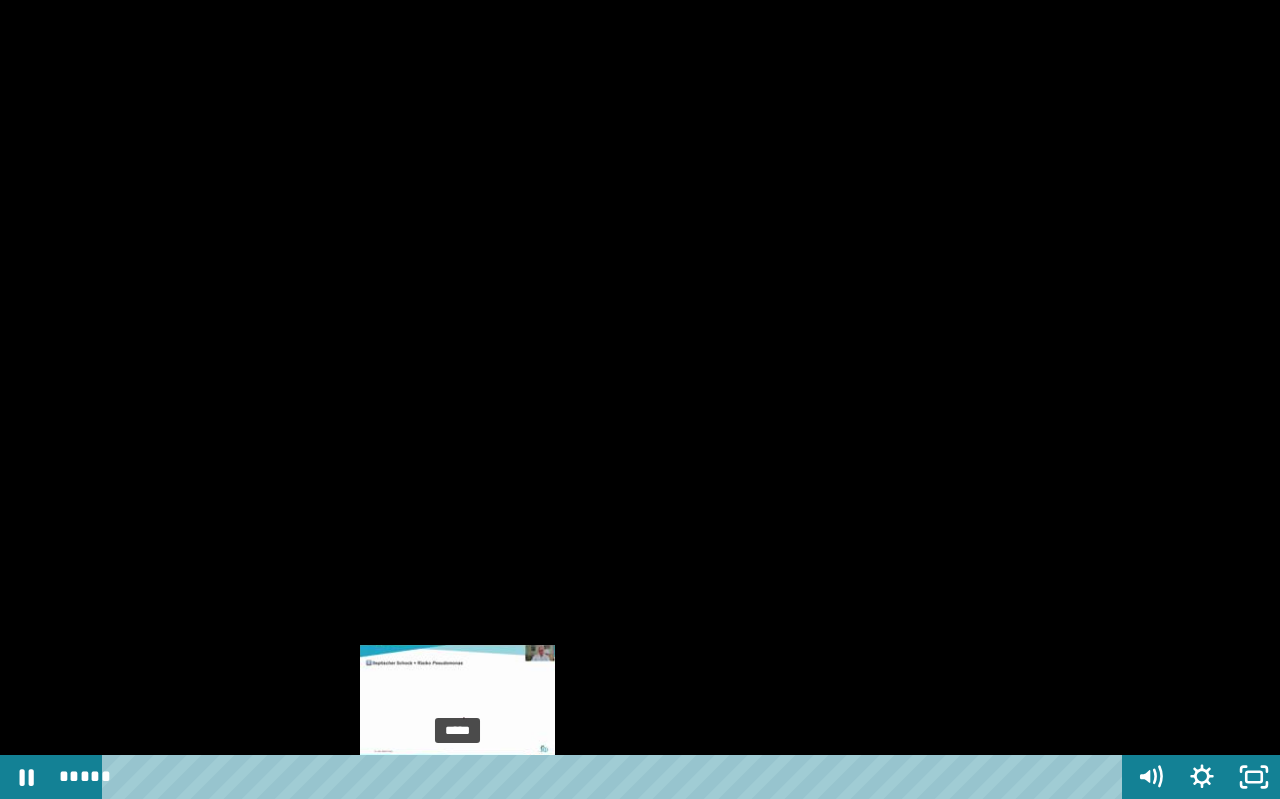 click on "*****" at bounding box center (616, 777) 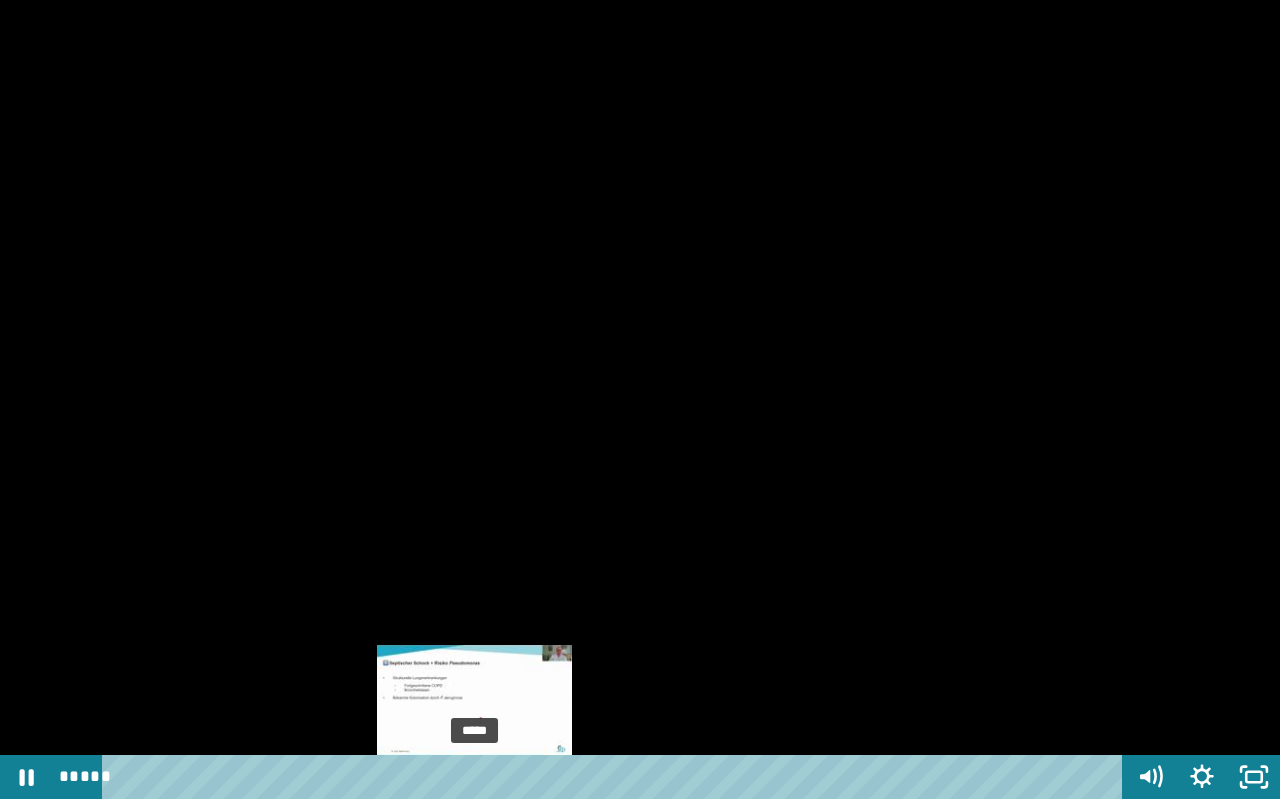 click on "*****" at bounding box center (616, 777) 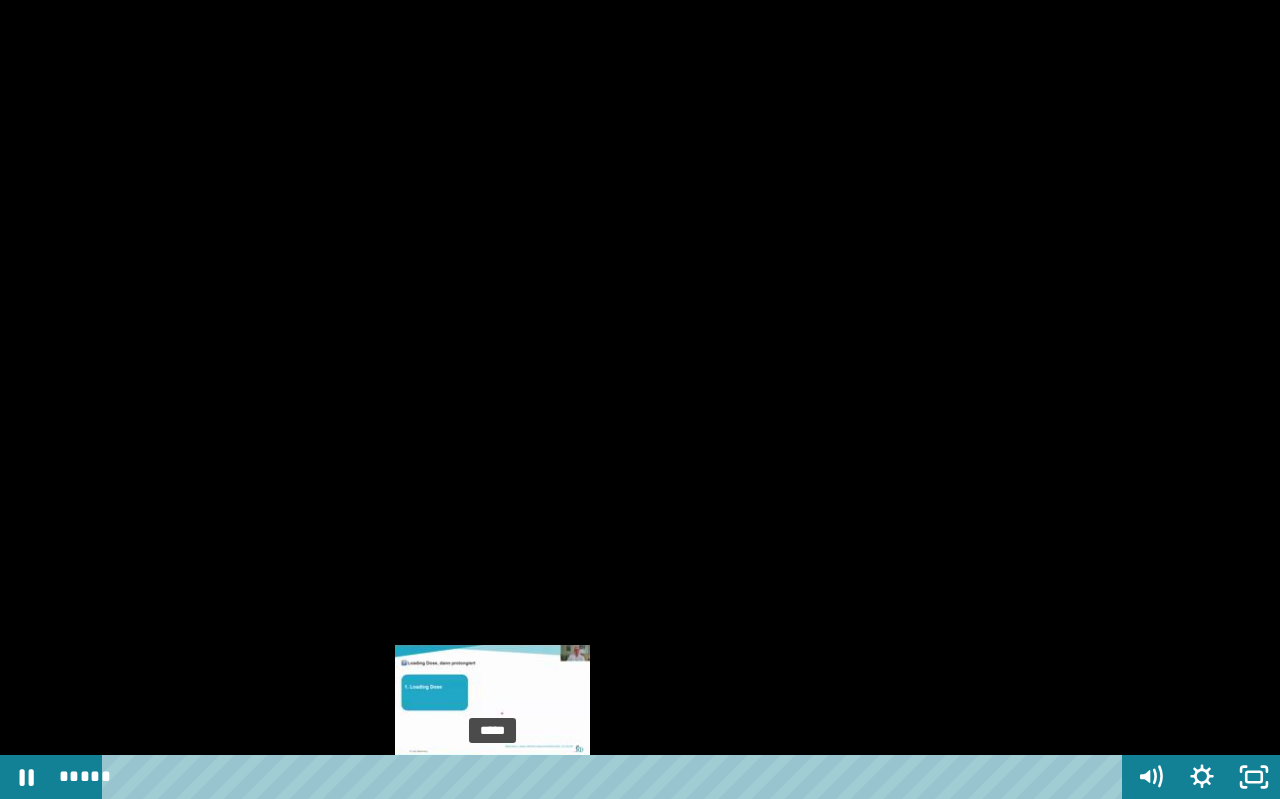 click on "*****" at bounding box center [616, 777] 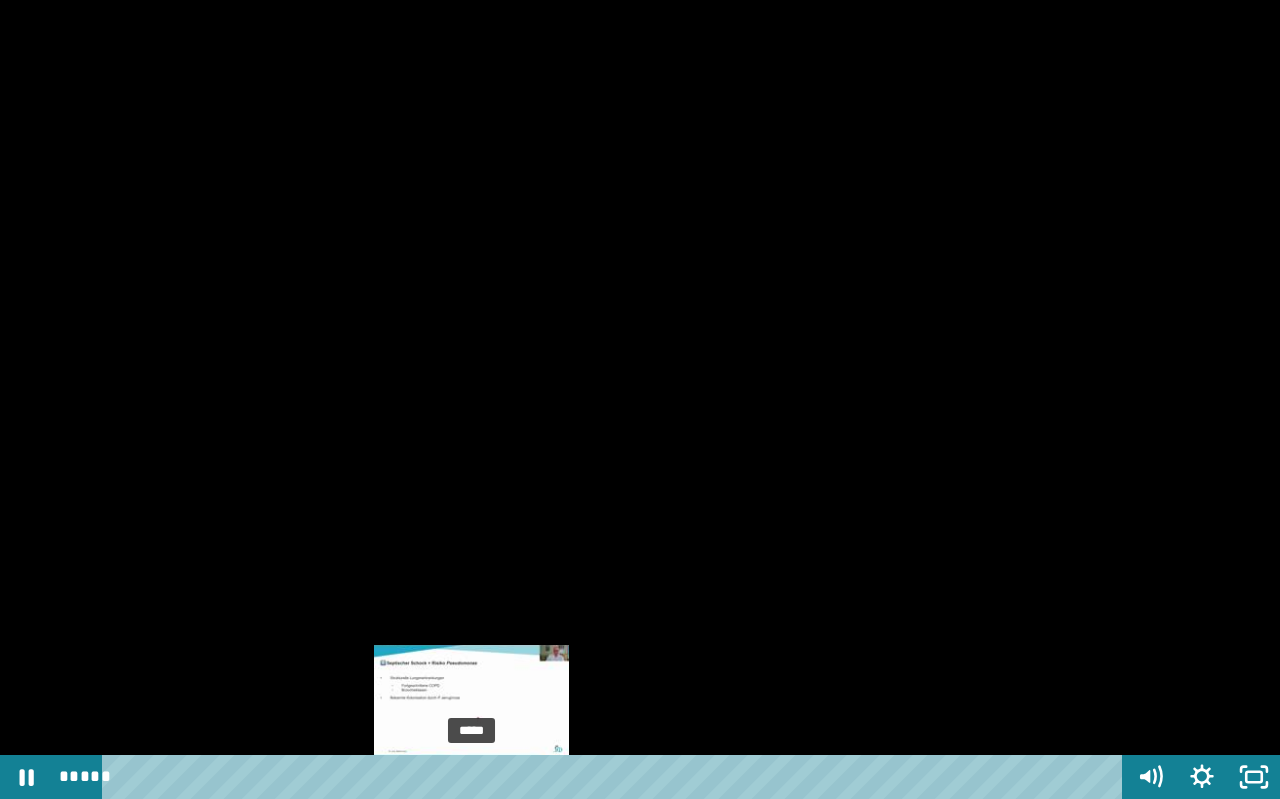 click on "*****" at bounding box center (616, 777) 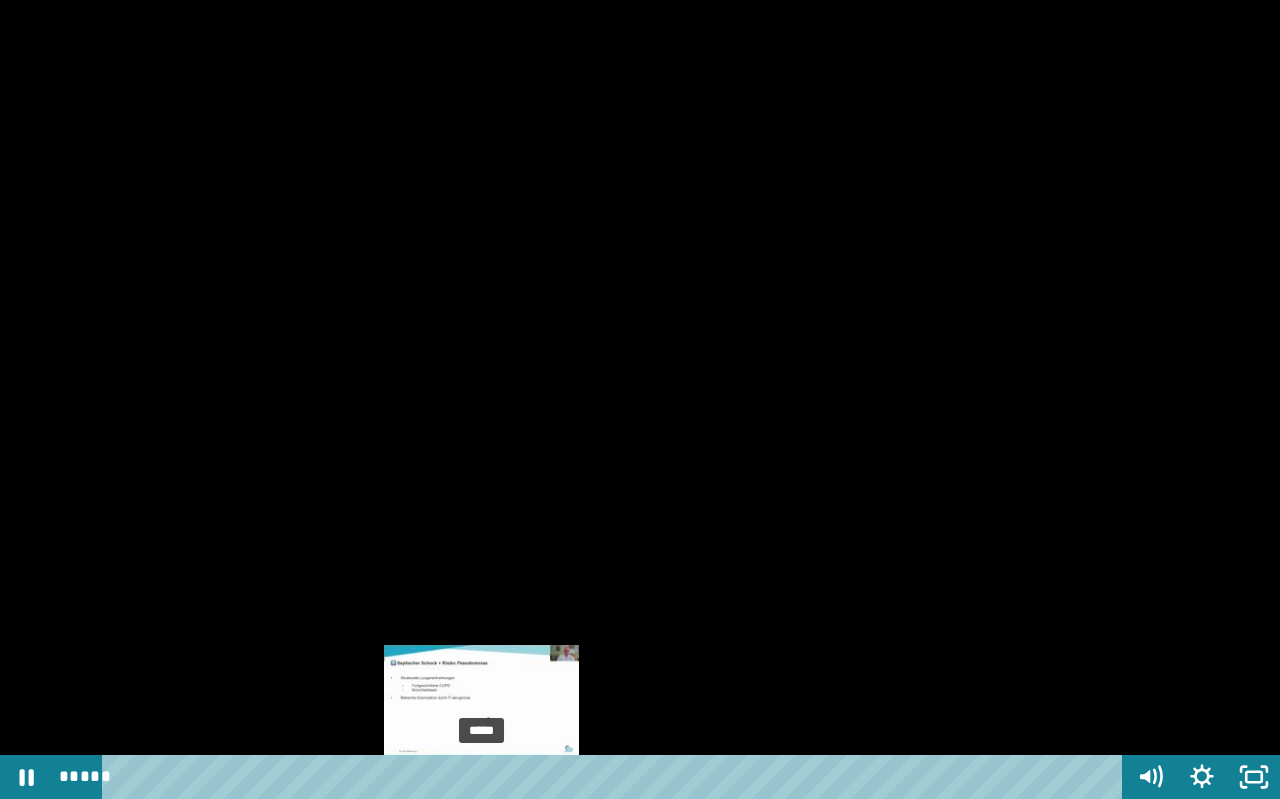 click on "*****" at bounding box center [616, 777] 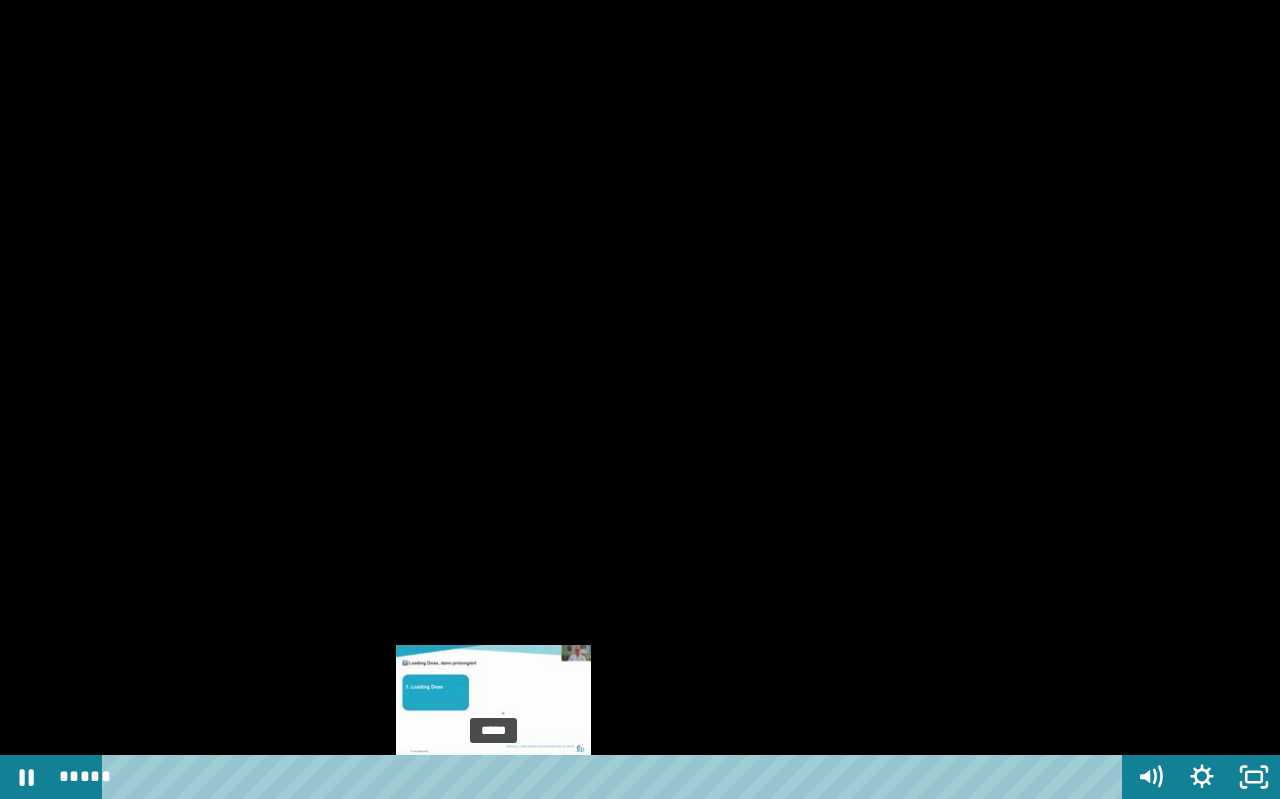 click on "*****" at bounding box center [616, 777] 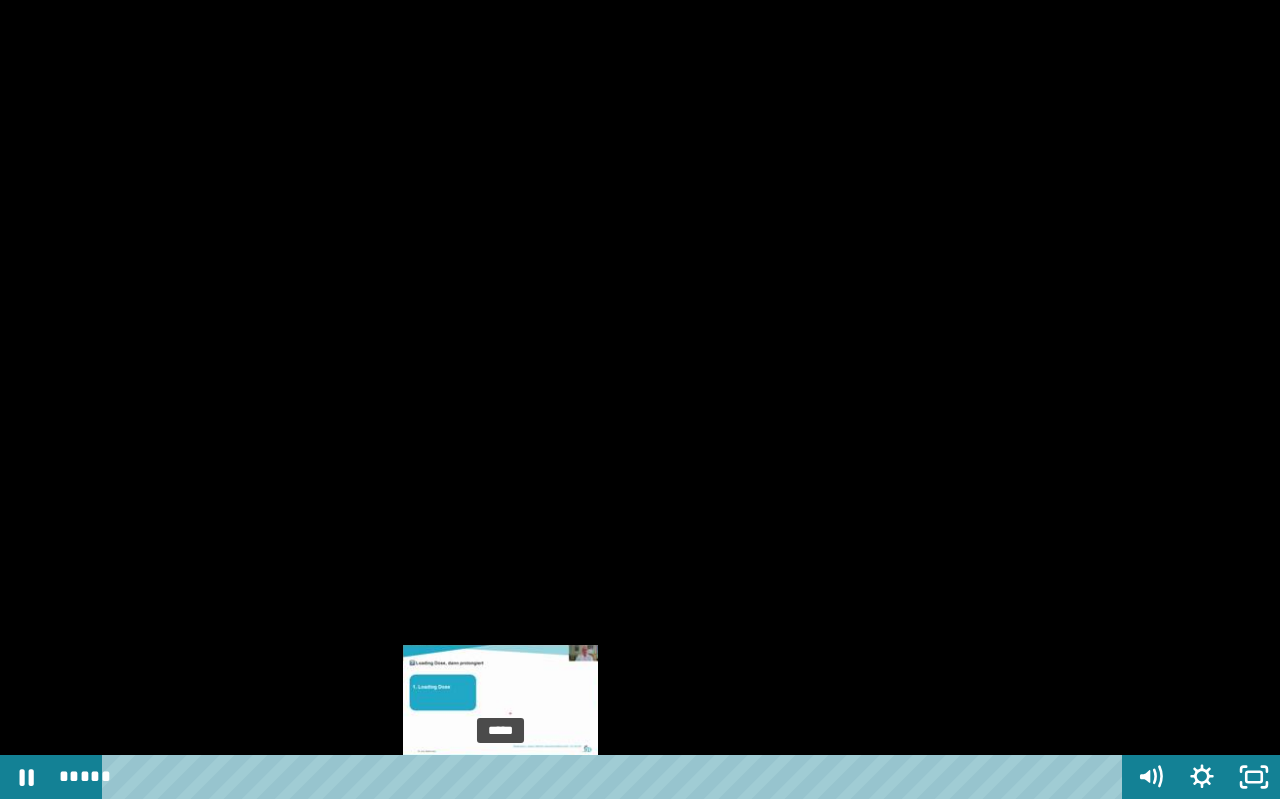 click on "*****" at bounding box center [616, 777] 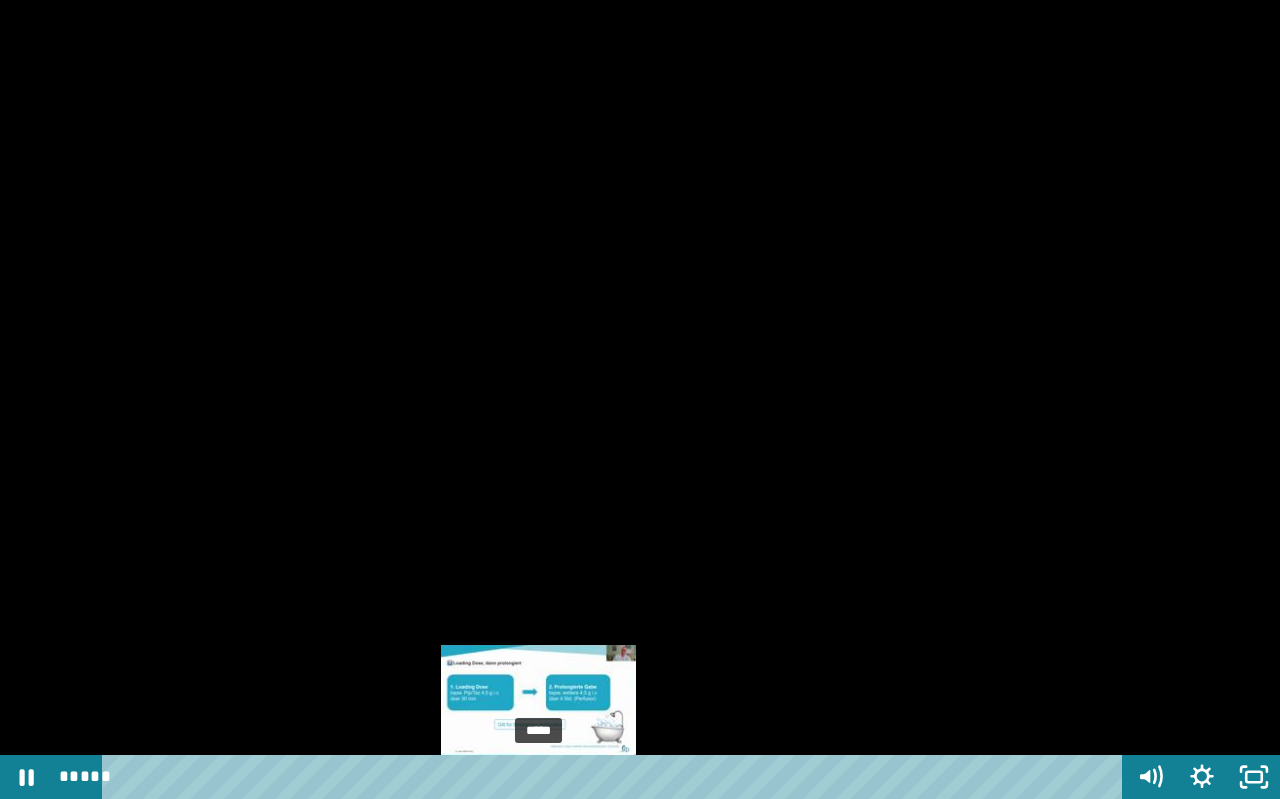 click on "*****" at bounding box center (616, 777) 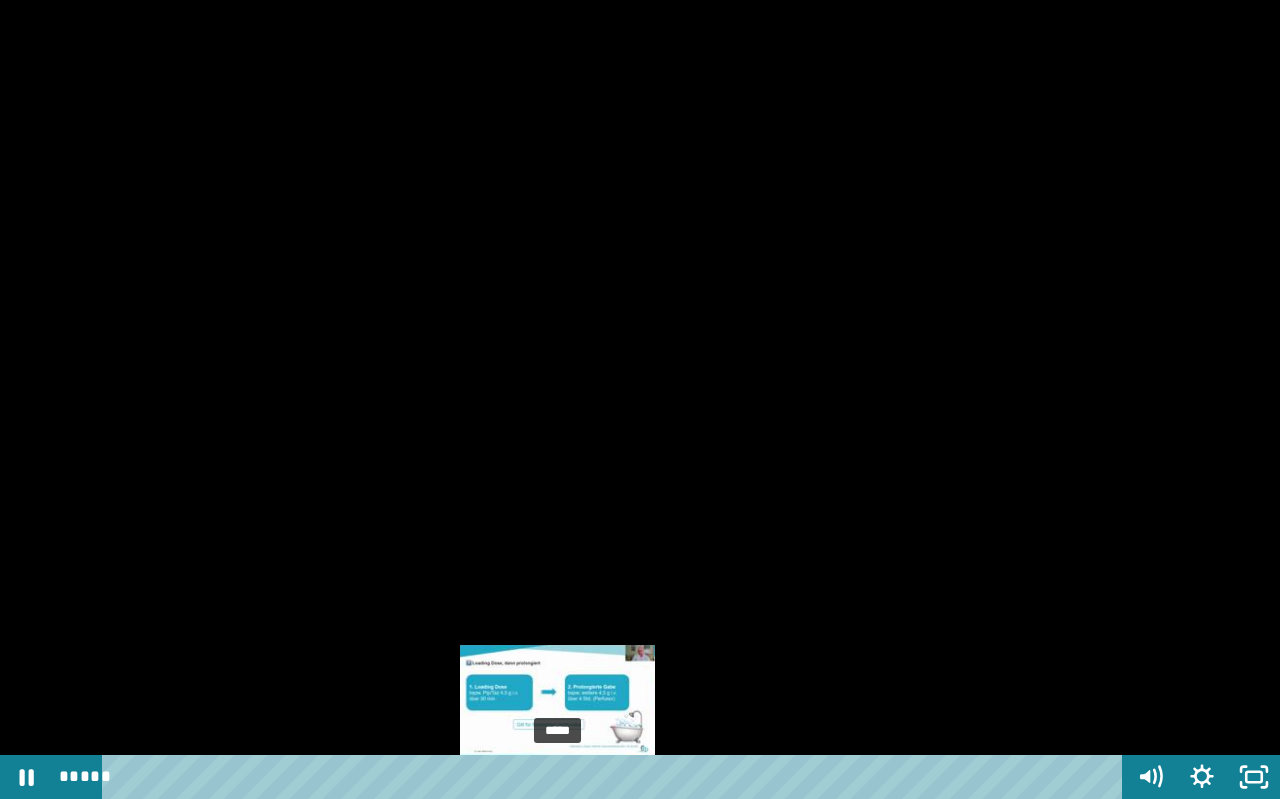 click on "*****" at bounding box center [616, 777] 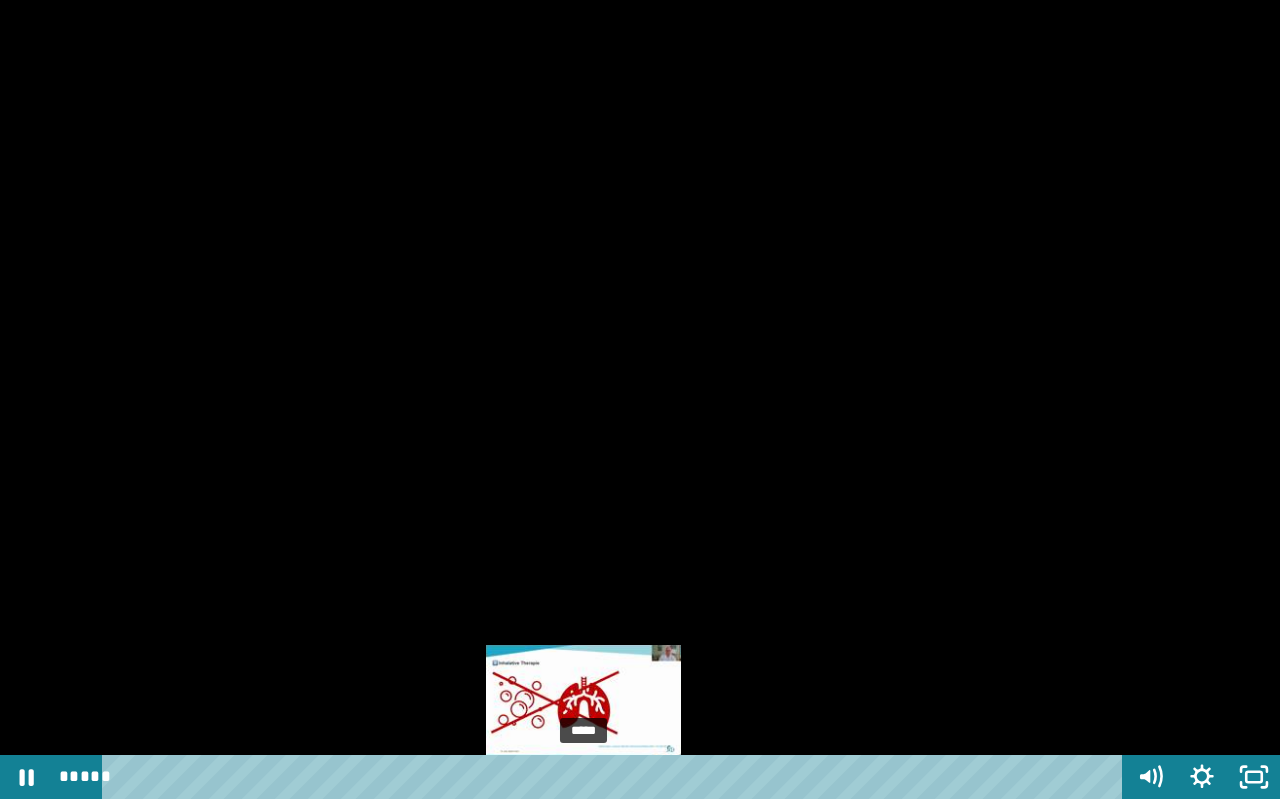click on "*****" at bounding box center (616, 777) 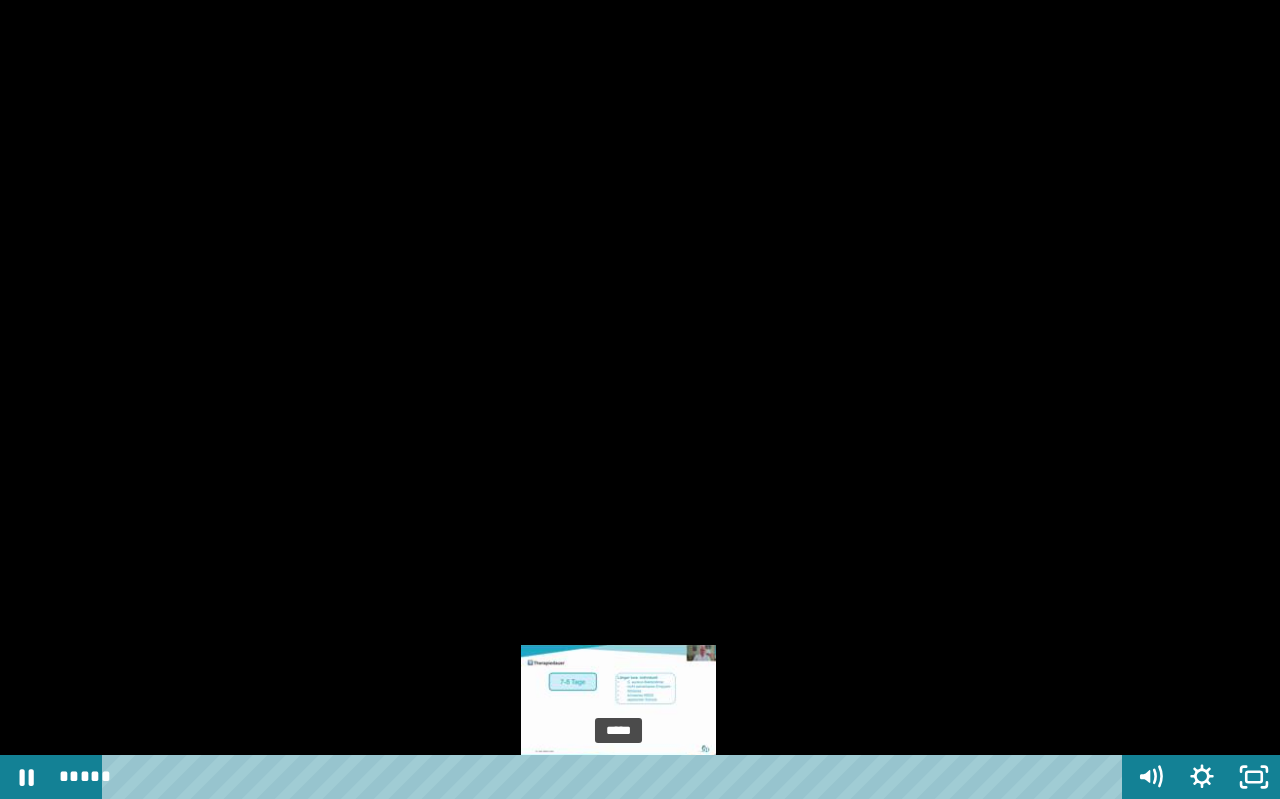 click at bounding box center [618, 777] 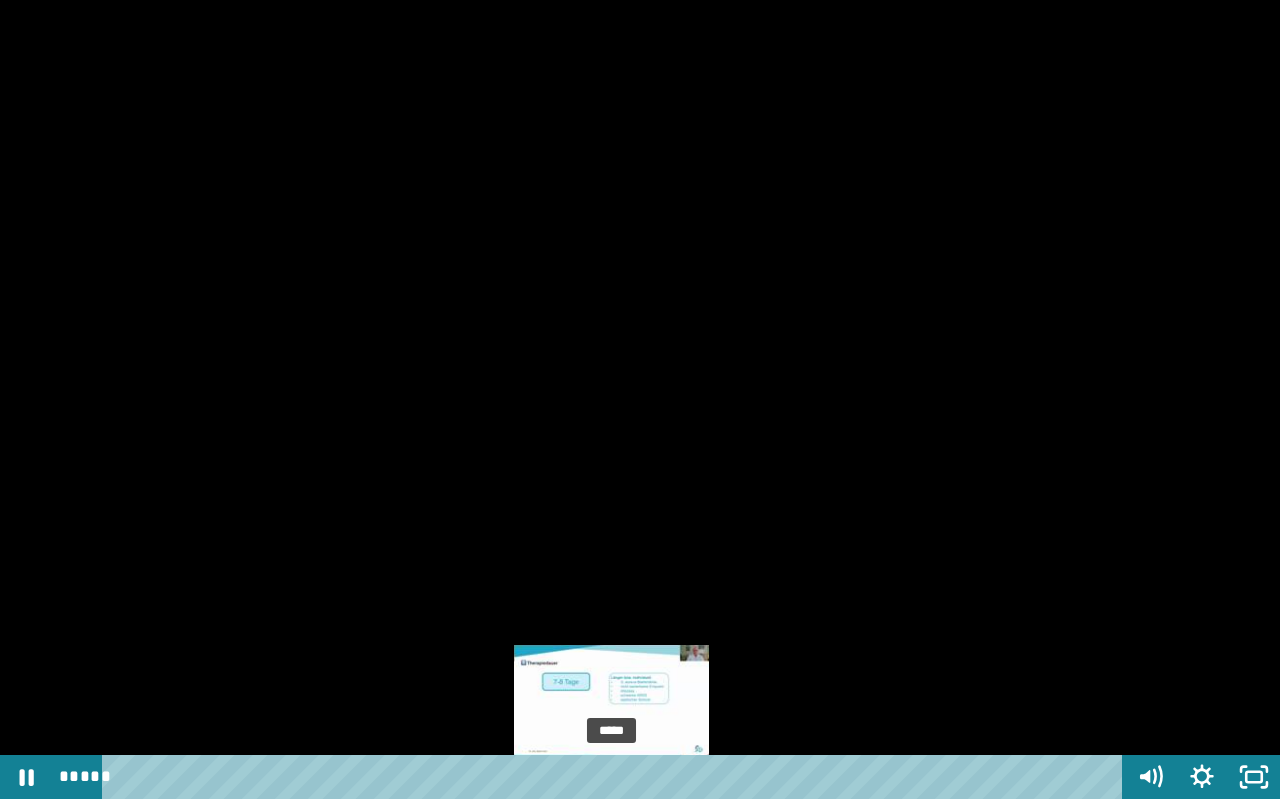 click on "*****" at bounding box center (616, 777) 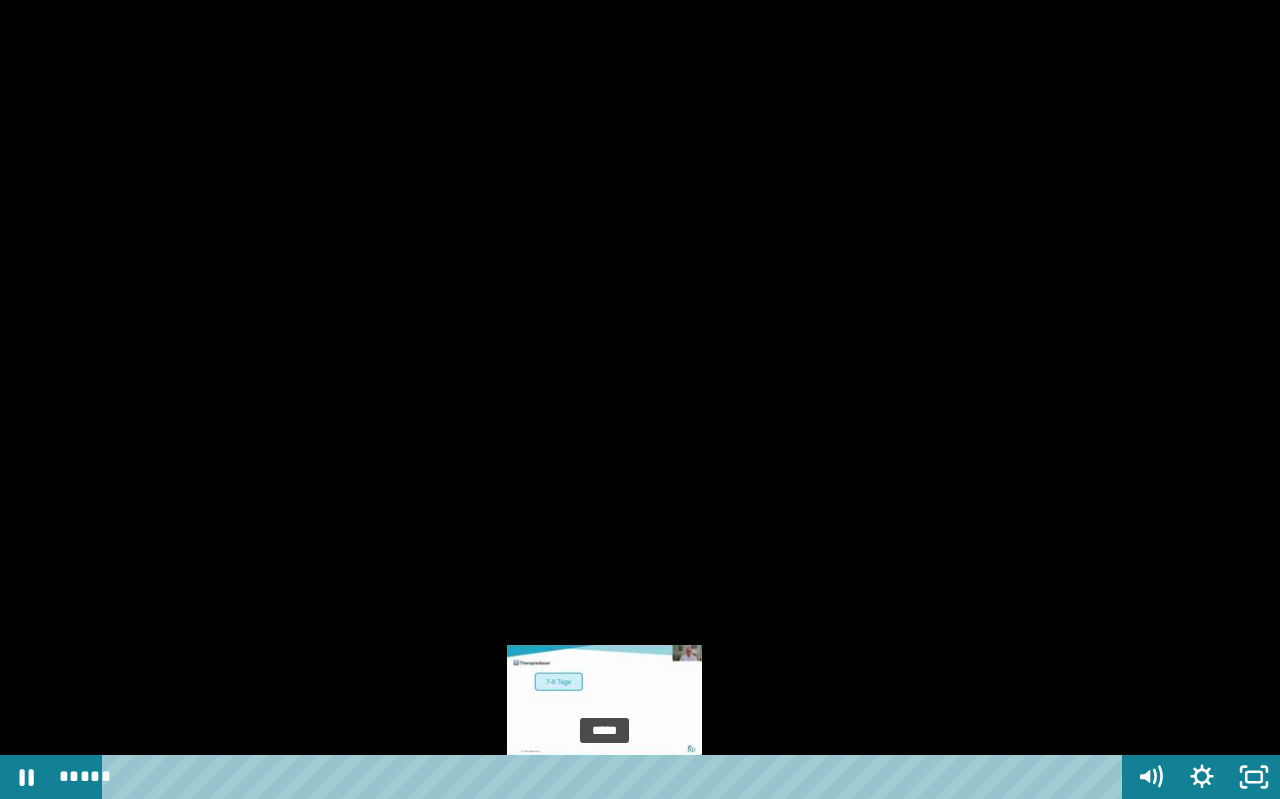 click on "*****" at bounding box center [616, 777] 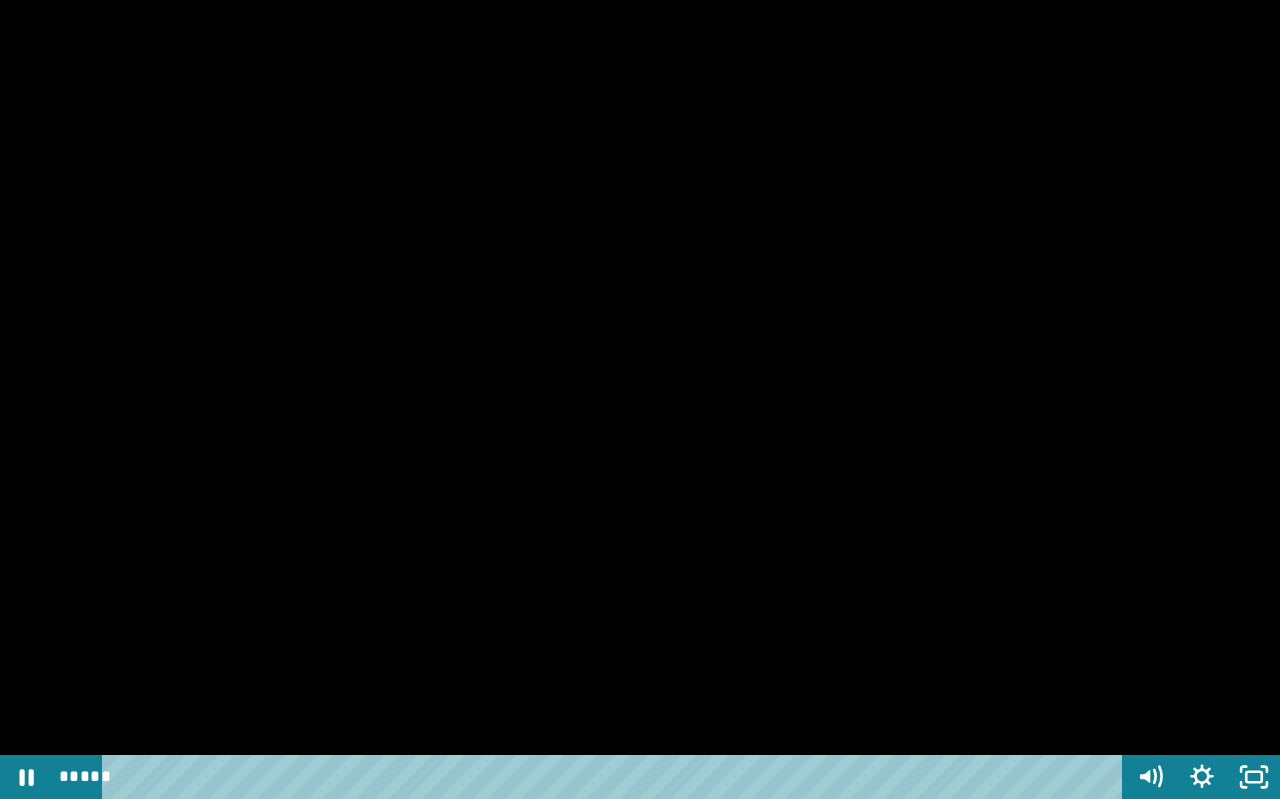 click at bounding box center (640, 399) 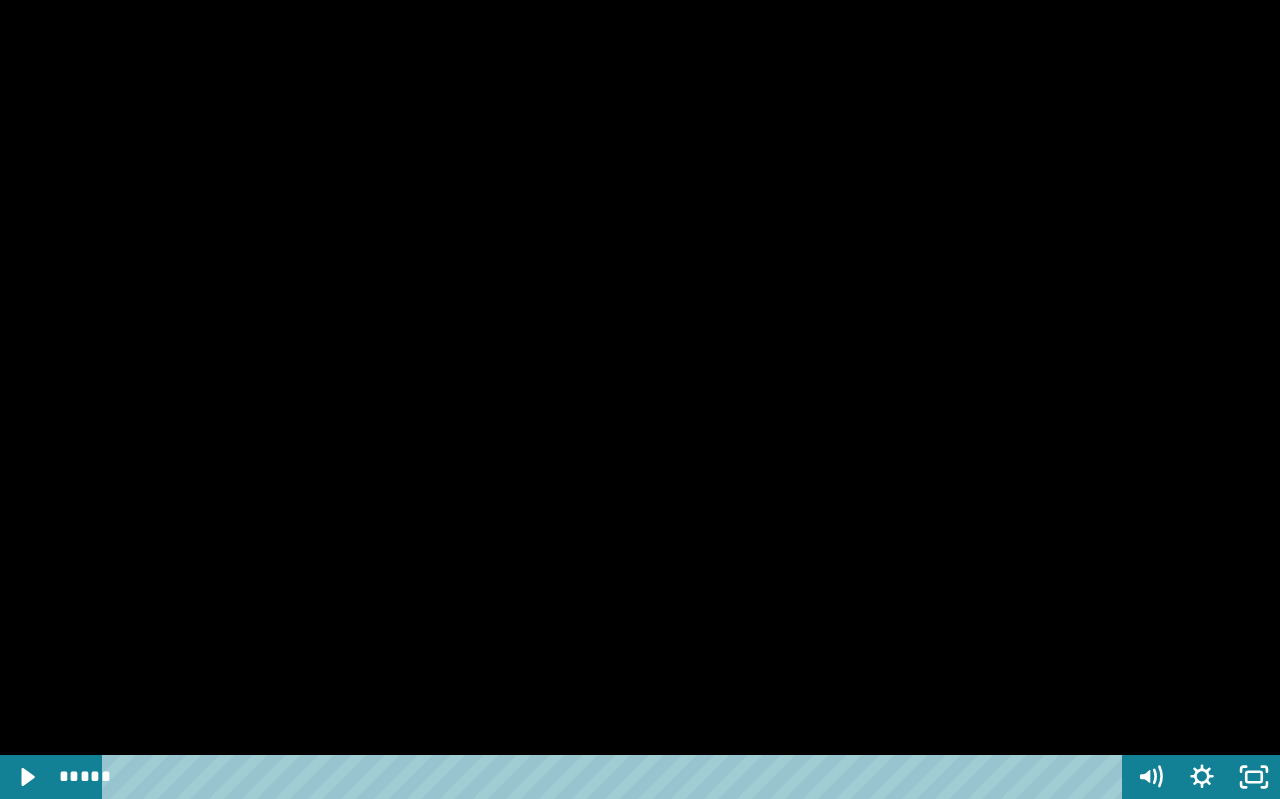 click at bounding box center [640, 399] 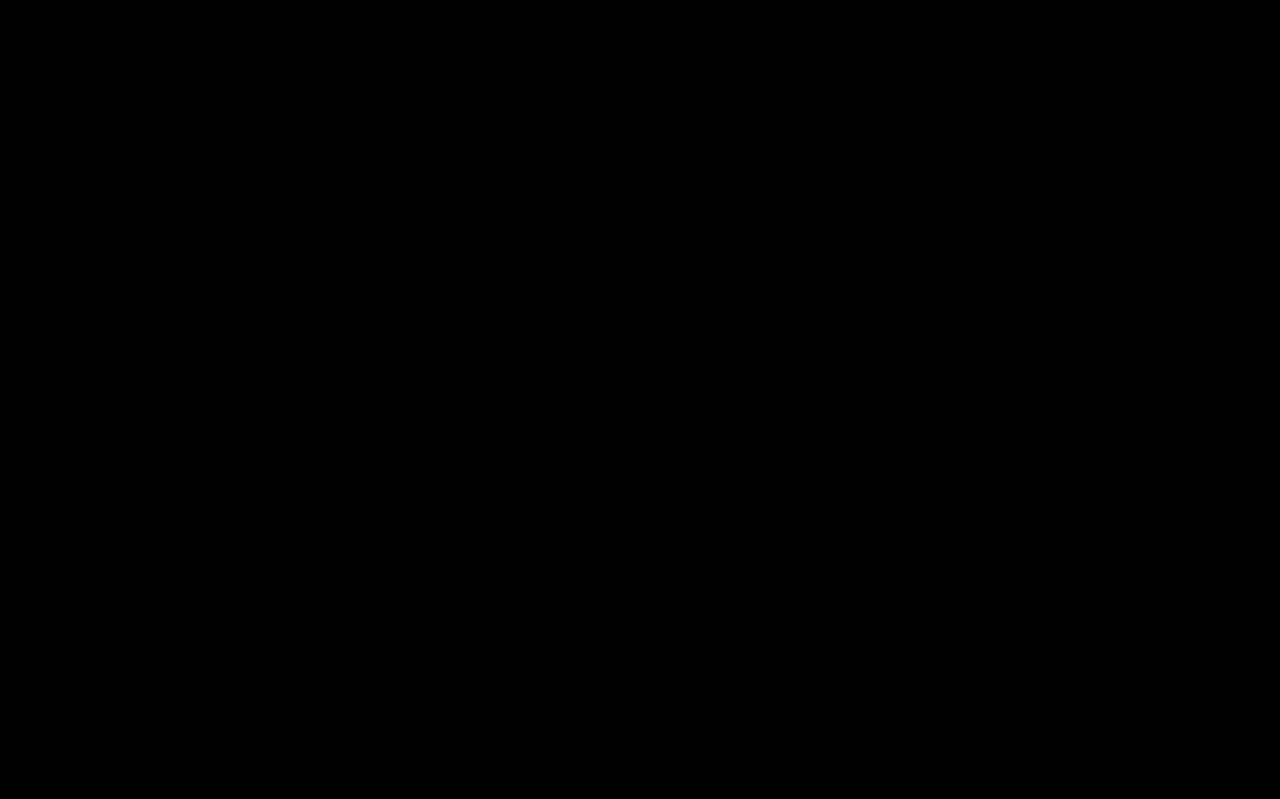 click at bounding box center (640, 399) 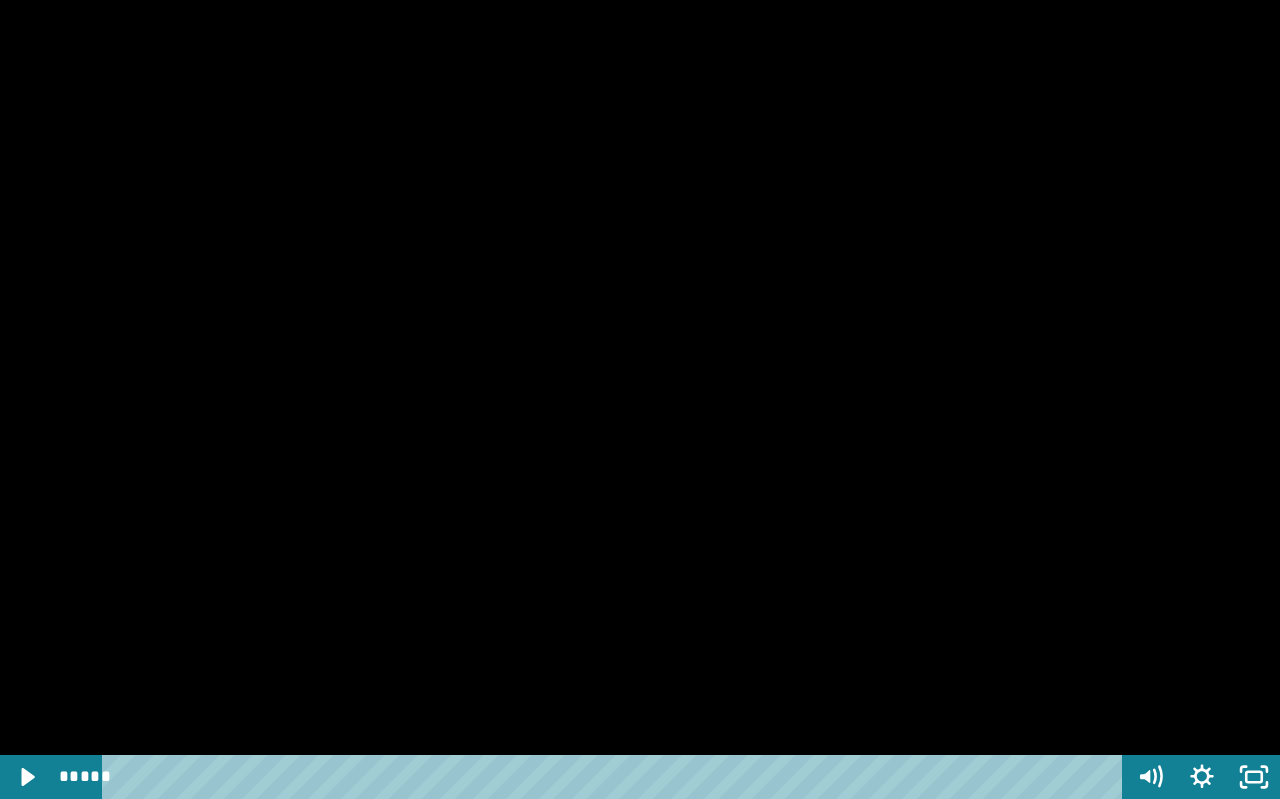 click at bounding box center (640, 399) 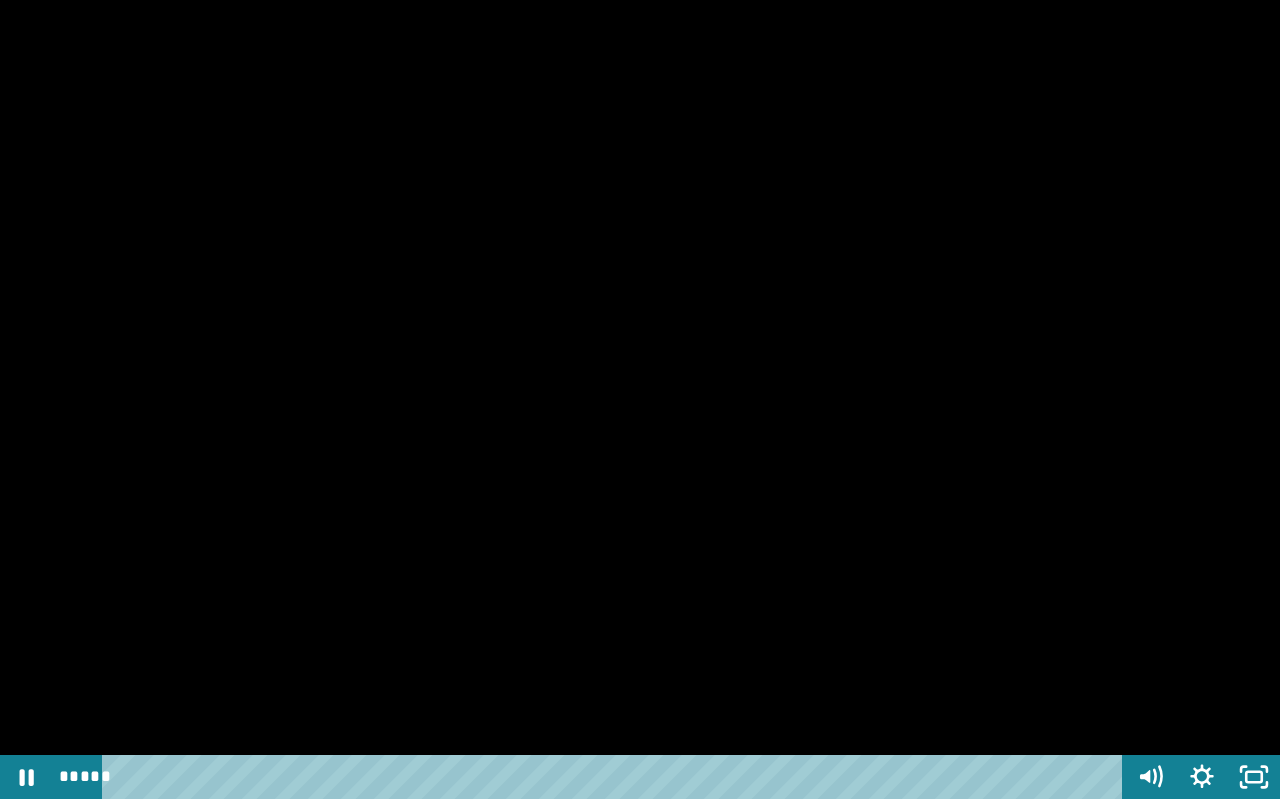click at bounding box center [640, 399] 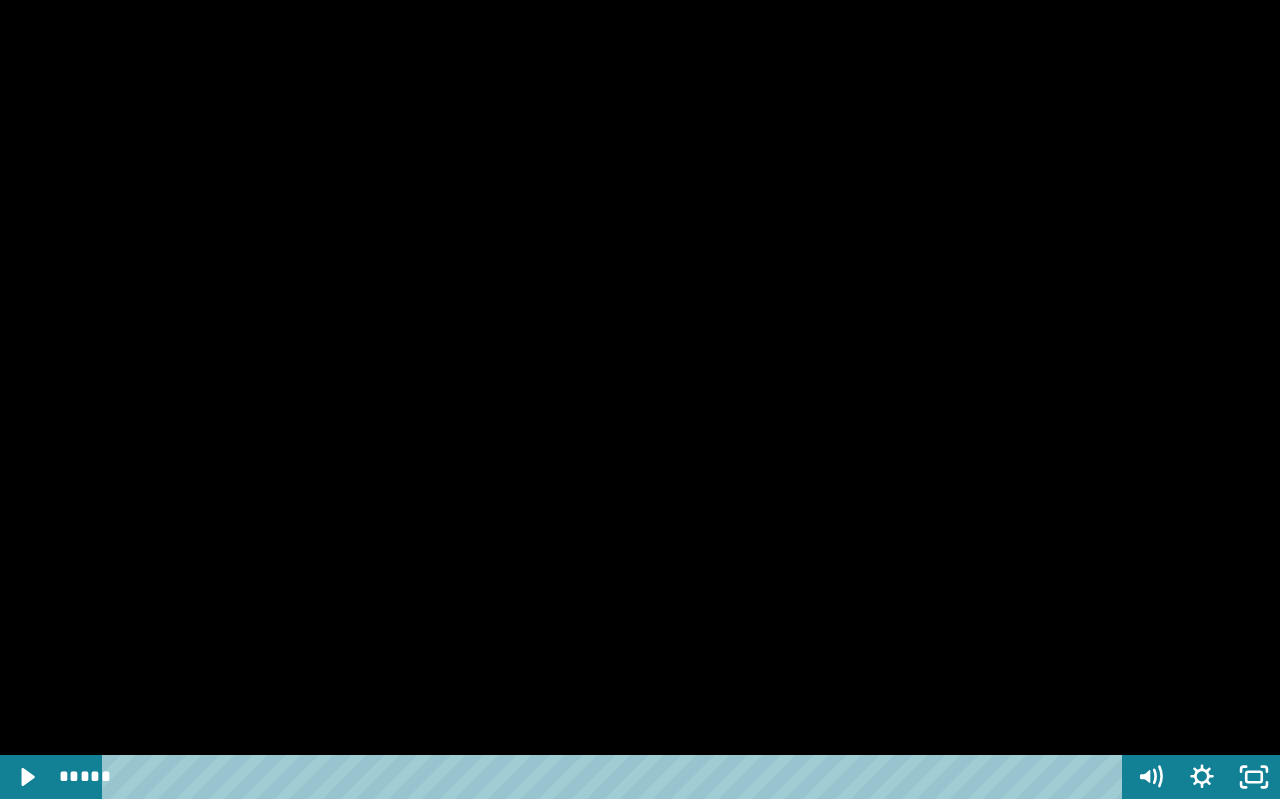 click at bounding box center (640, 399) 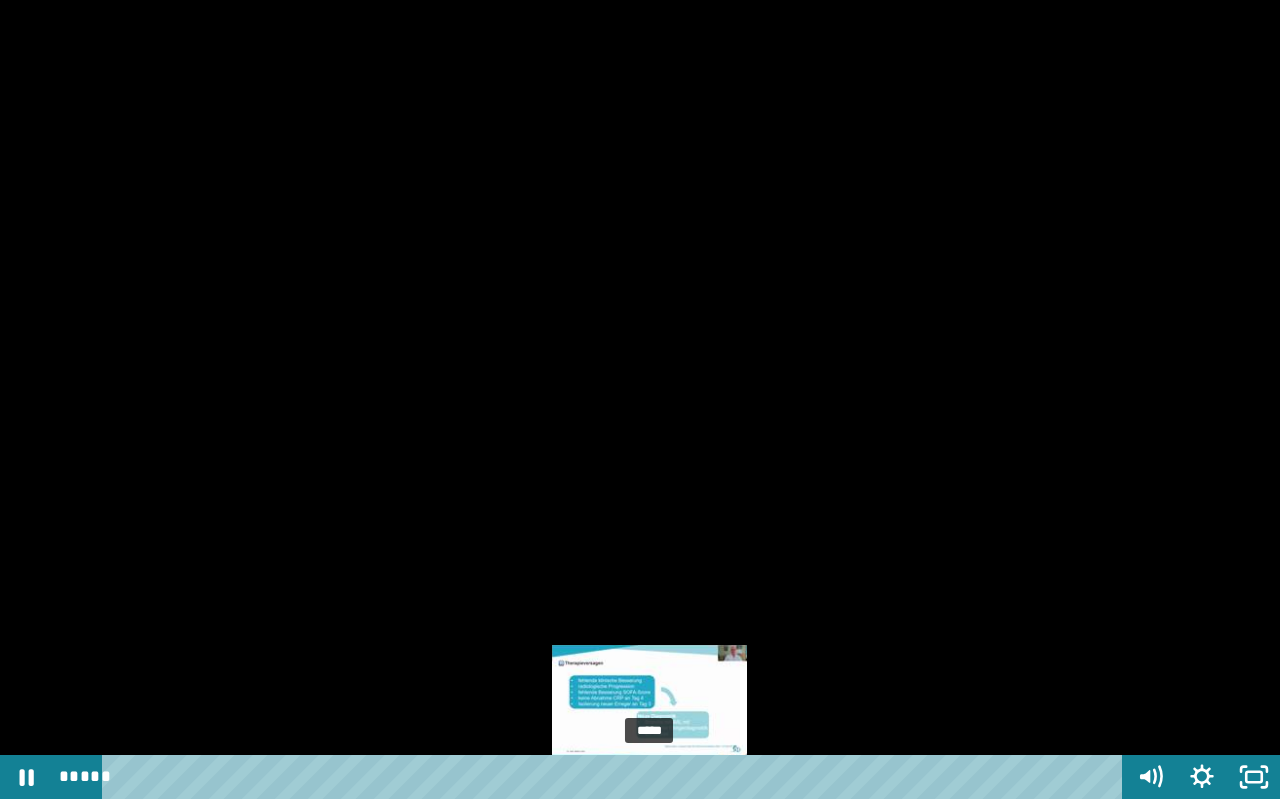 click at bounding box center (655, 777) 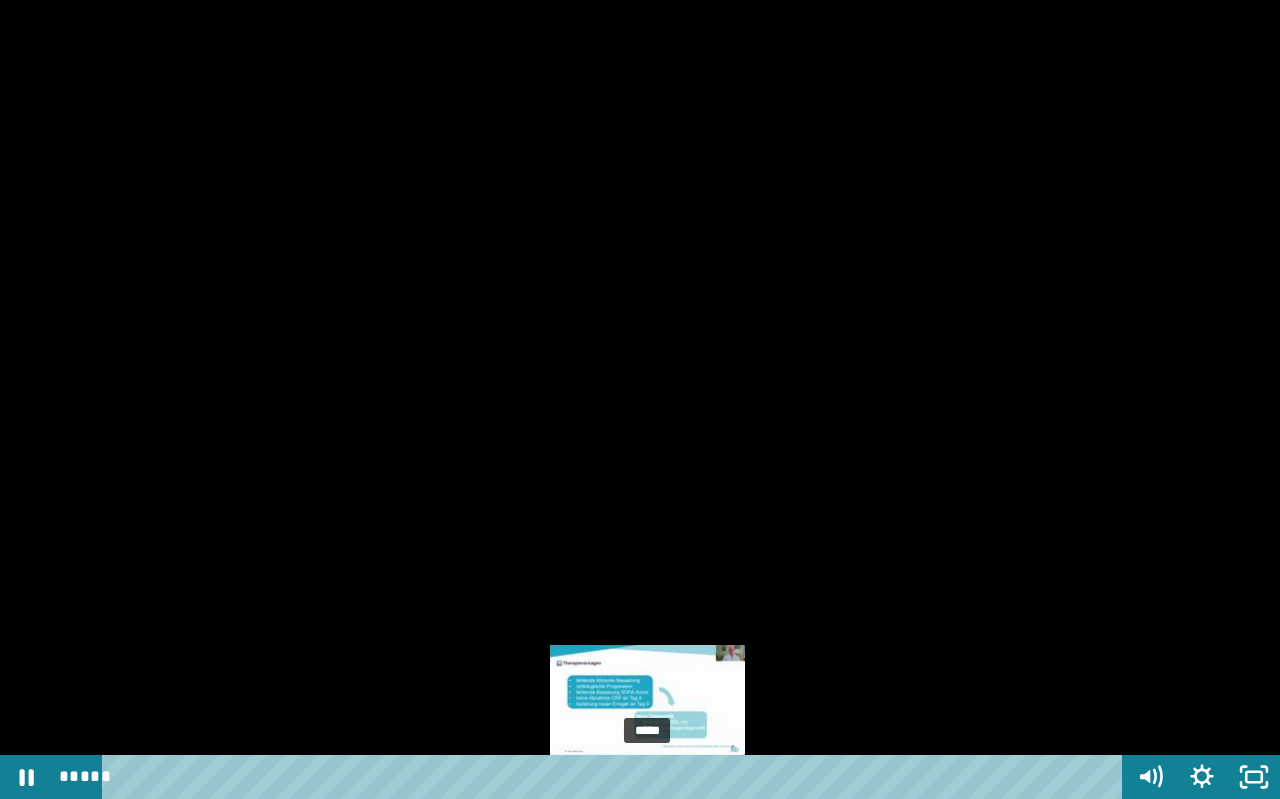 click at bounding box center (649, 777) 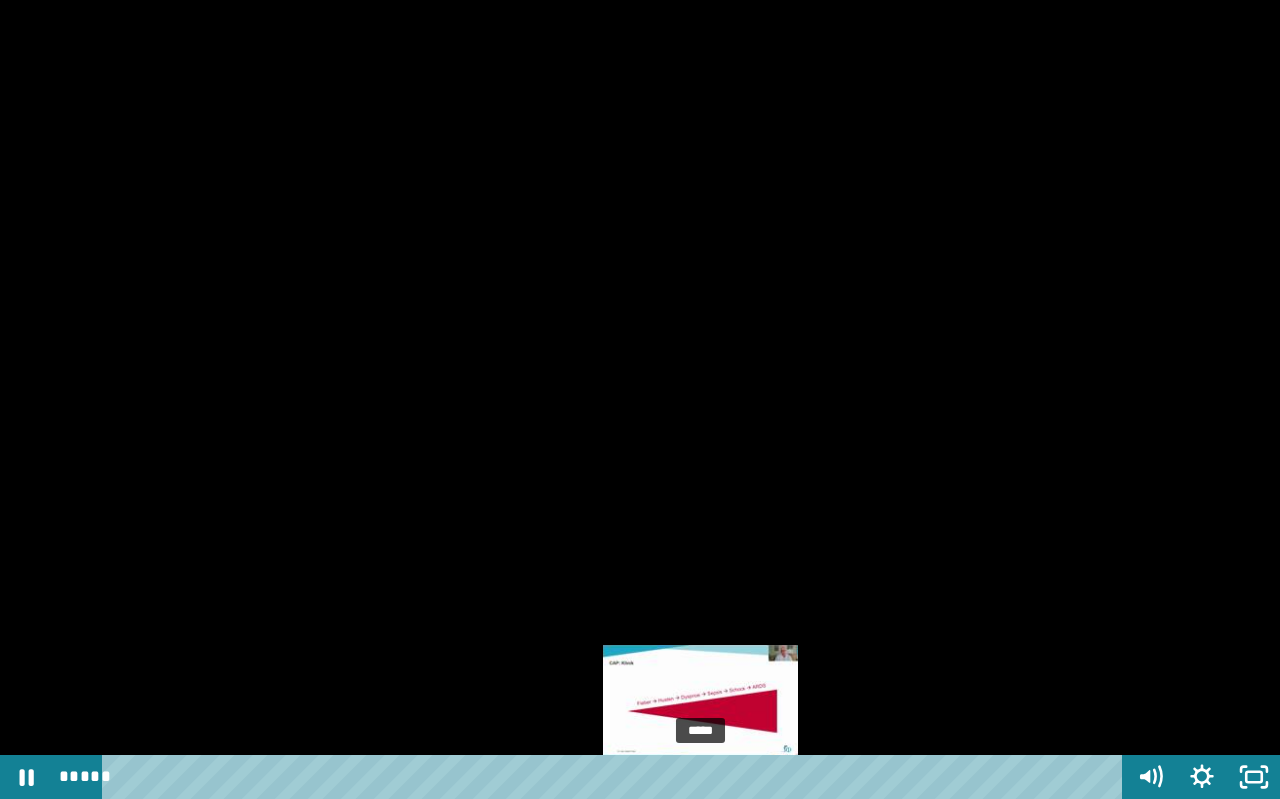 click on "*****" at bounding box center [616, 777] 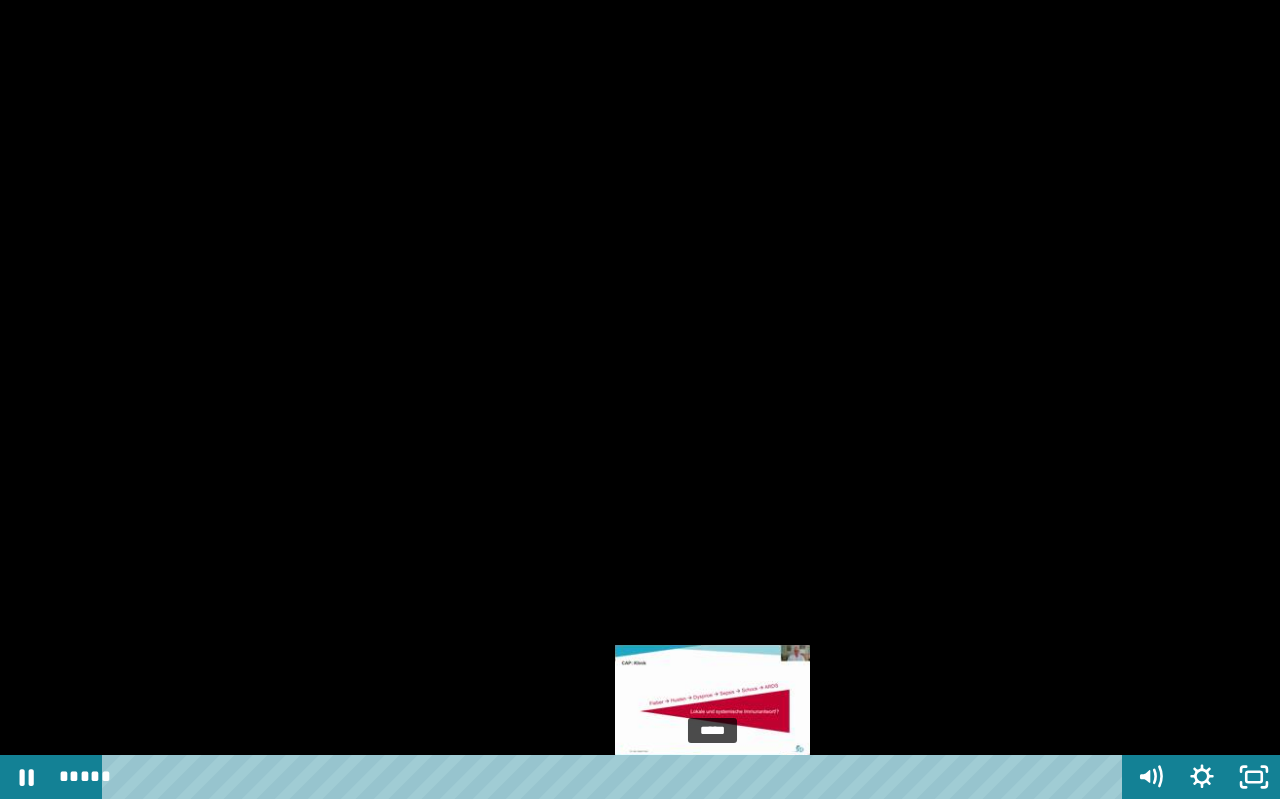 click on "*****" at bounding box center (616, 777) 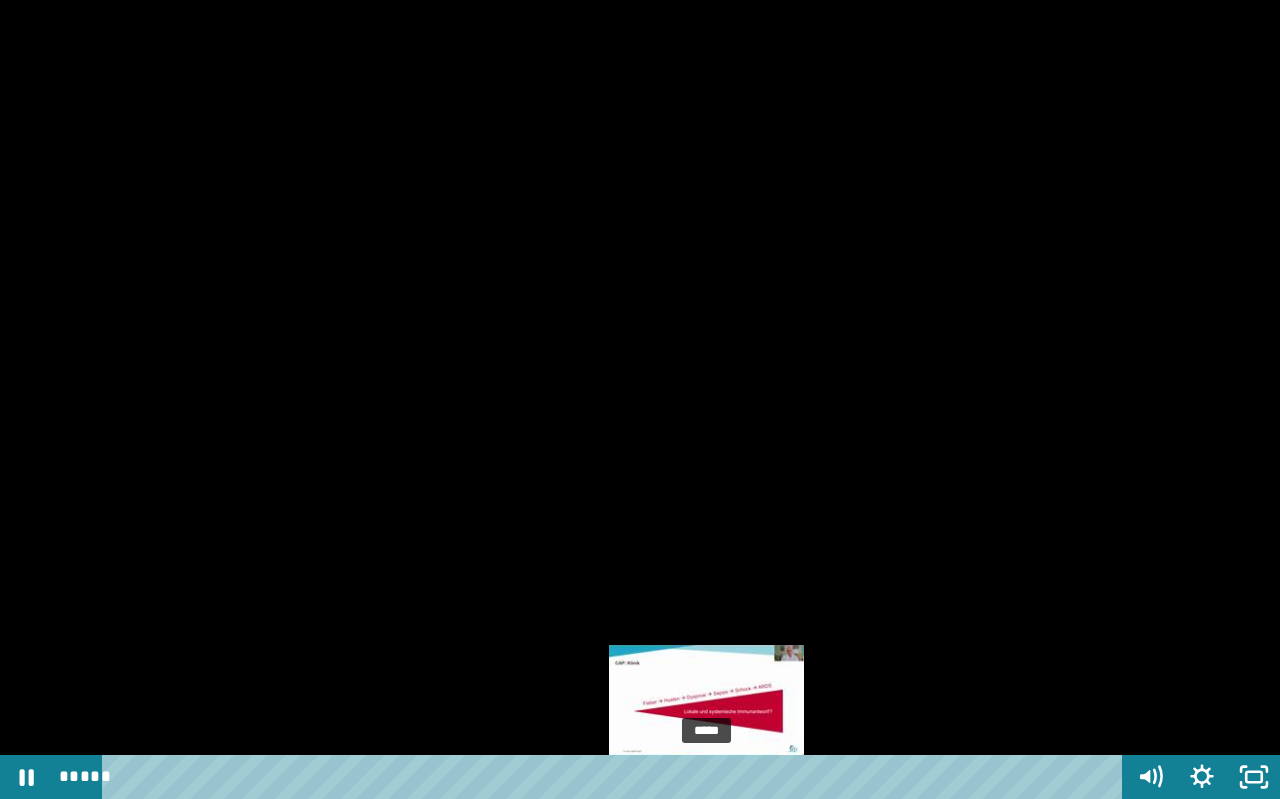 click at bounding box center [713, 777] 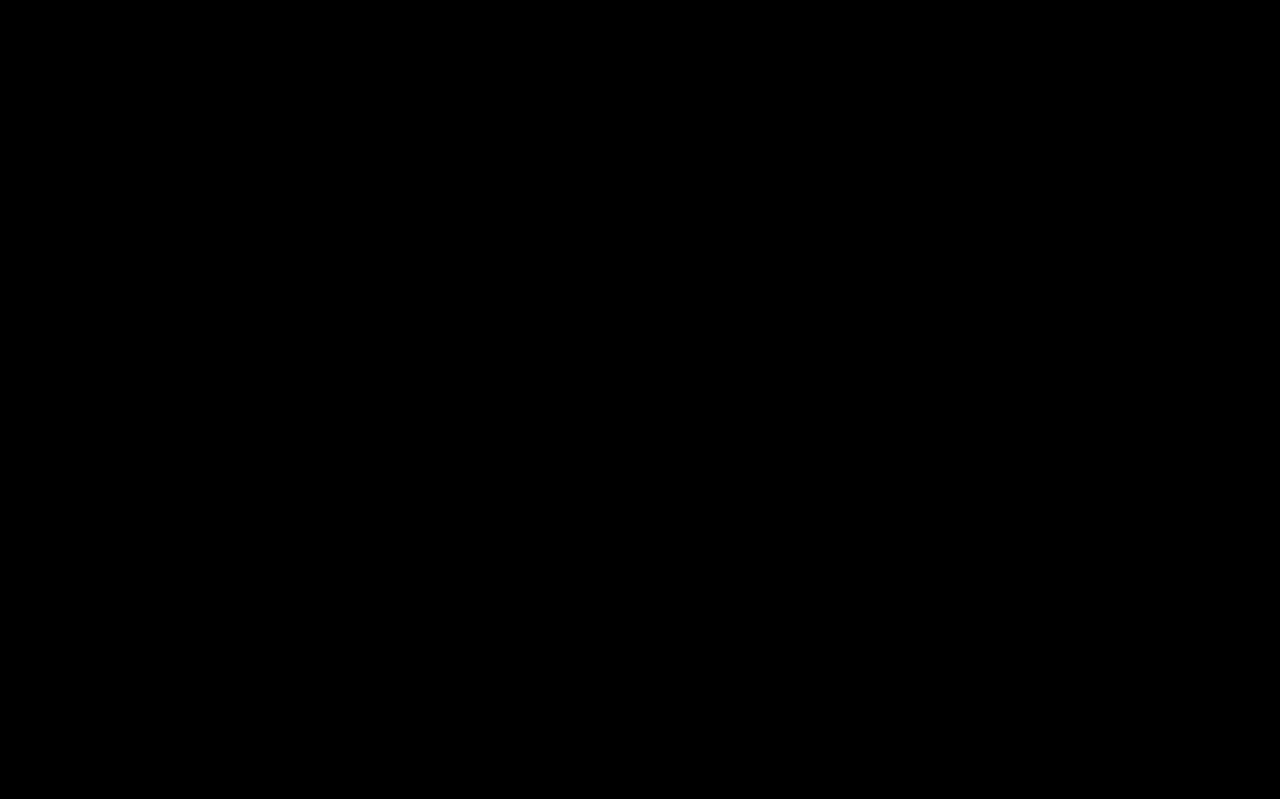 click at bounding box center [640, 399] 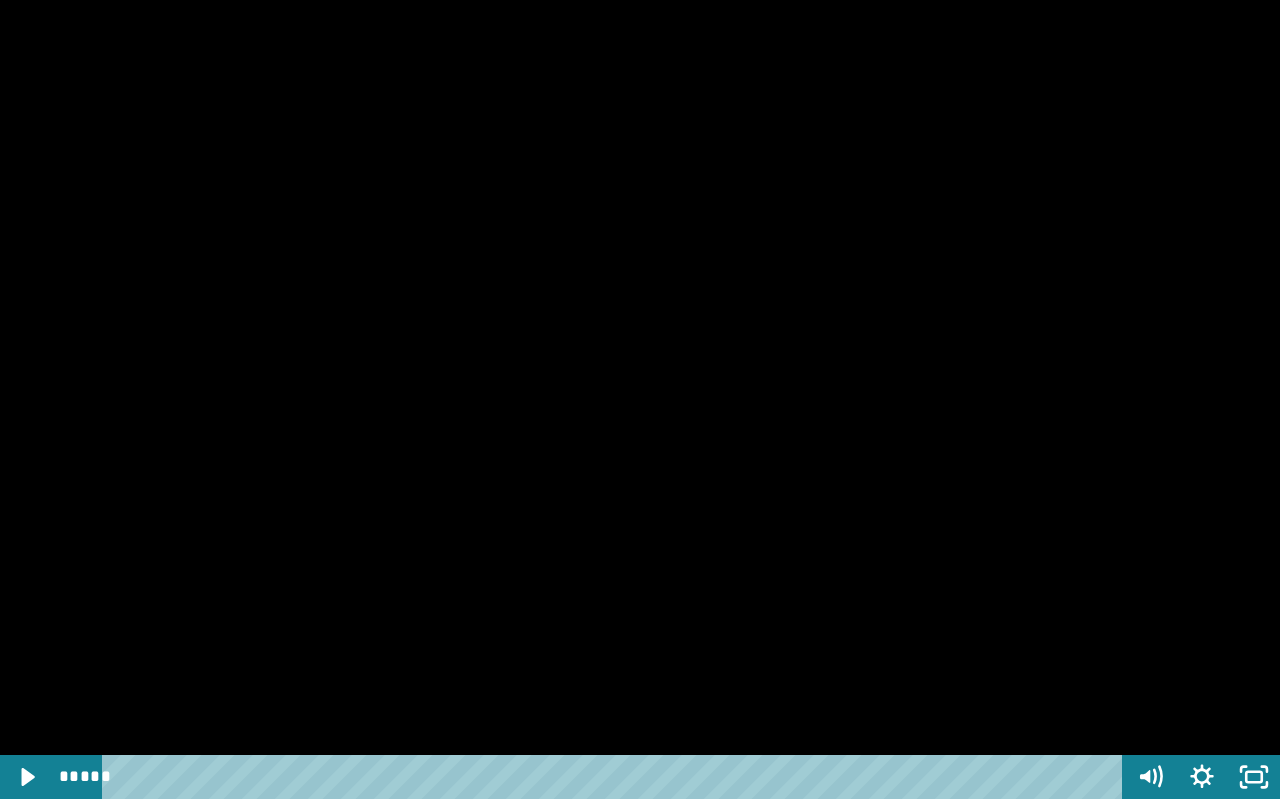 click at bounding box center [640, 399] 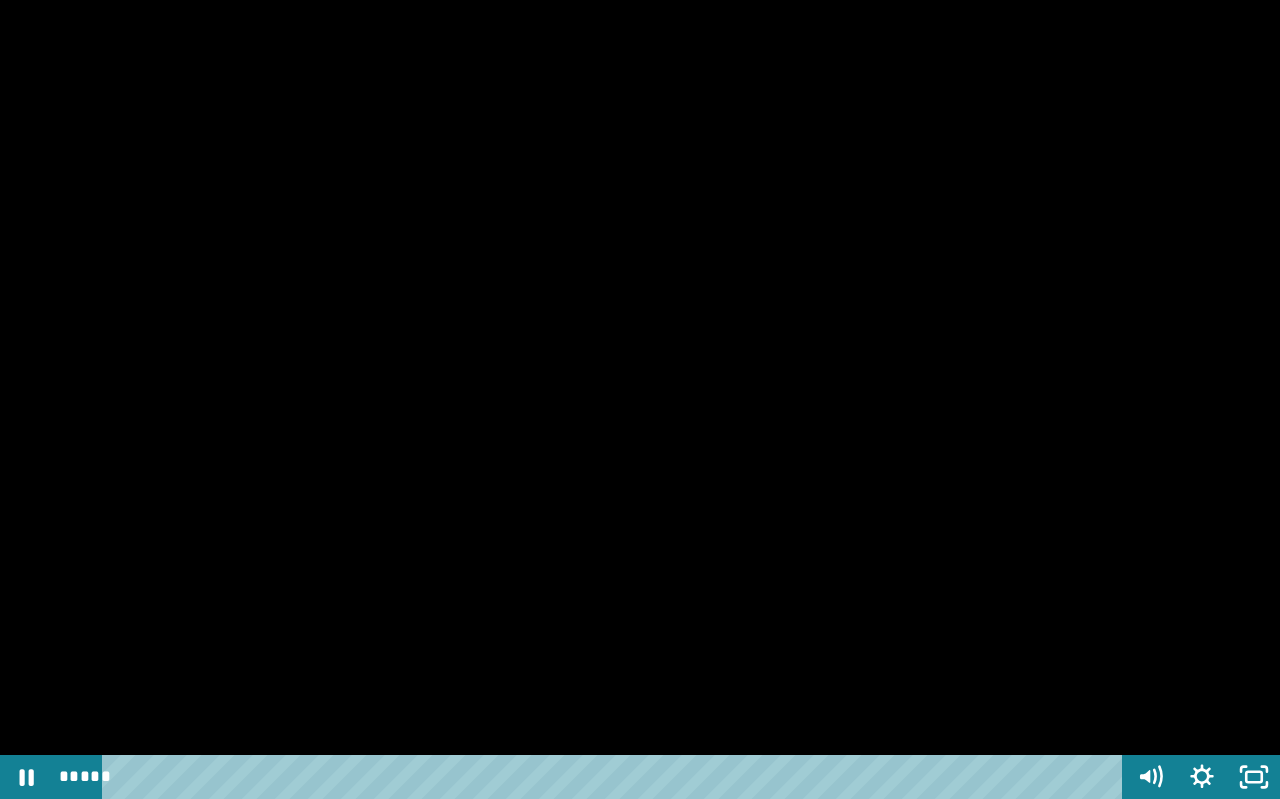 click at bounding box center (640, 399) 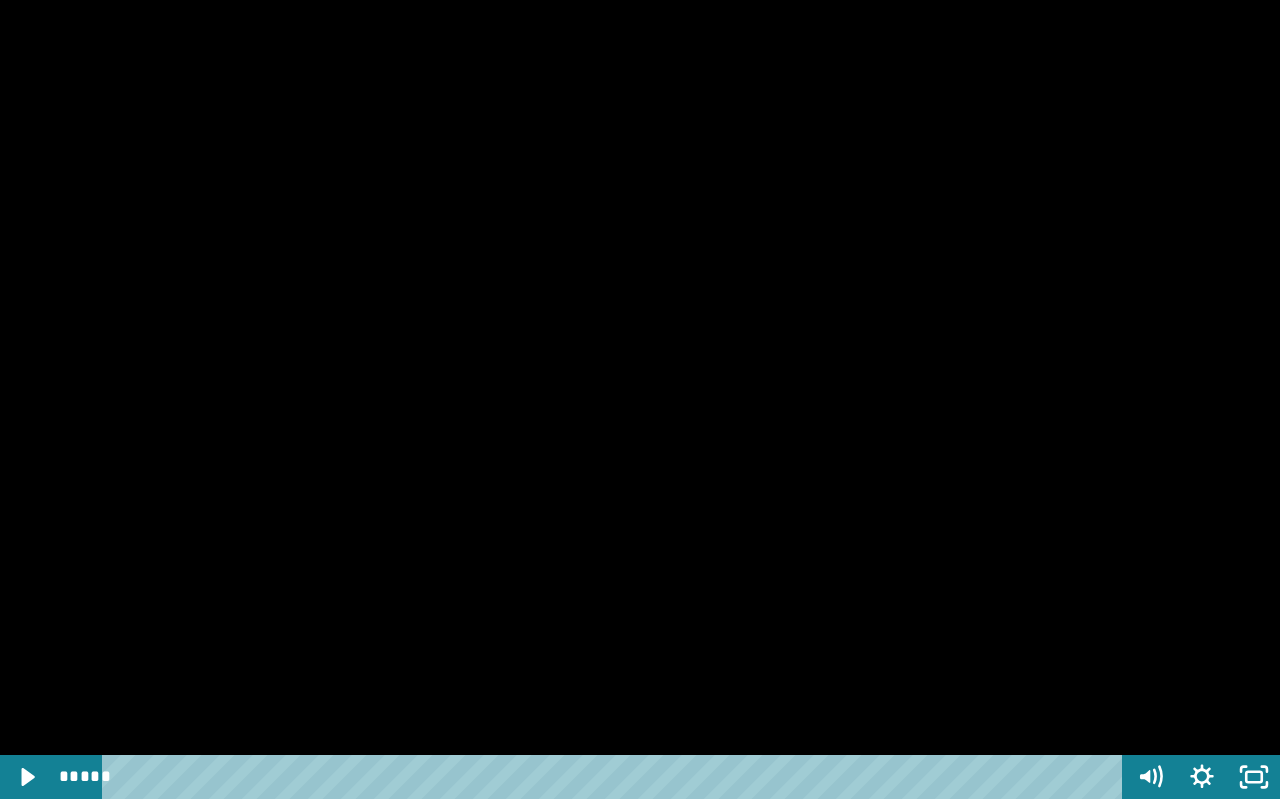 click at bounding box center (640, 399) 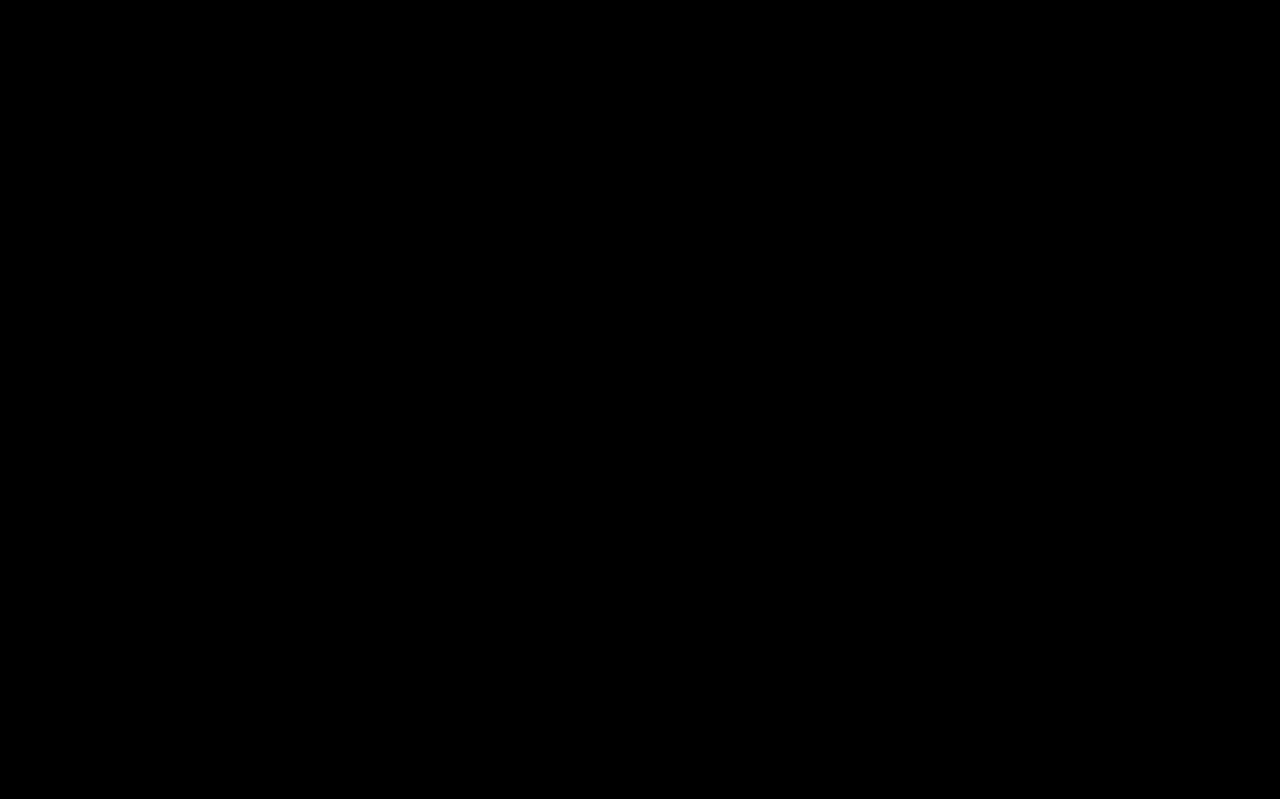 click at bounding box center (640, 399) 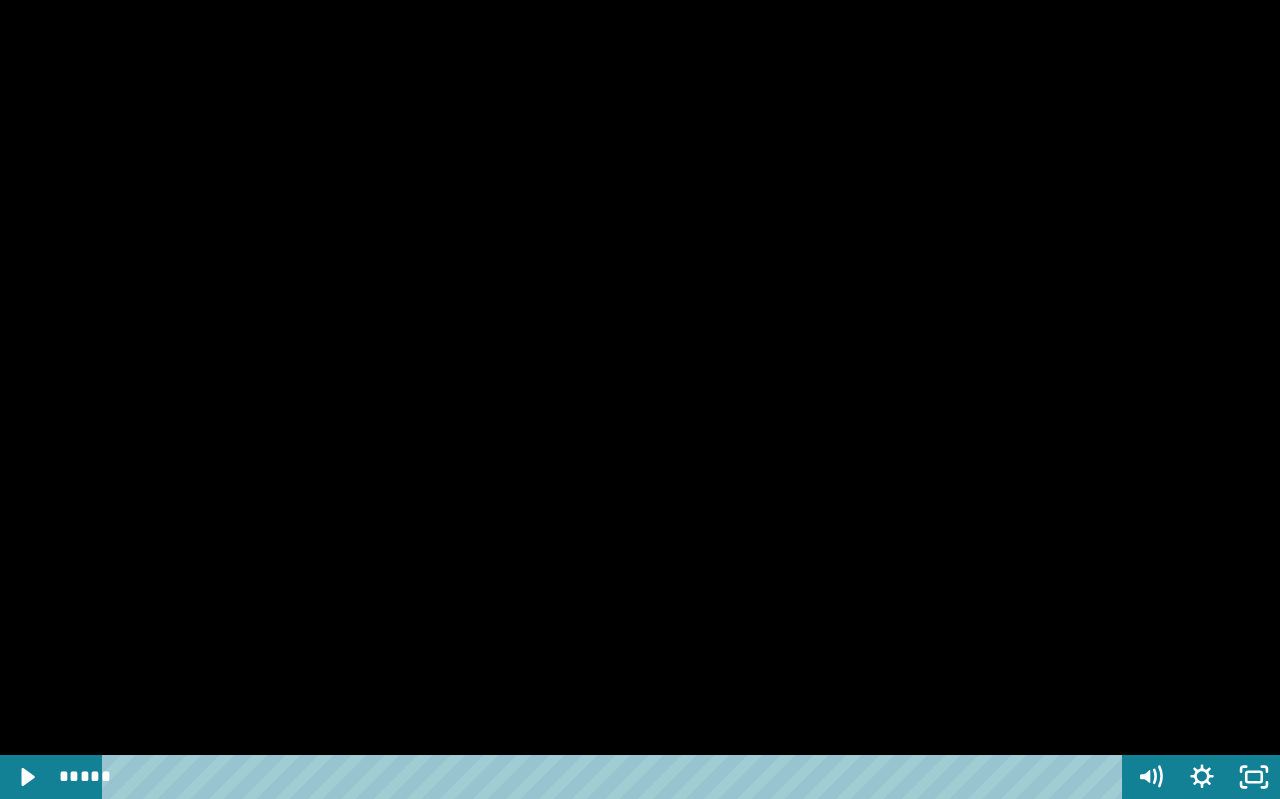 click at bounding box center [640, 399] 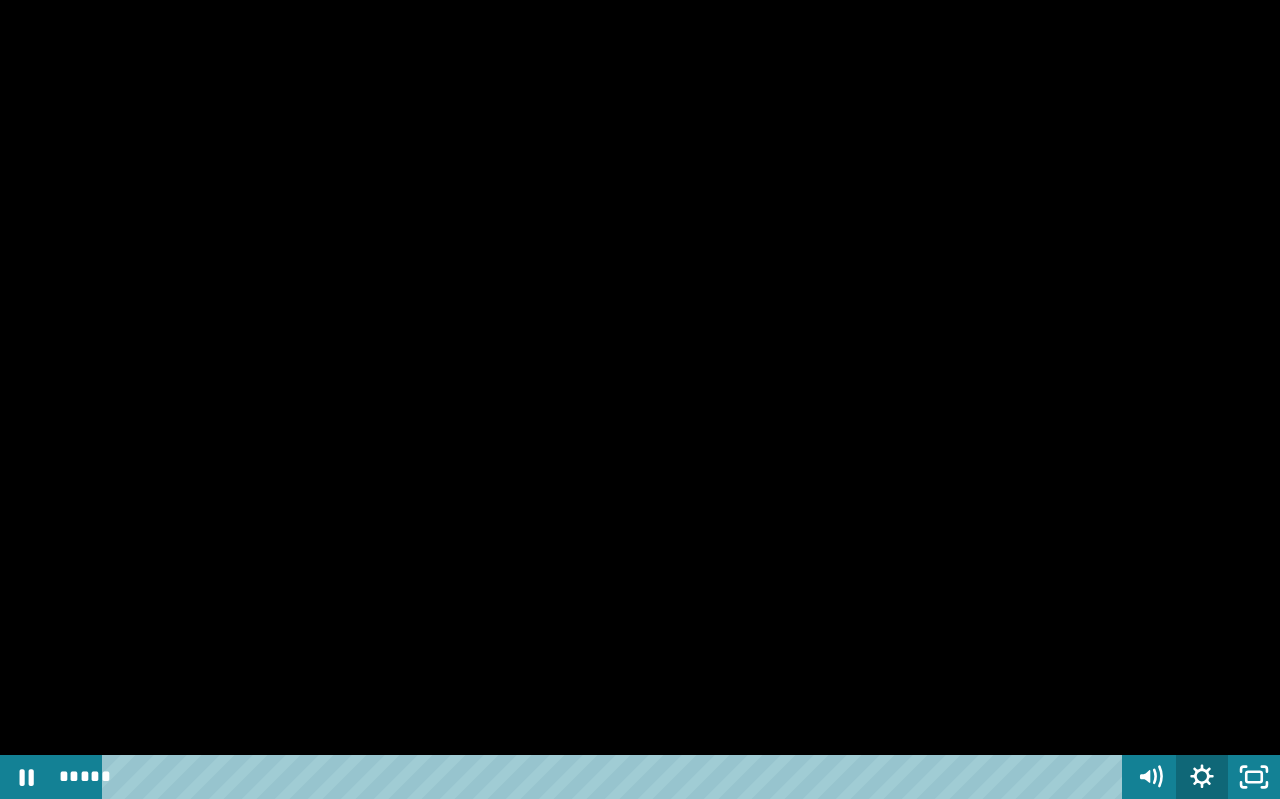 click 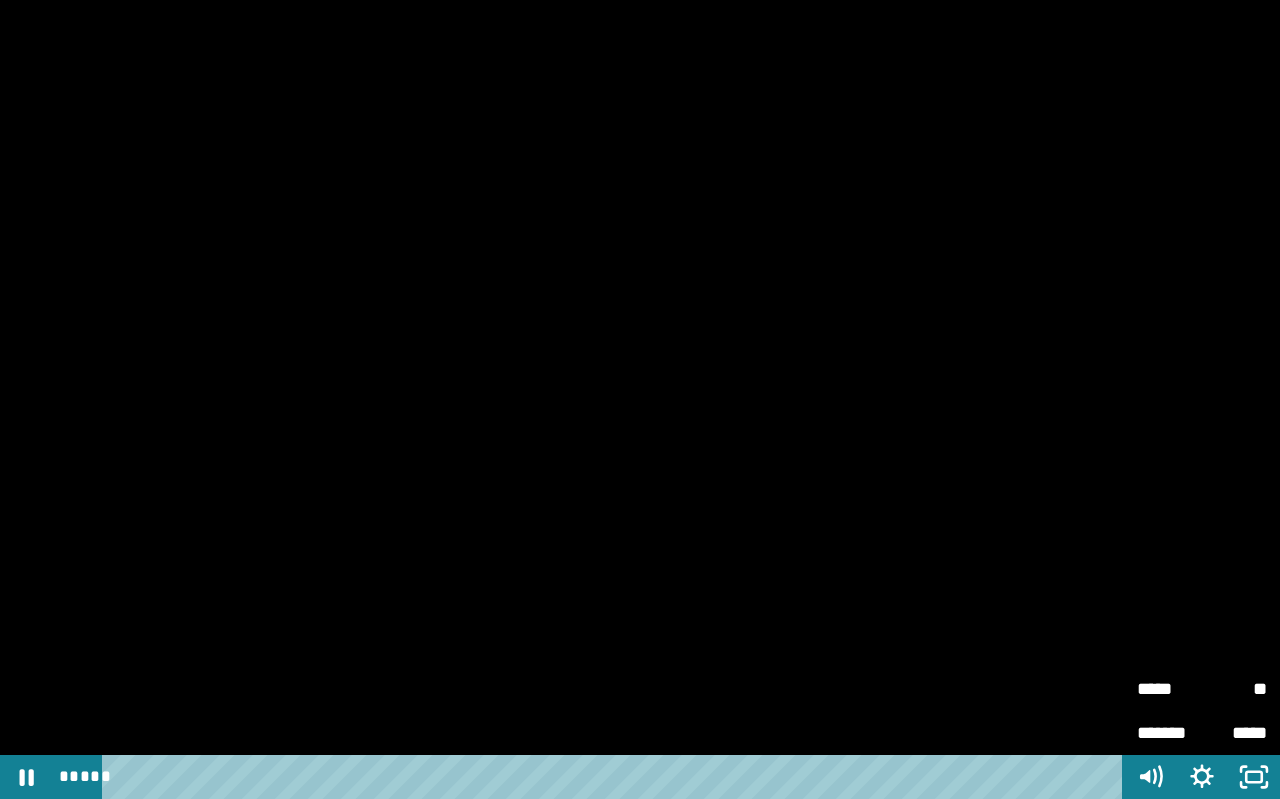 click at bounding box center [640, 399] 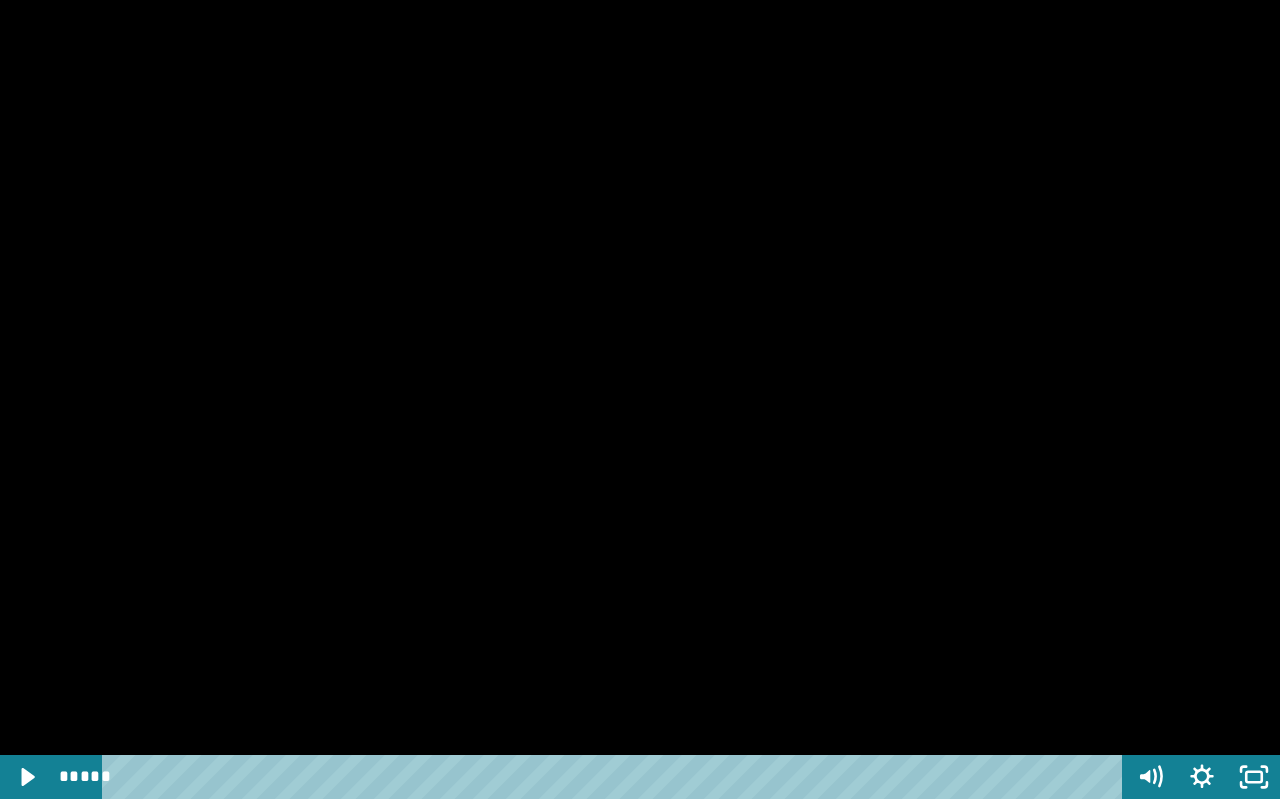 click at bounding box center [640, 399] 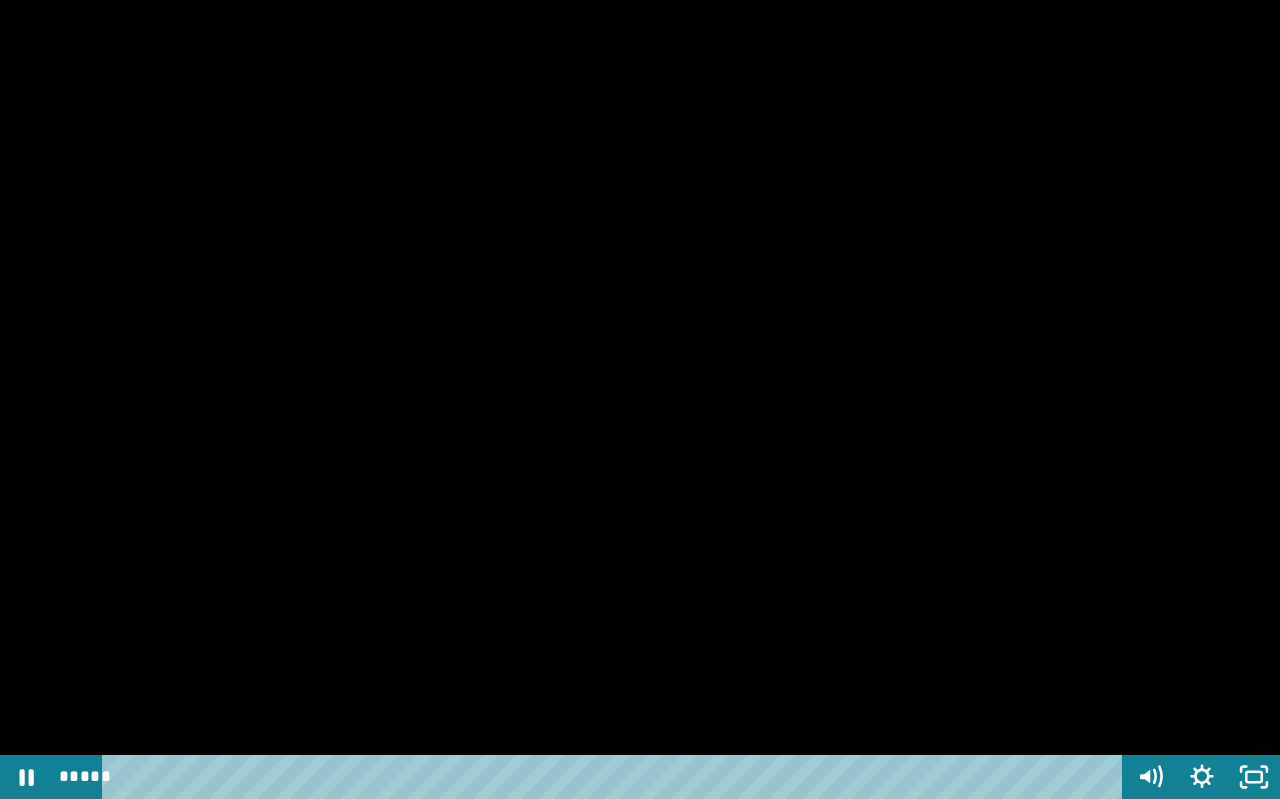 click at bounding box center (640, 399) 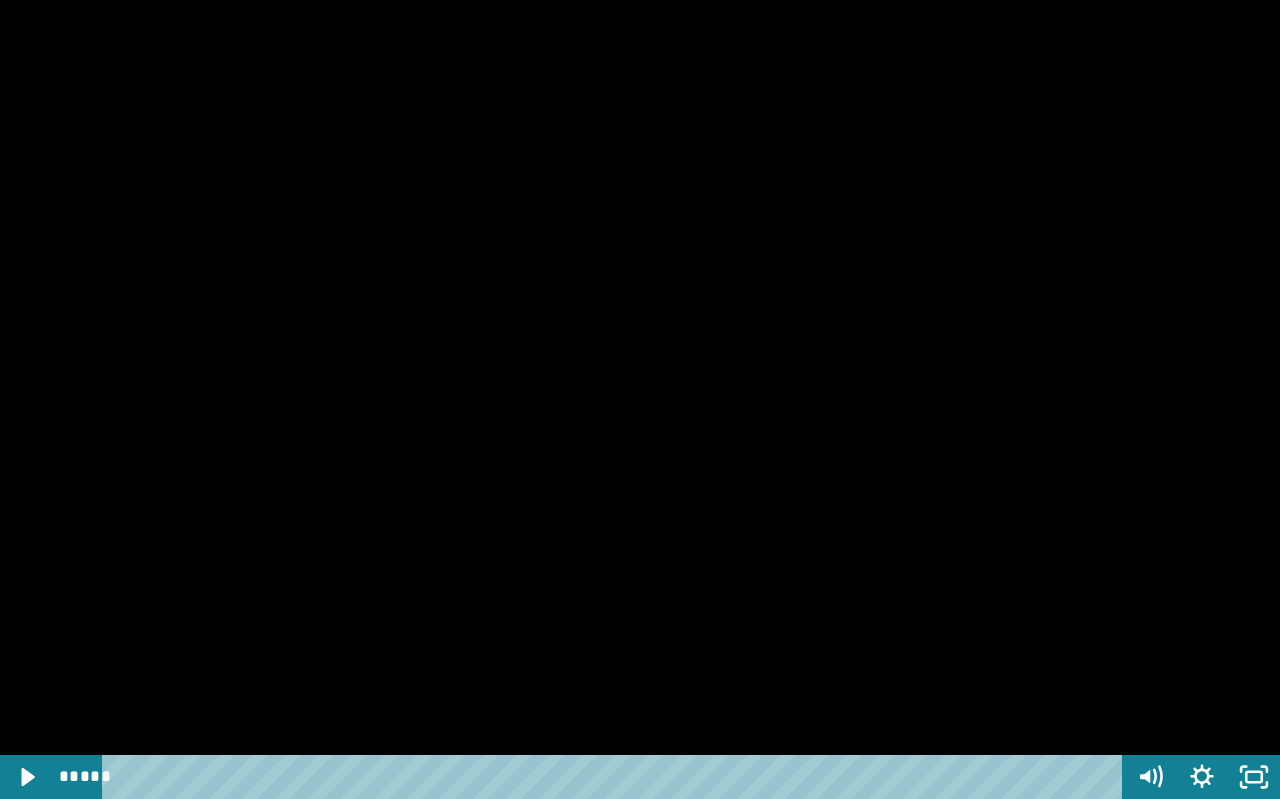 click at bounding box center [640, 399] 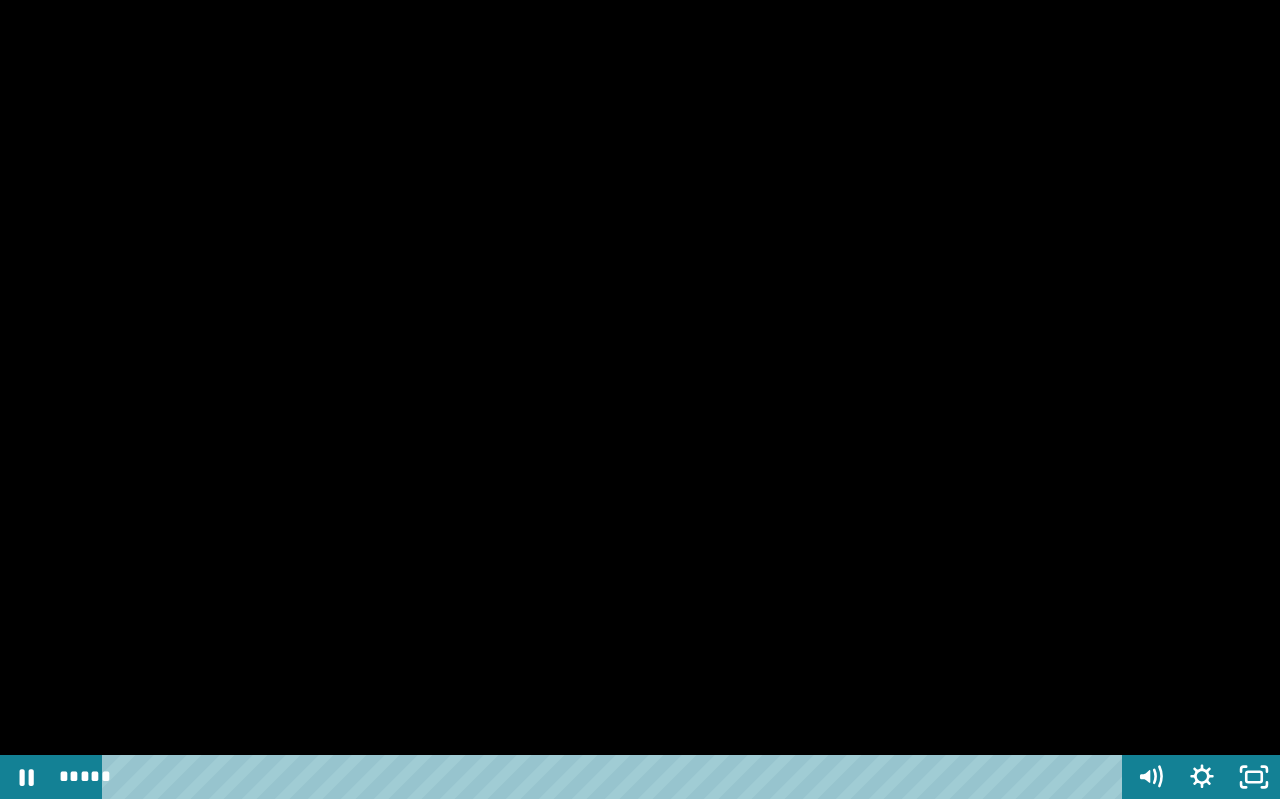 click at bounding box center (640, 399) 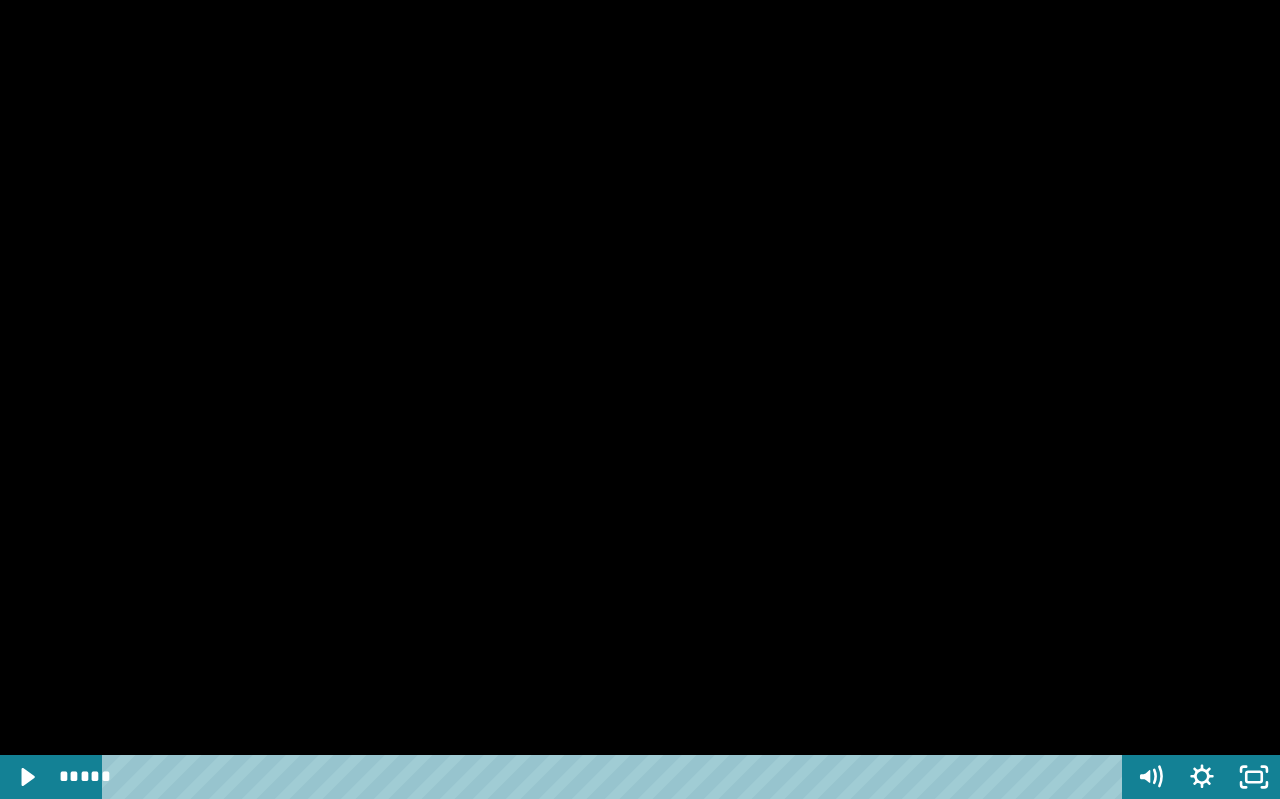 click at bounding box center [640, 399] 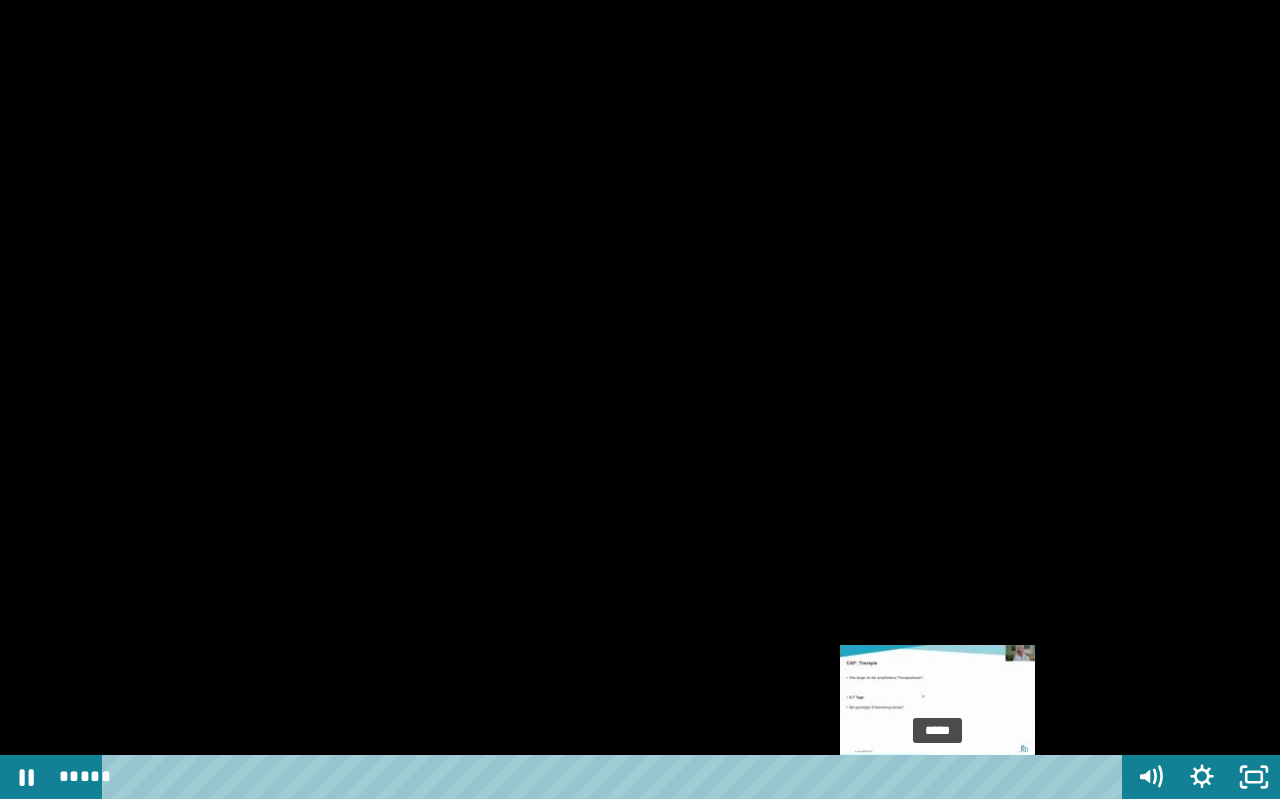 click on "*****" at bounding box center [616, 777] 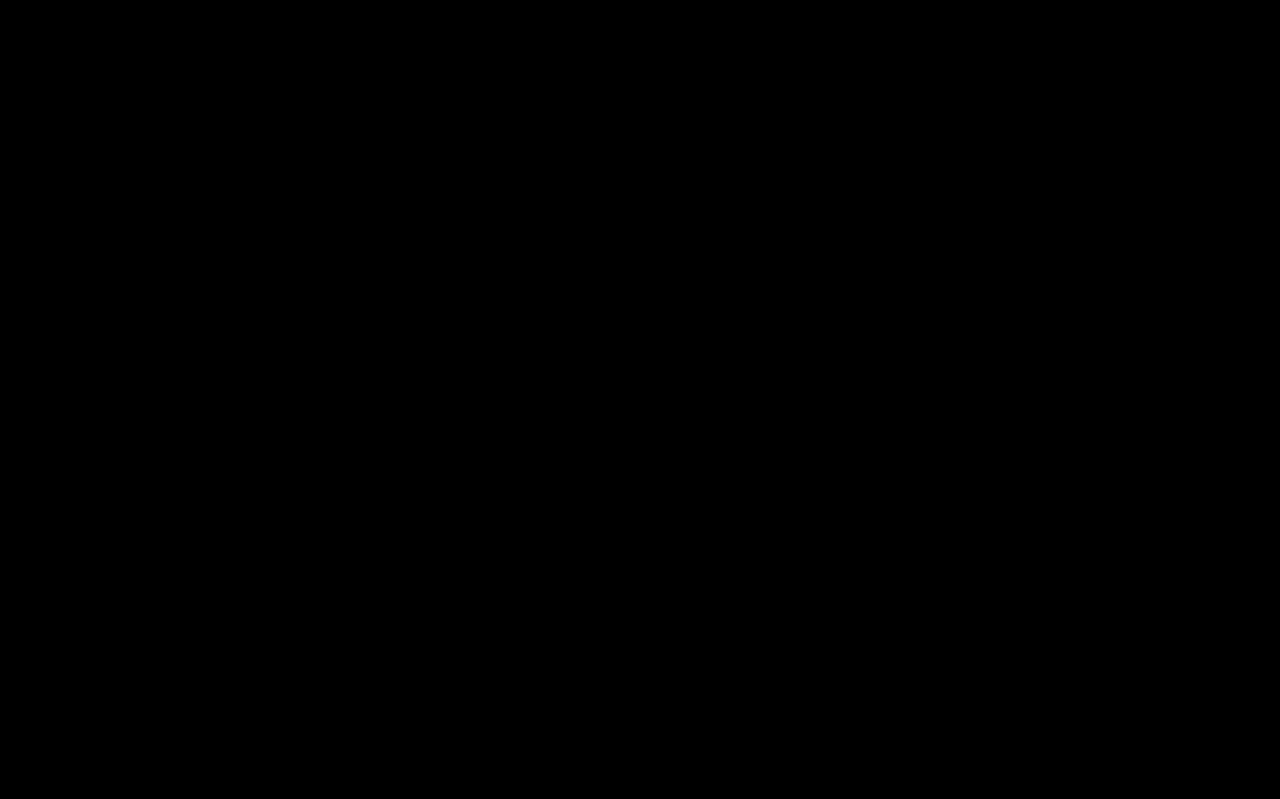 click at bounding box center [640, 399] 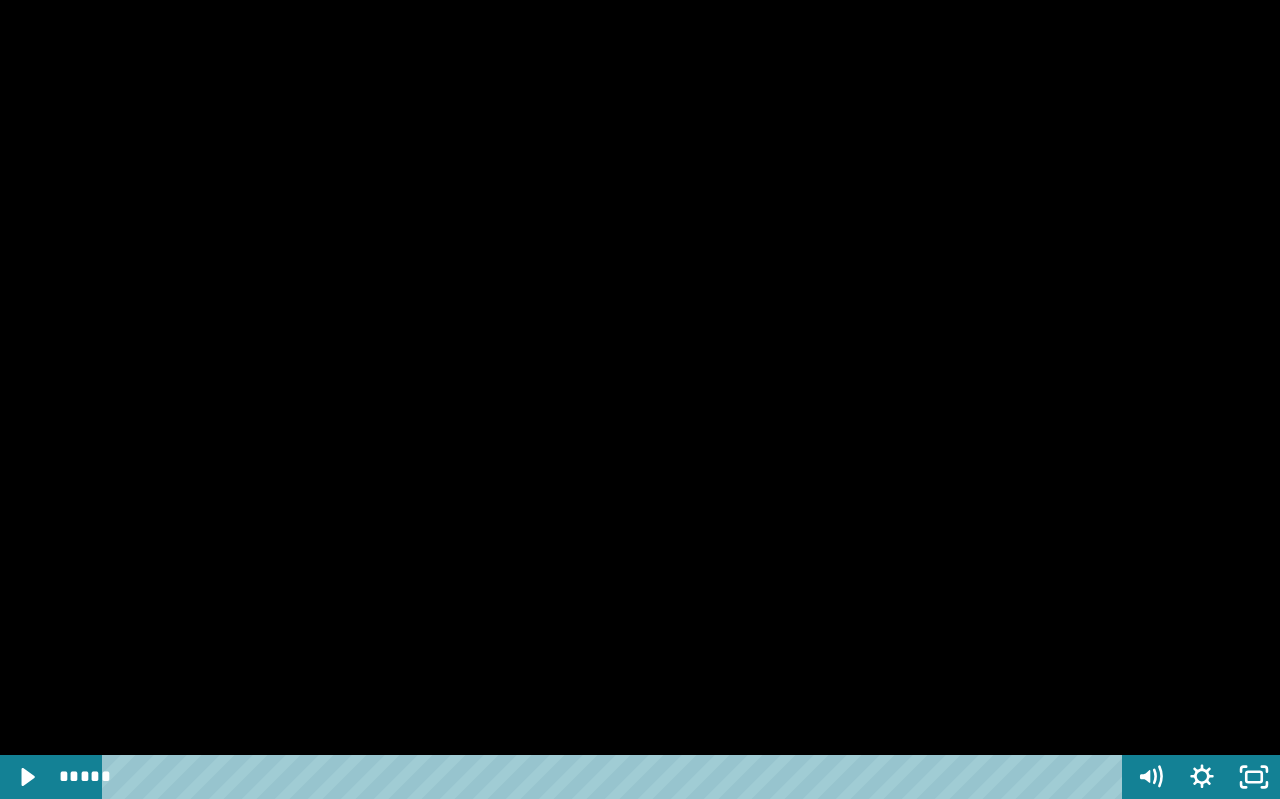 click at bounding box center [640, 399] 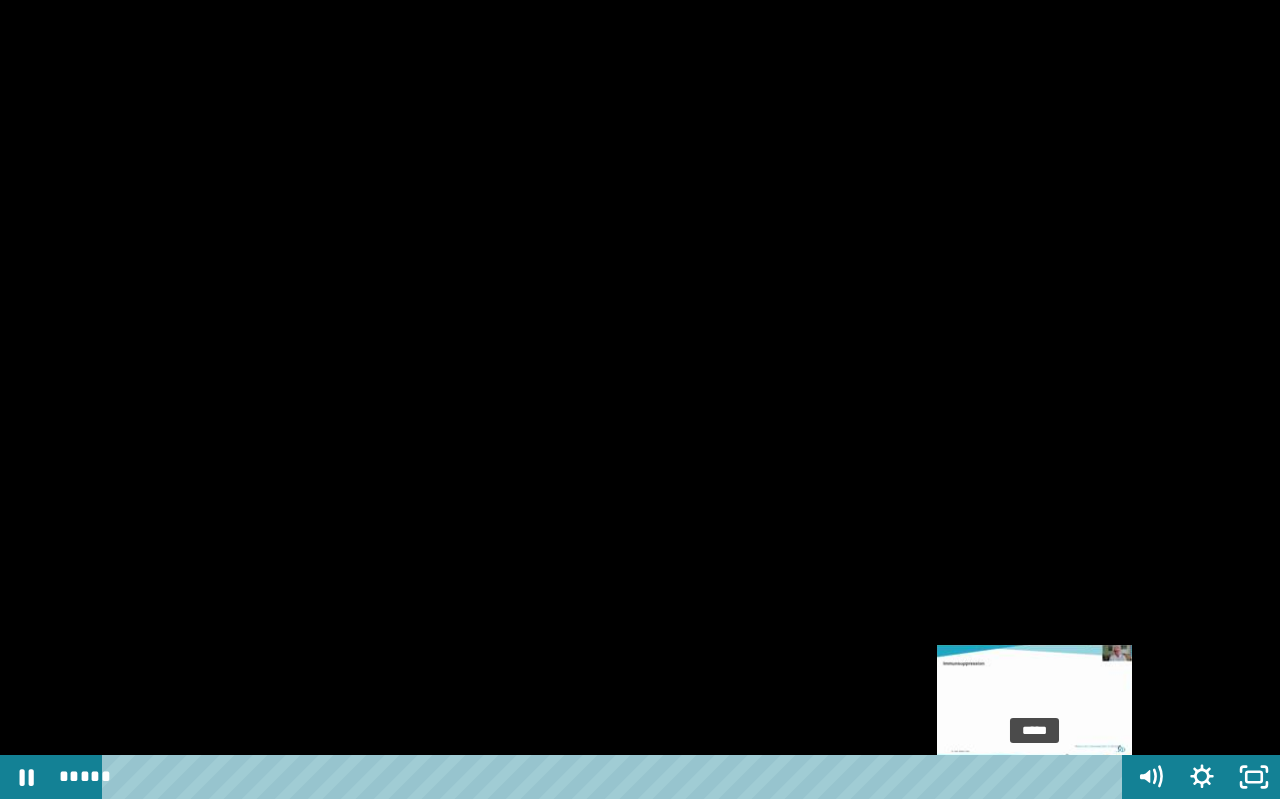 click on "*****" at bounding box center [616, 777] 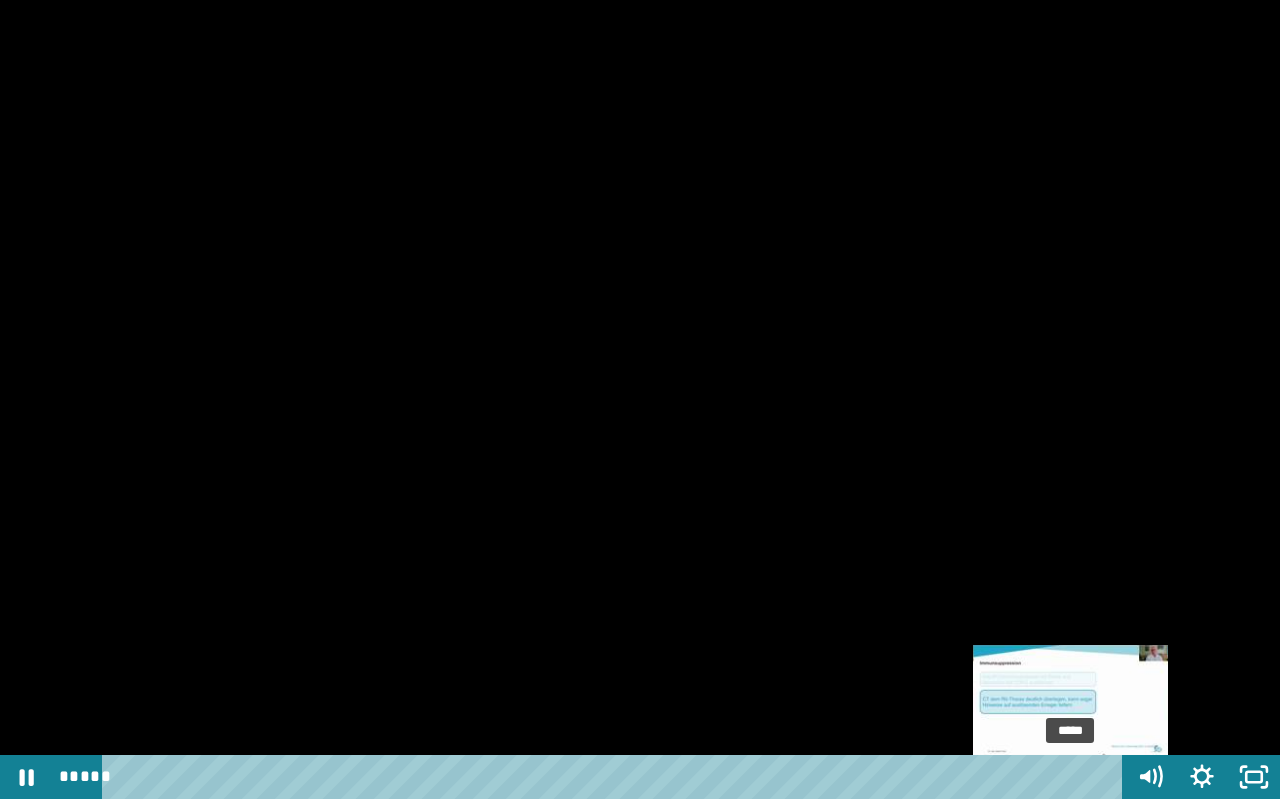 click on "*****" at bounding box center [616, 777] 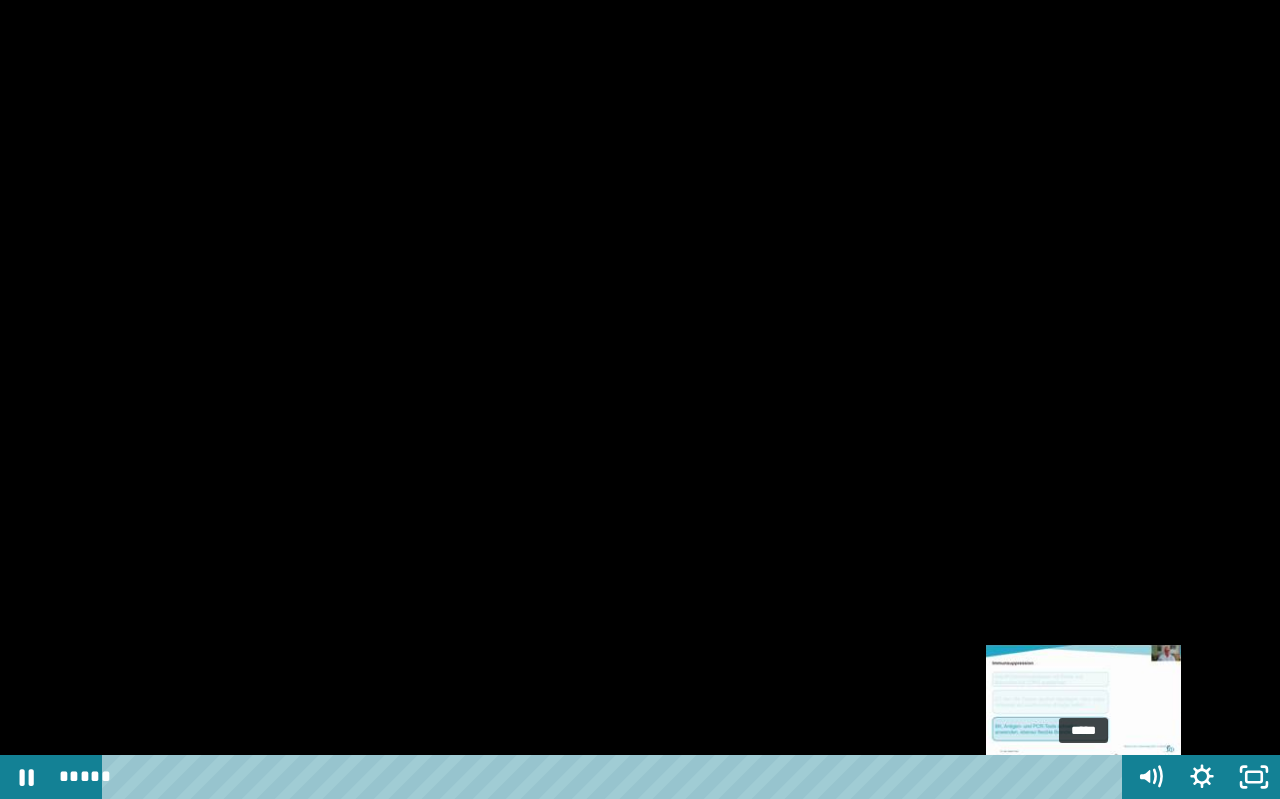 click on "*****" at bounding box center [616, 777] 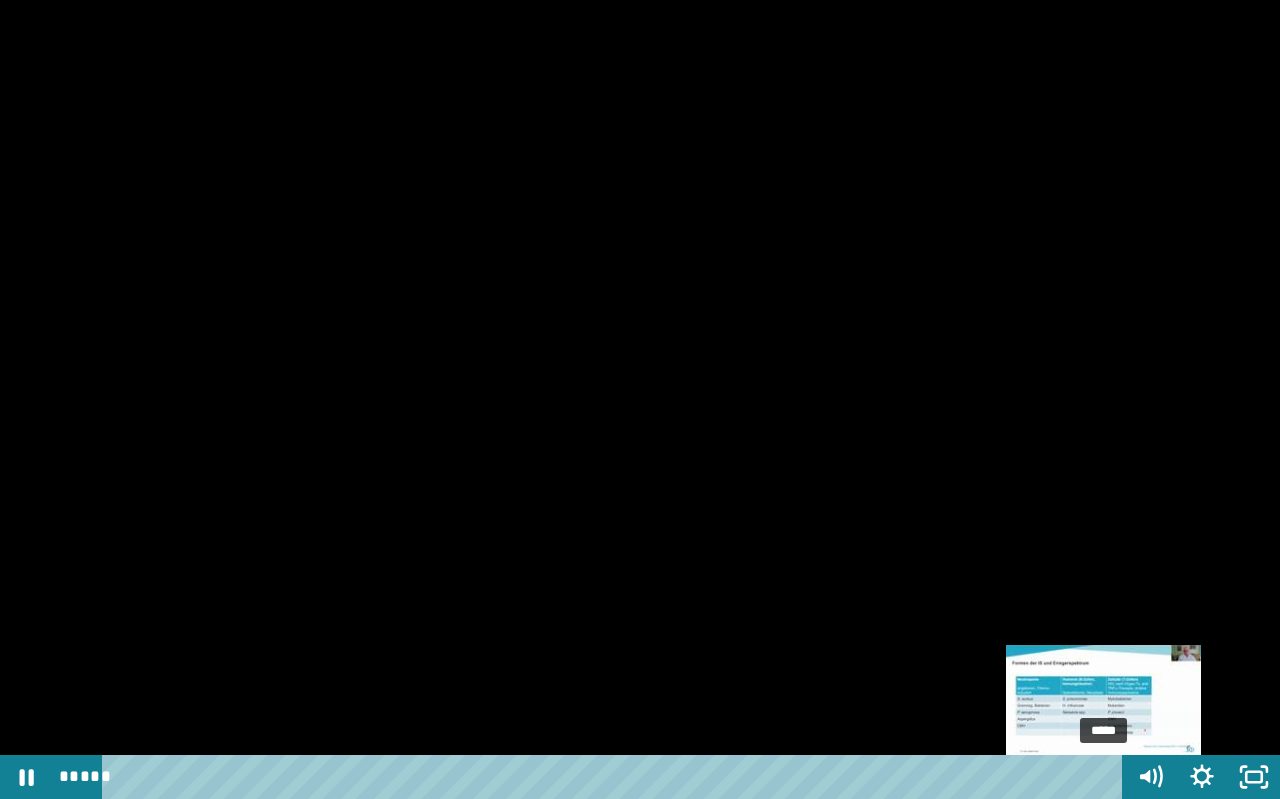 click on "*****" at bounding box center (616, 777) 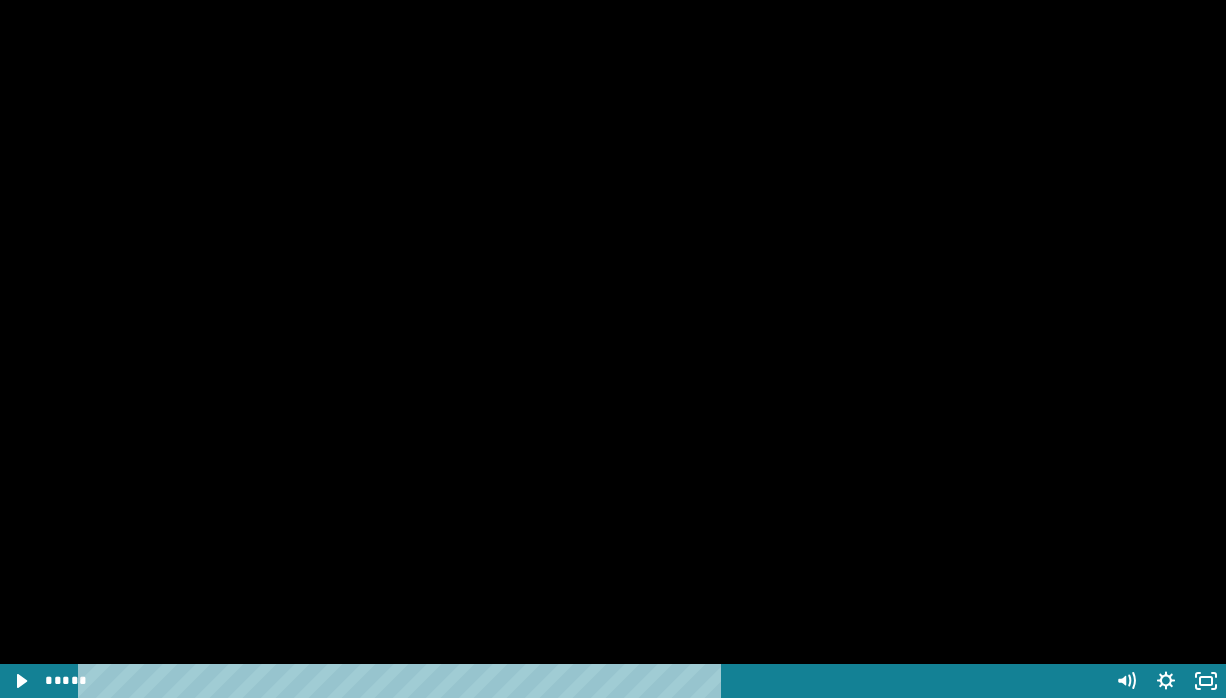 scroll, scrollTop: 1791, scrollLeft: 0, axis: vertical 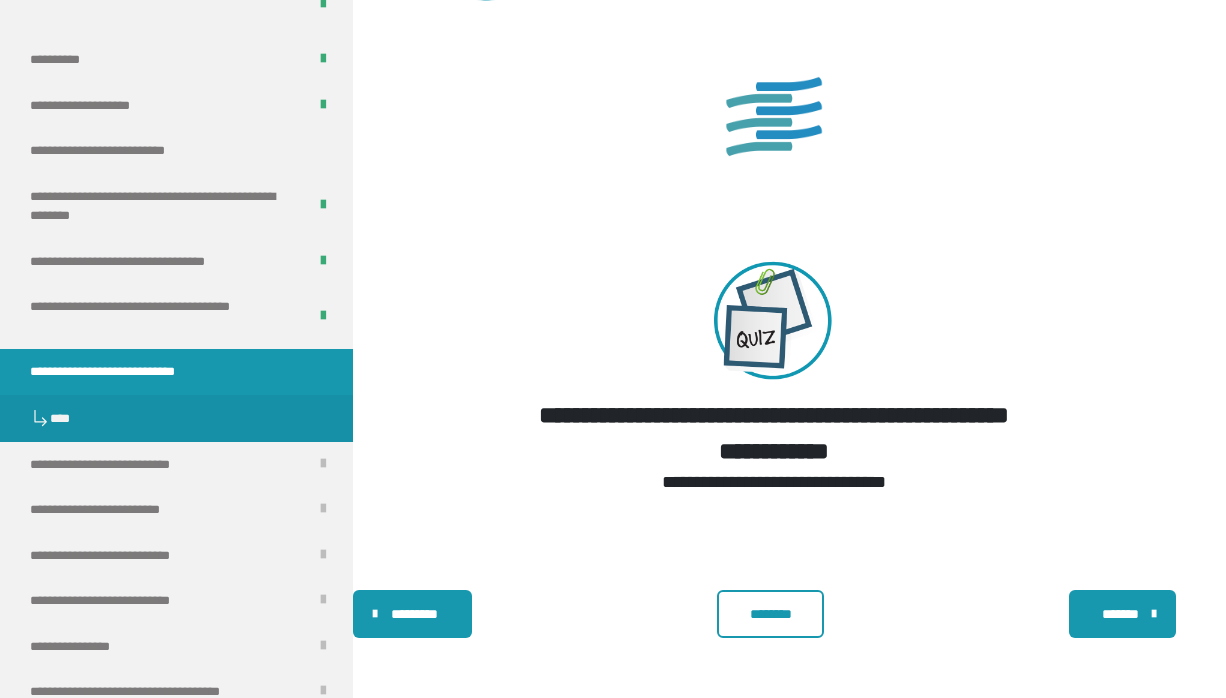 click on "********" at bounding box center [770, 614] 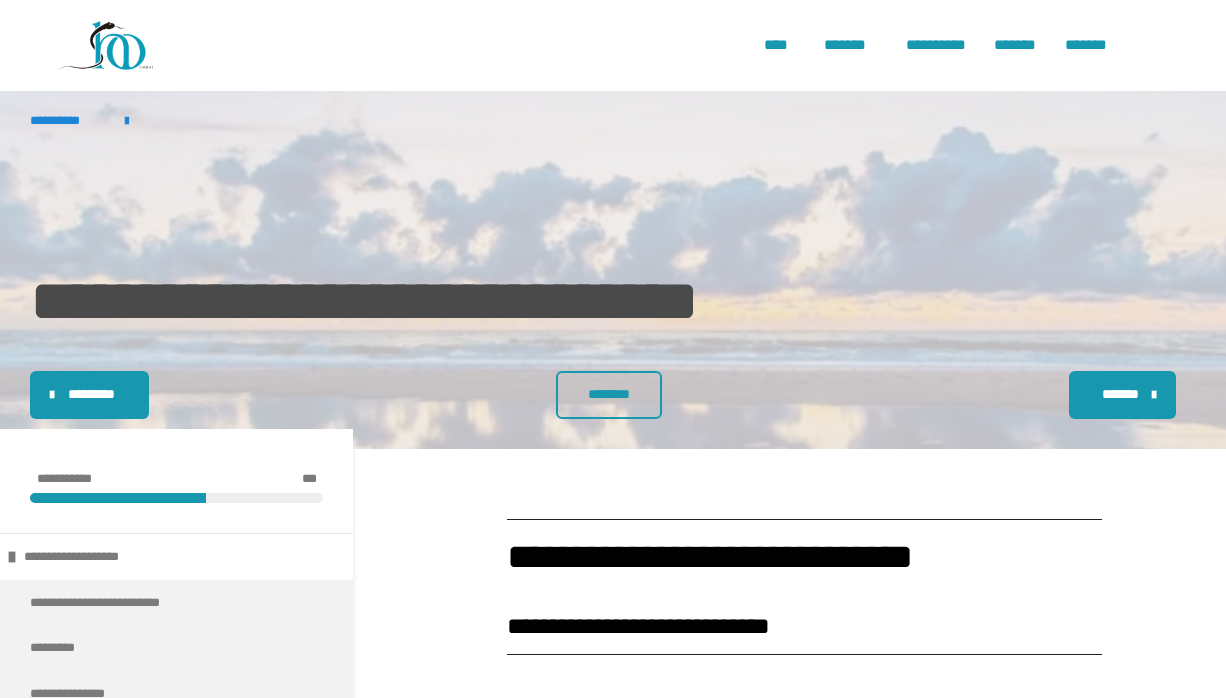 scroll, scrollTop: 0, scrollLeft: 0, axis: both 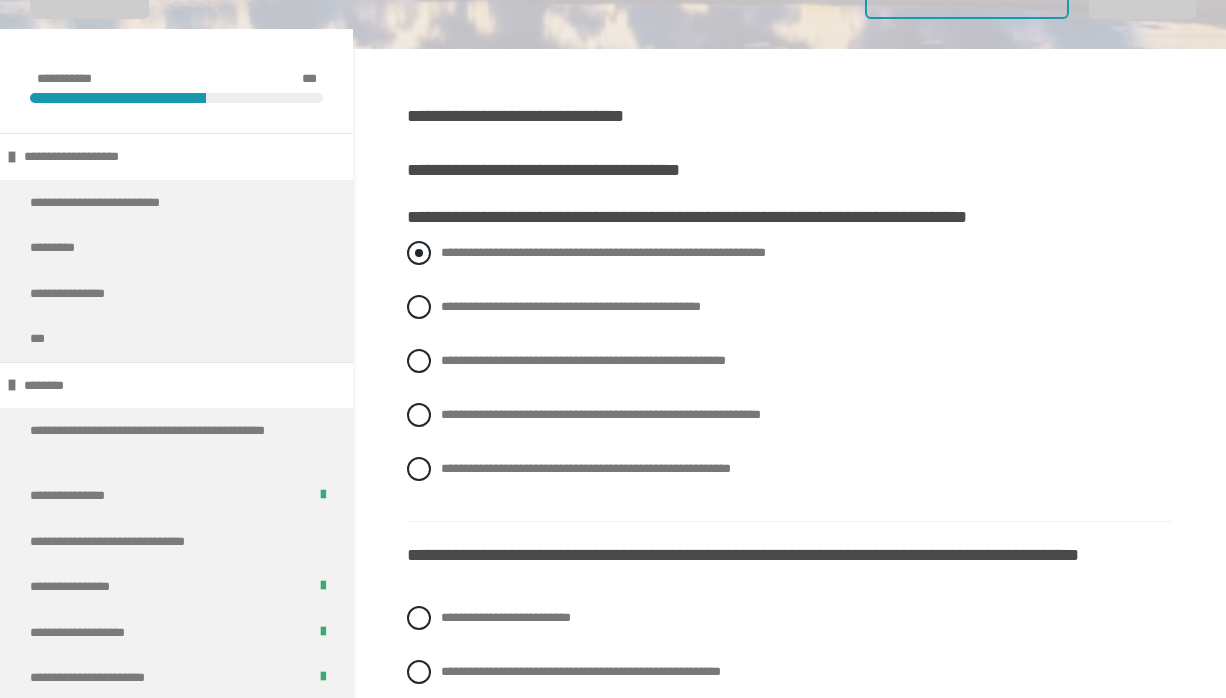 click on "**********" at bounding box center [603, 252] 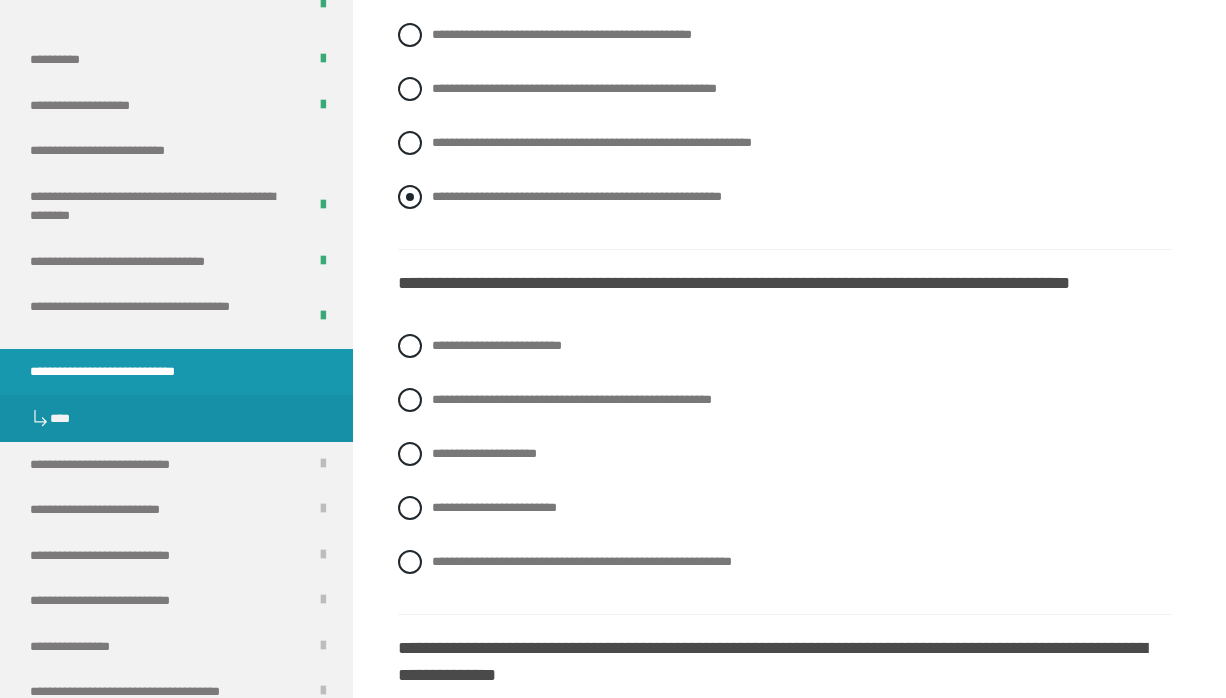 scroll, scrollTop: 674, scrollLeft: 0, axis: vertical 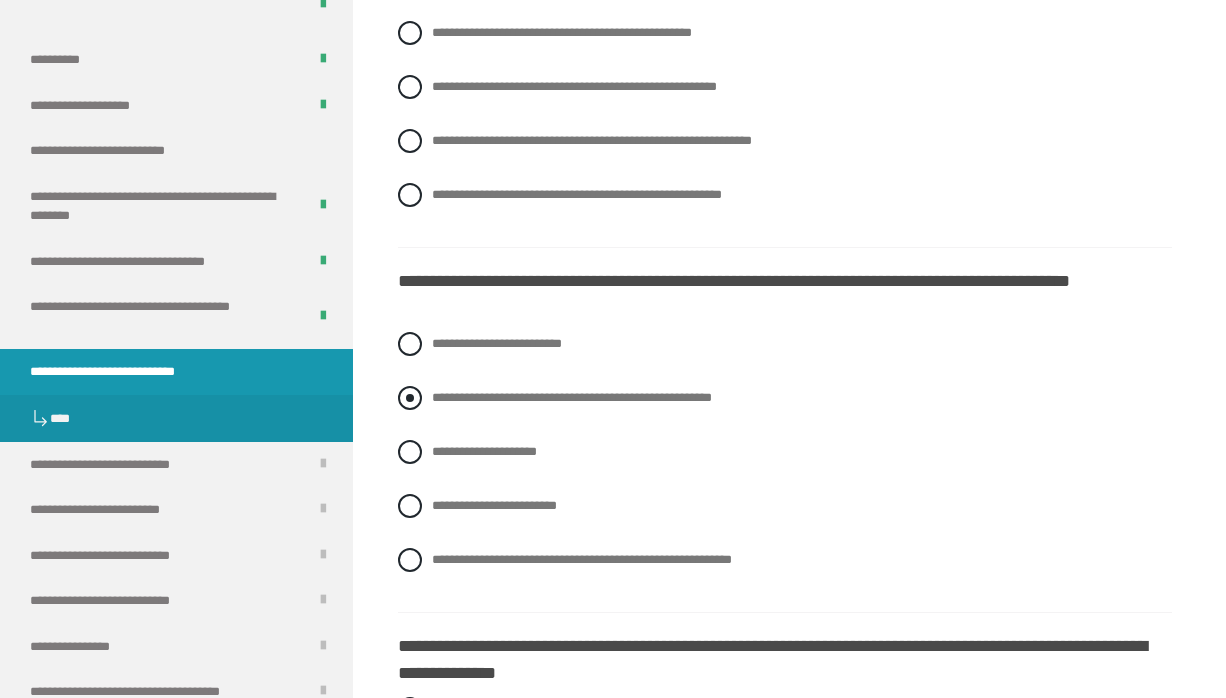 click on "**********" at bounding box center [785, 398] 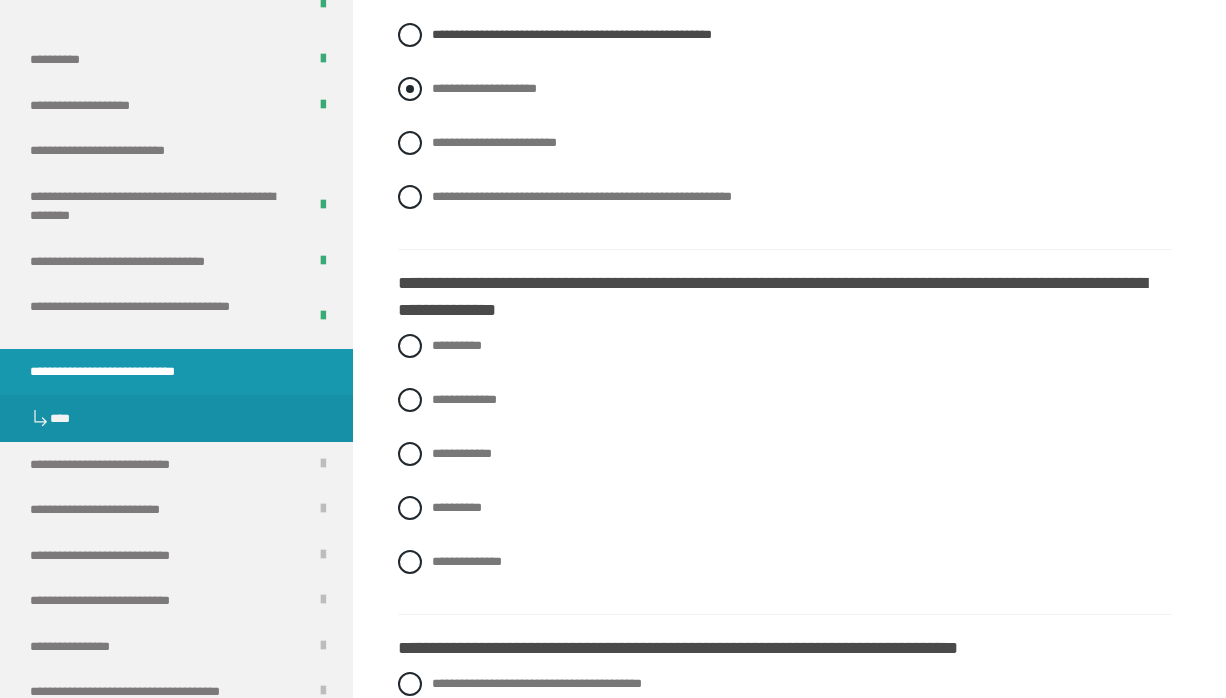 scroll, scrollTop: 1039, scrollLeft: 0, axis: vertical 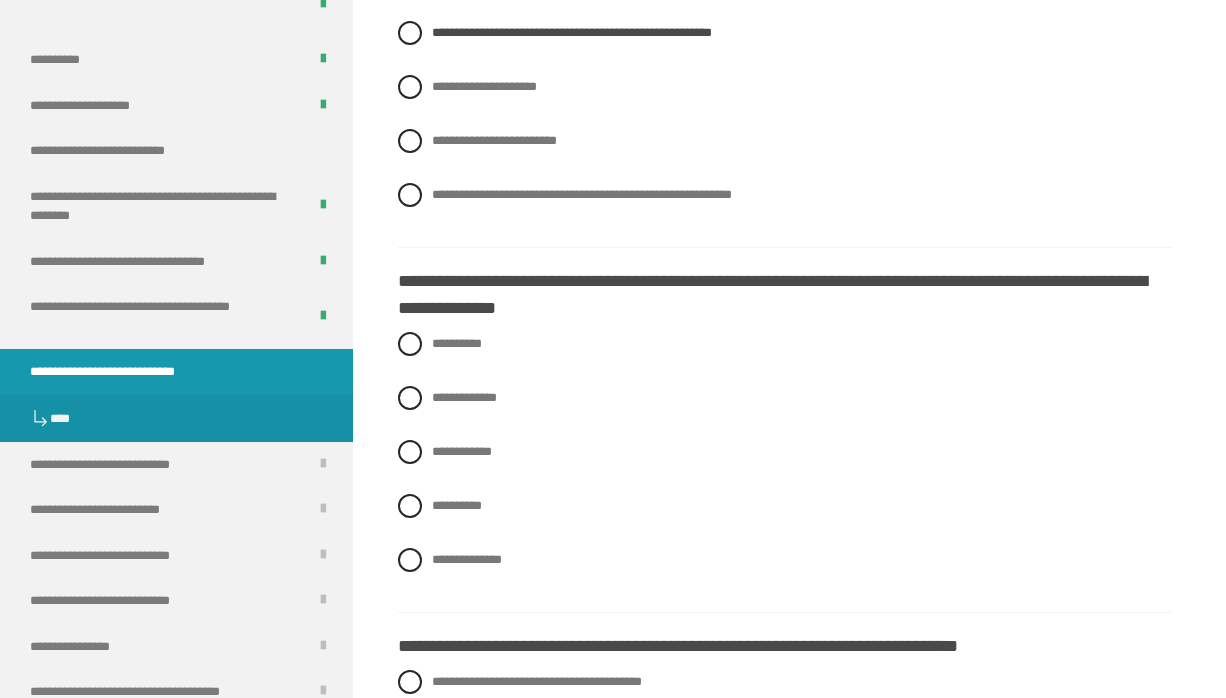 click on "**********" at bounding box center [785, 467] 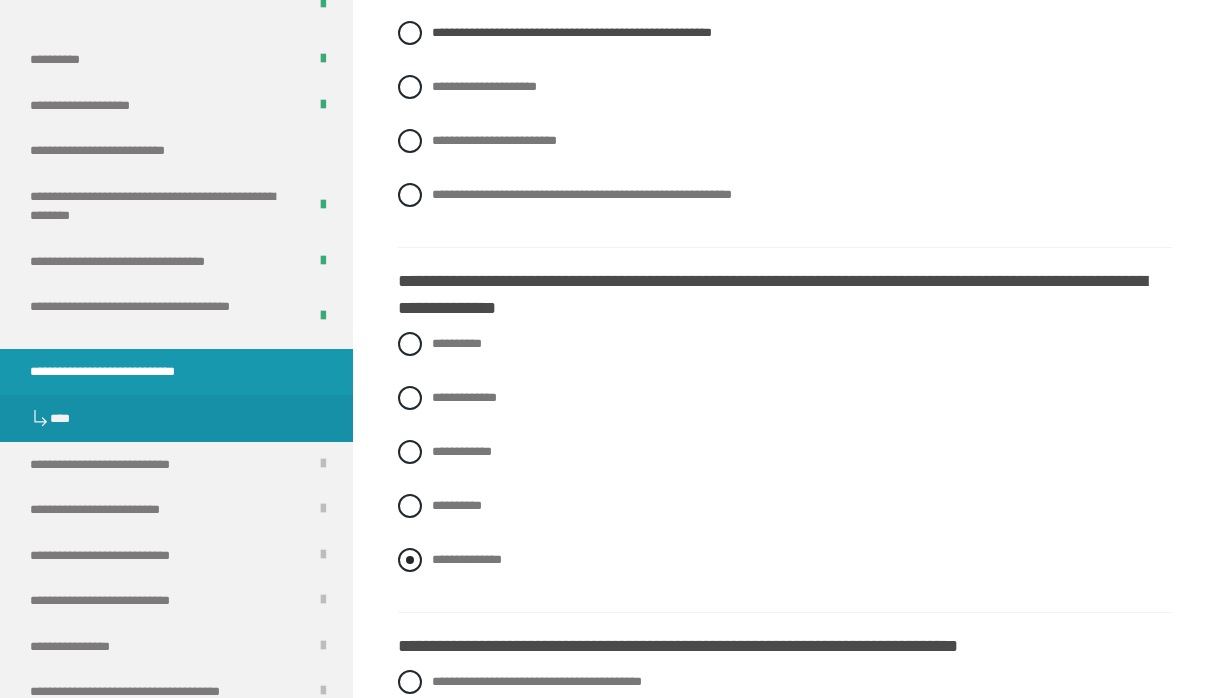 click on "**********" at bounding box center [785, 560] 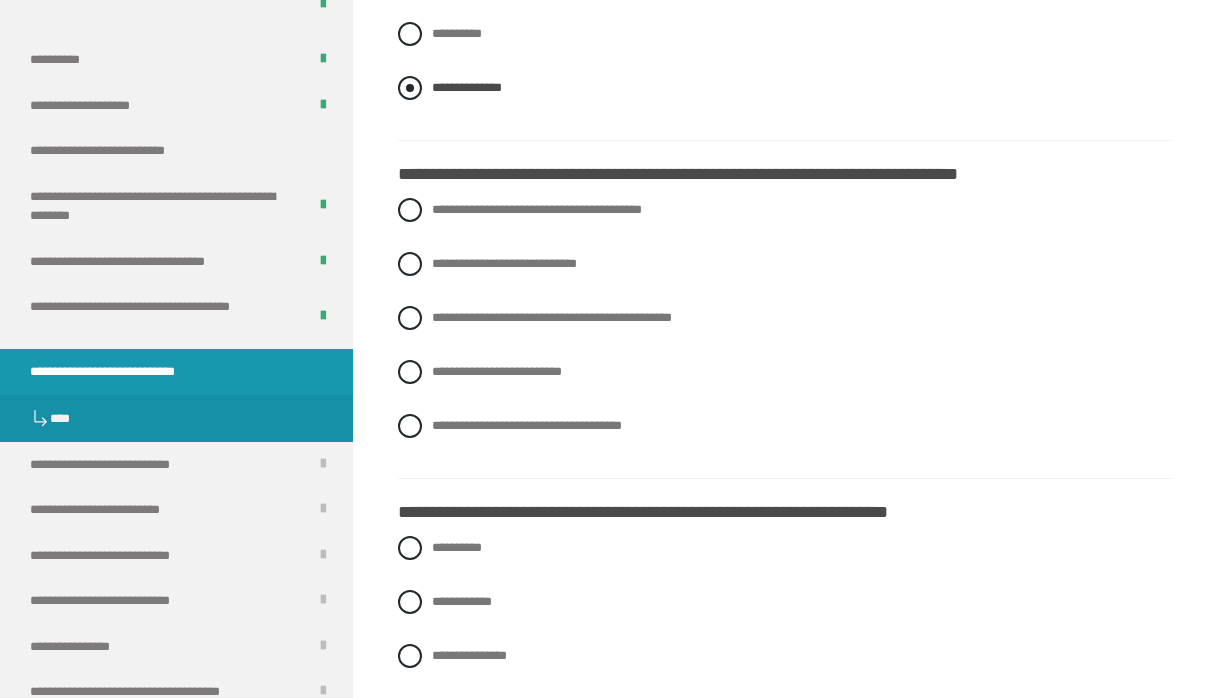 scroll, scrollTop: 1502, scrollLeft: 0, axis: vertical 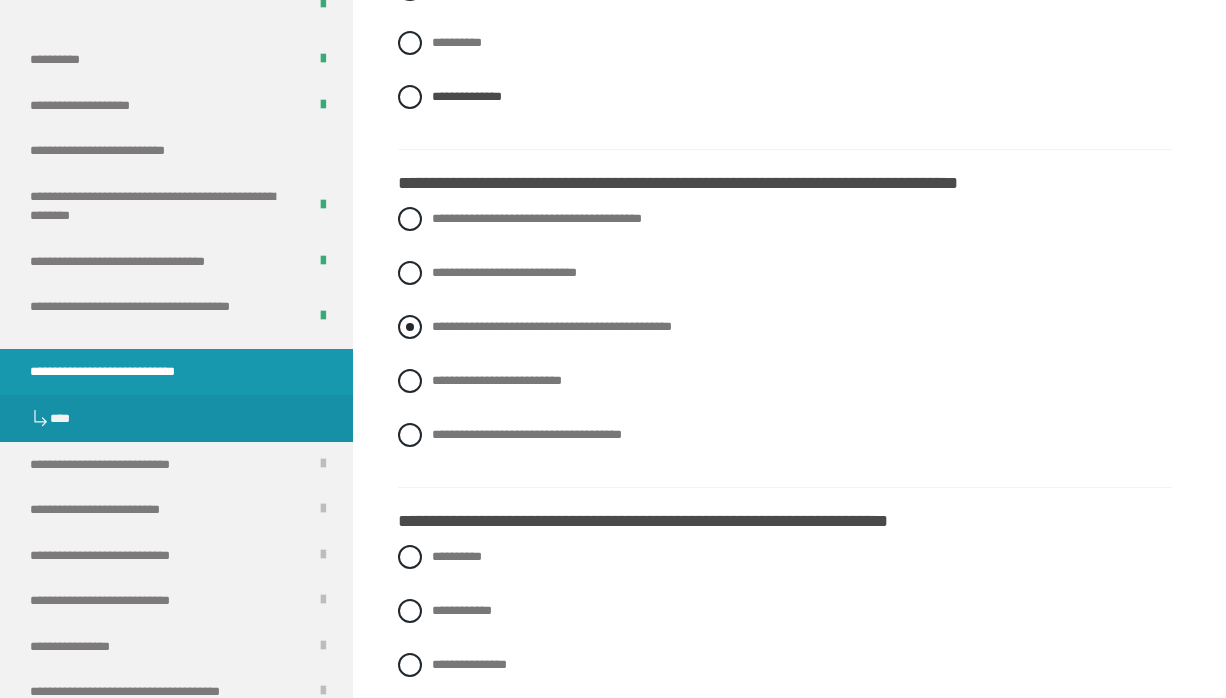 click on "**********" at bounding box center (552, 326) 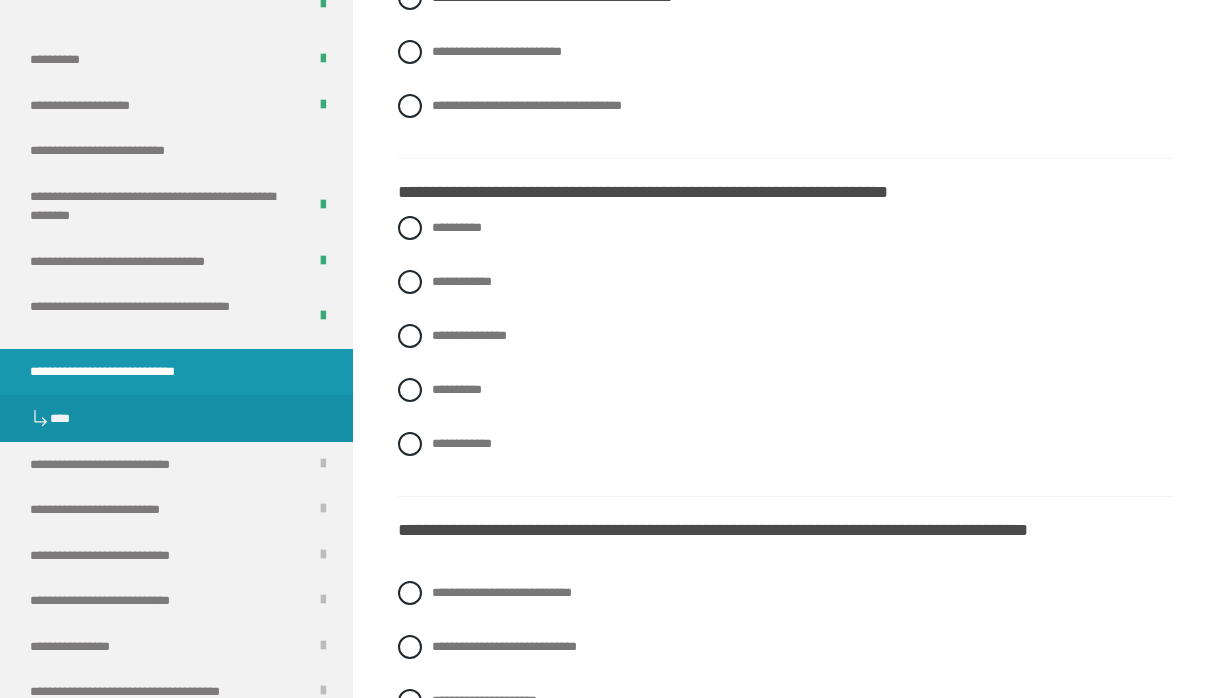 scroll, scrollTop: 1846, scrollLeft: 0, axis: vertical 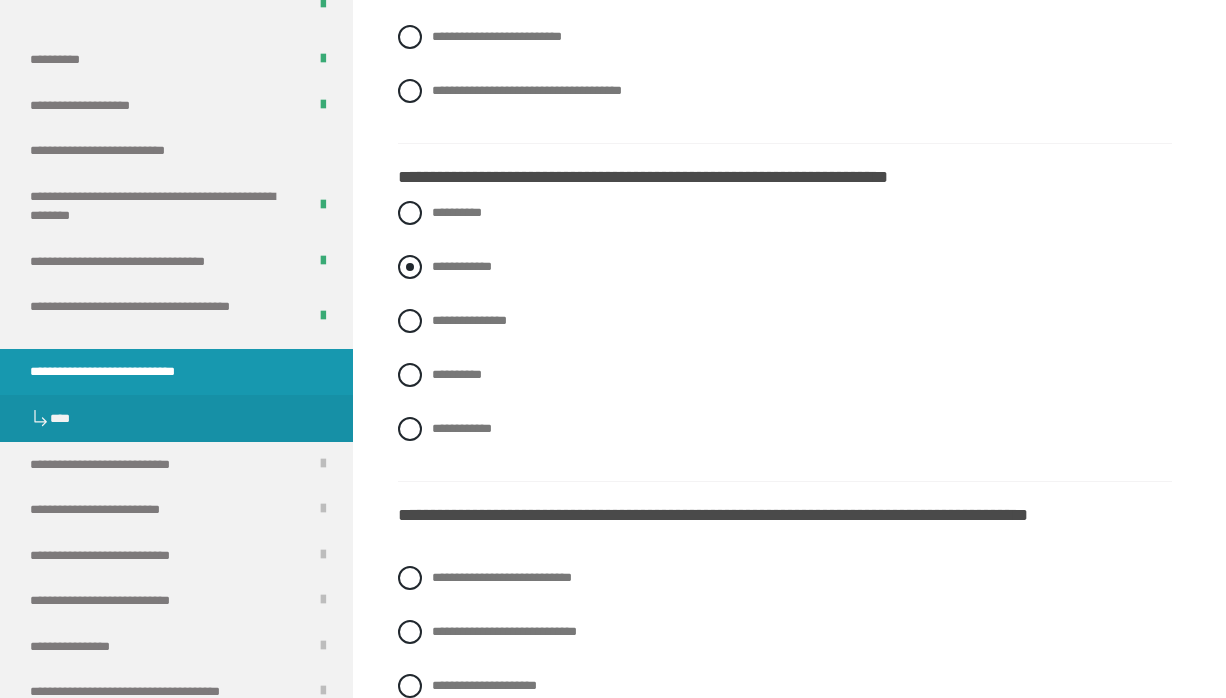 click on "**********" at bounding box center [785, 267] 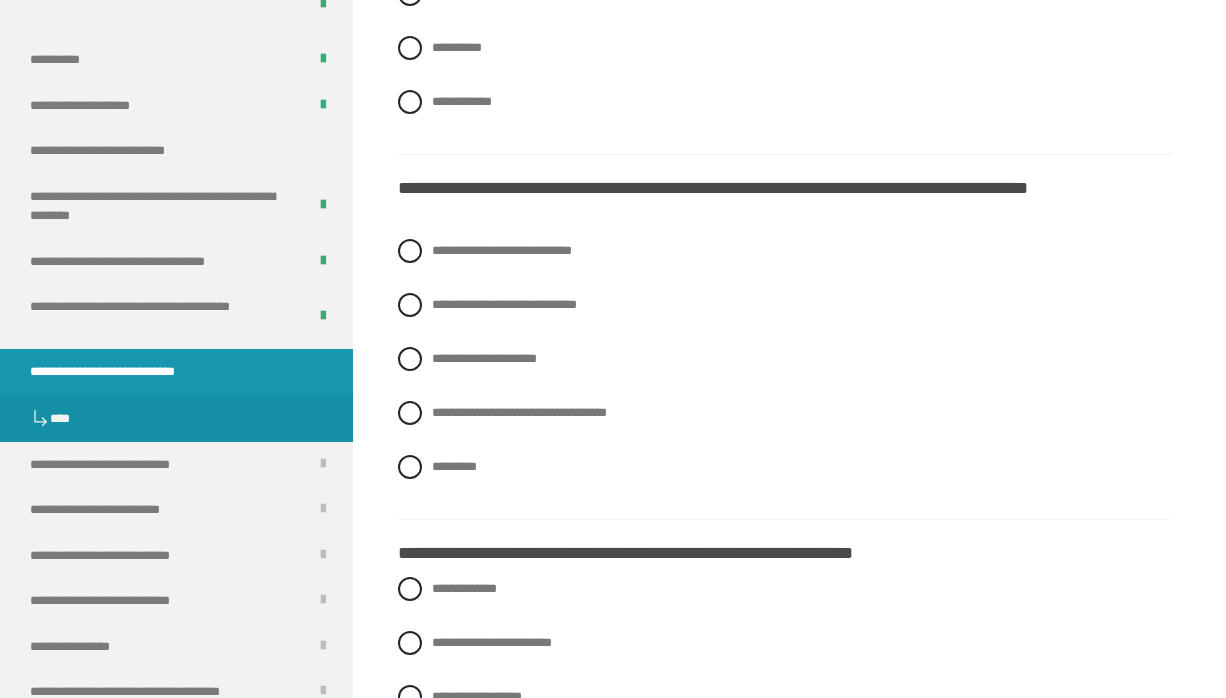 scroll, scrollTop: 2179, scrollLeft: 0, axis: vertical 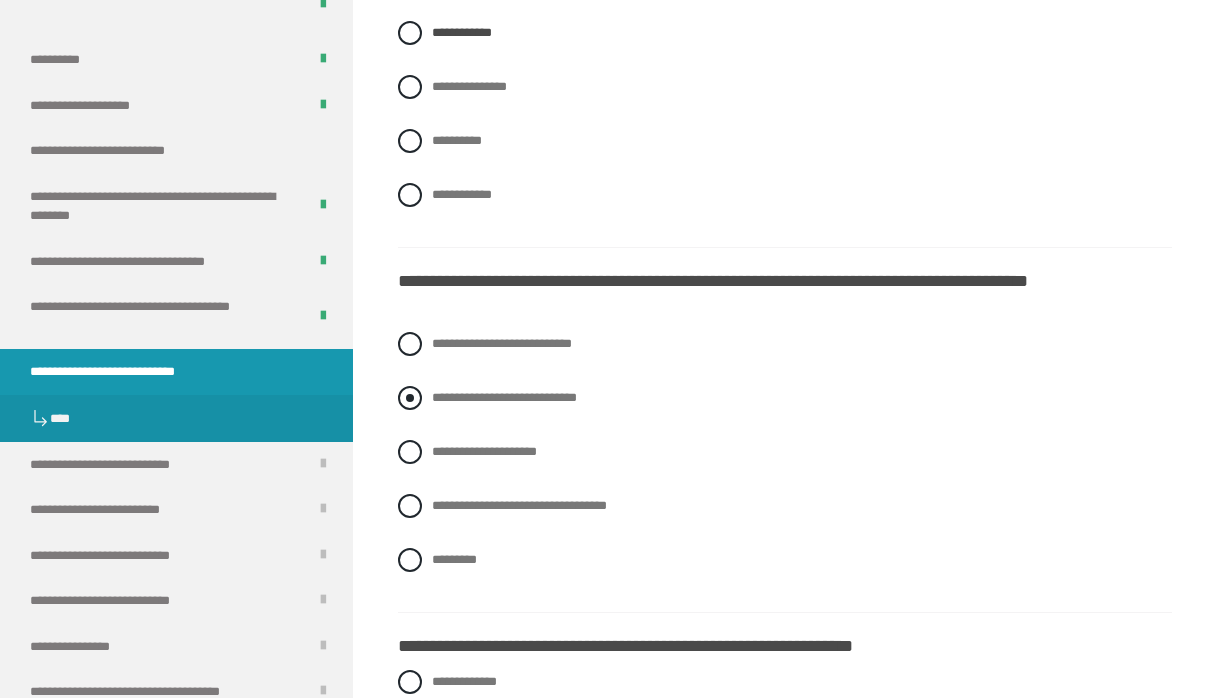 click on "**********" at bounding box center [504, 397] 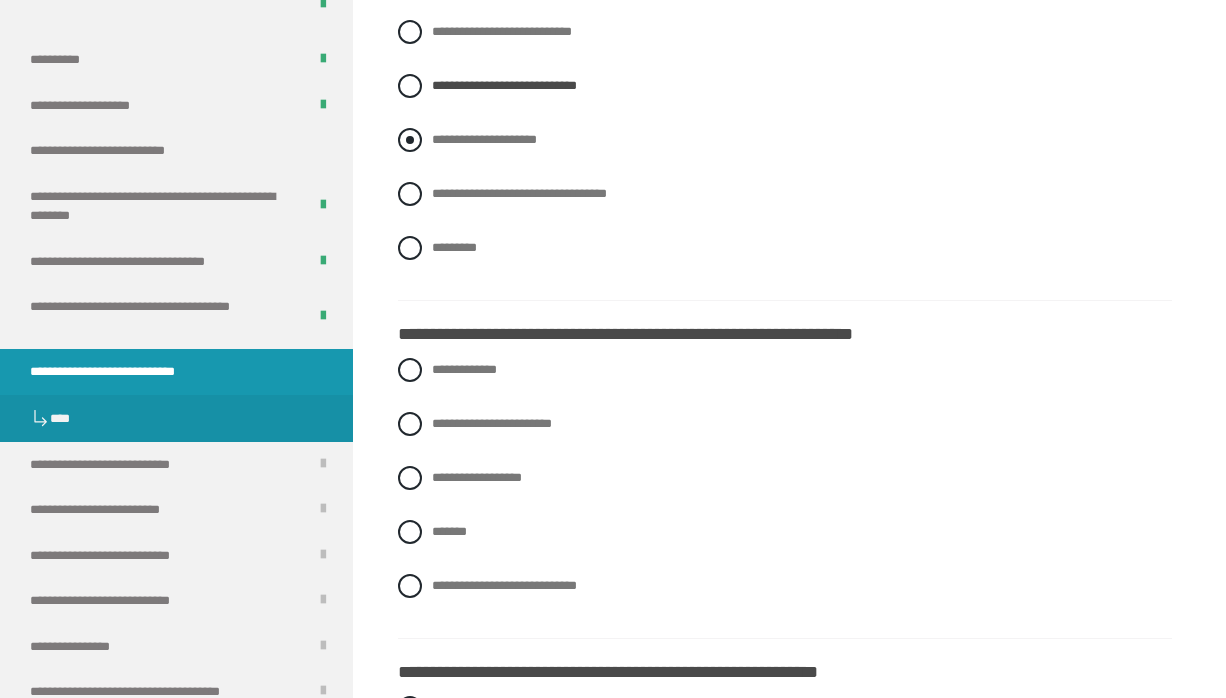 scroll, scrollTop: 2401, scrollLeft: 0, axis: vertical 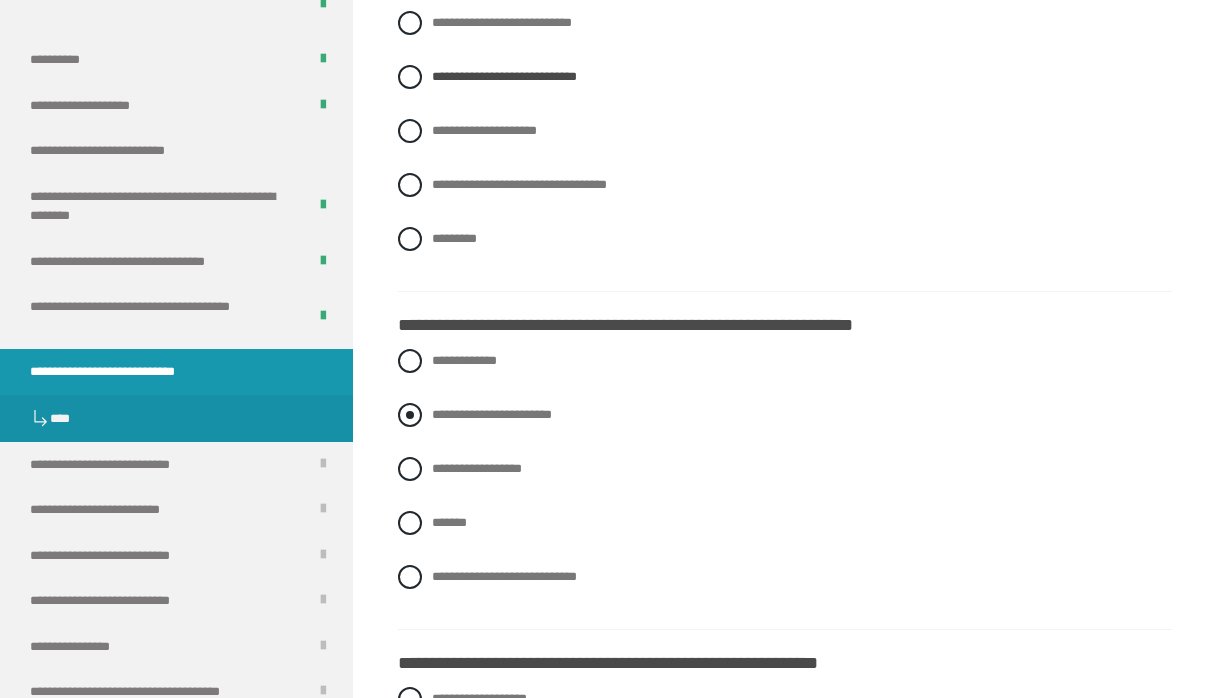 click on "**********" at bounding box center [492, 414] 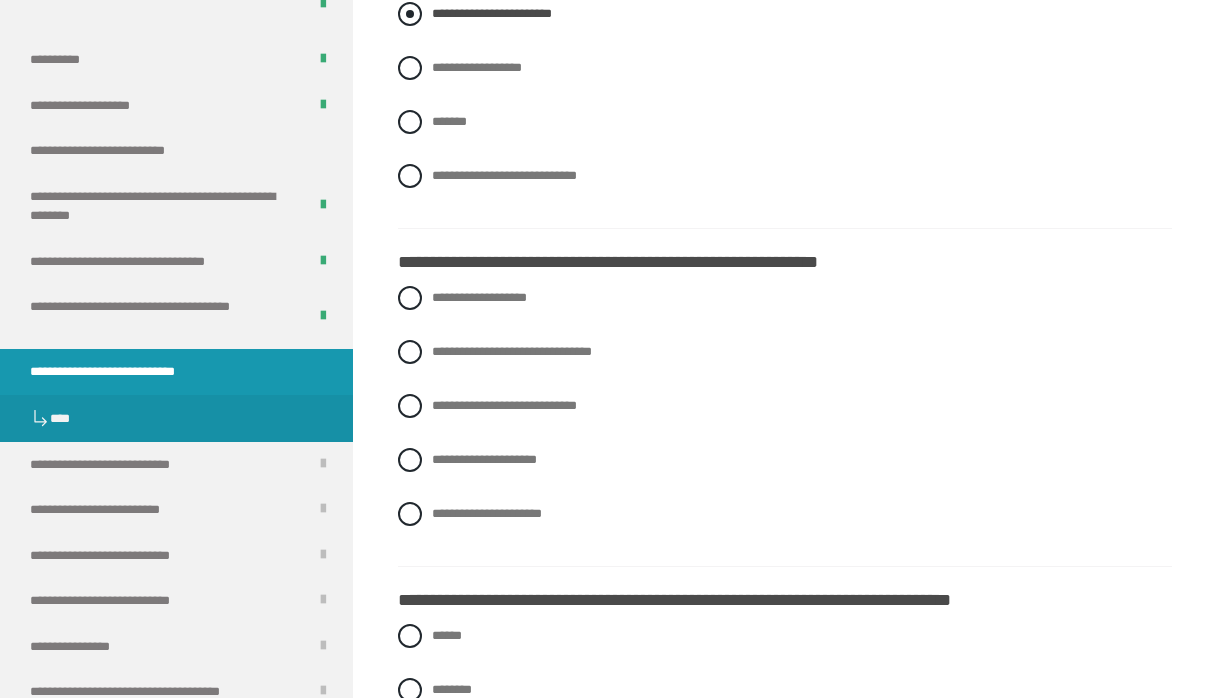 scroll, scrollTop: 2801, scrollLeft: 0, axis: vertical 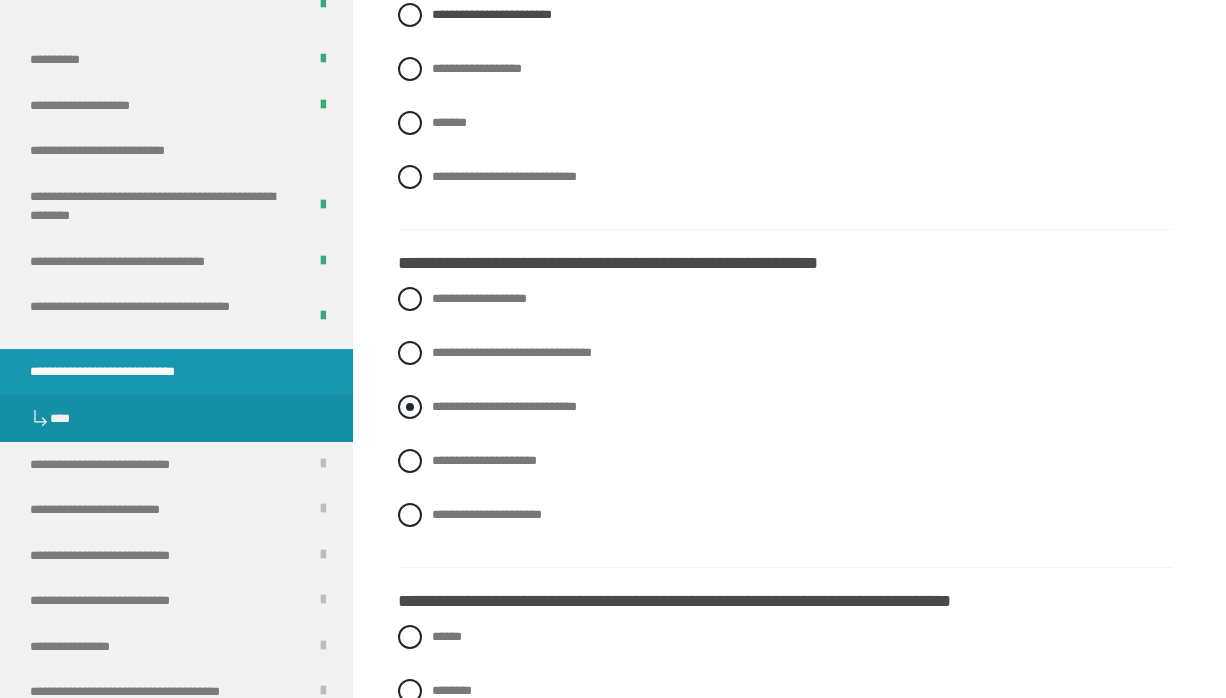 click on "**********" at bounding box center (504, 406) 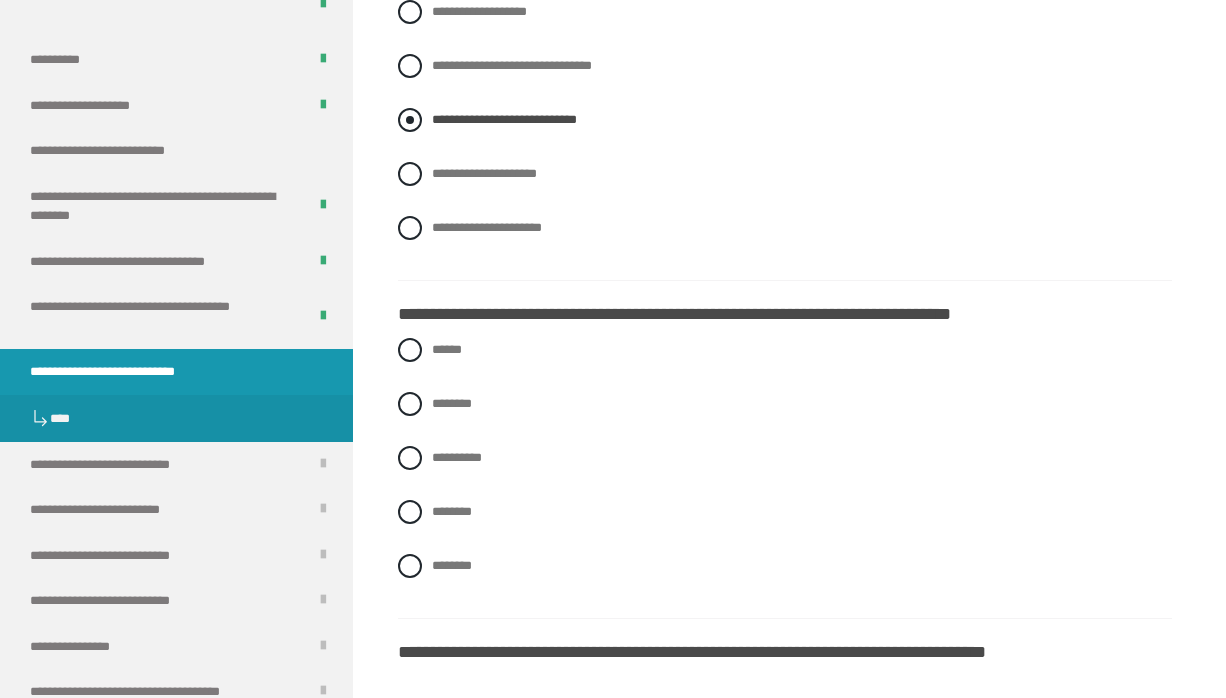 scroll, scrollTop: 3152, scrollLeft: 0, axis: vertical 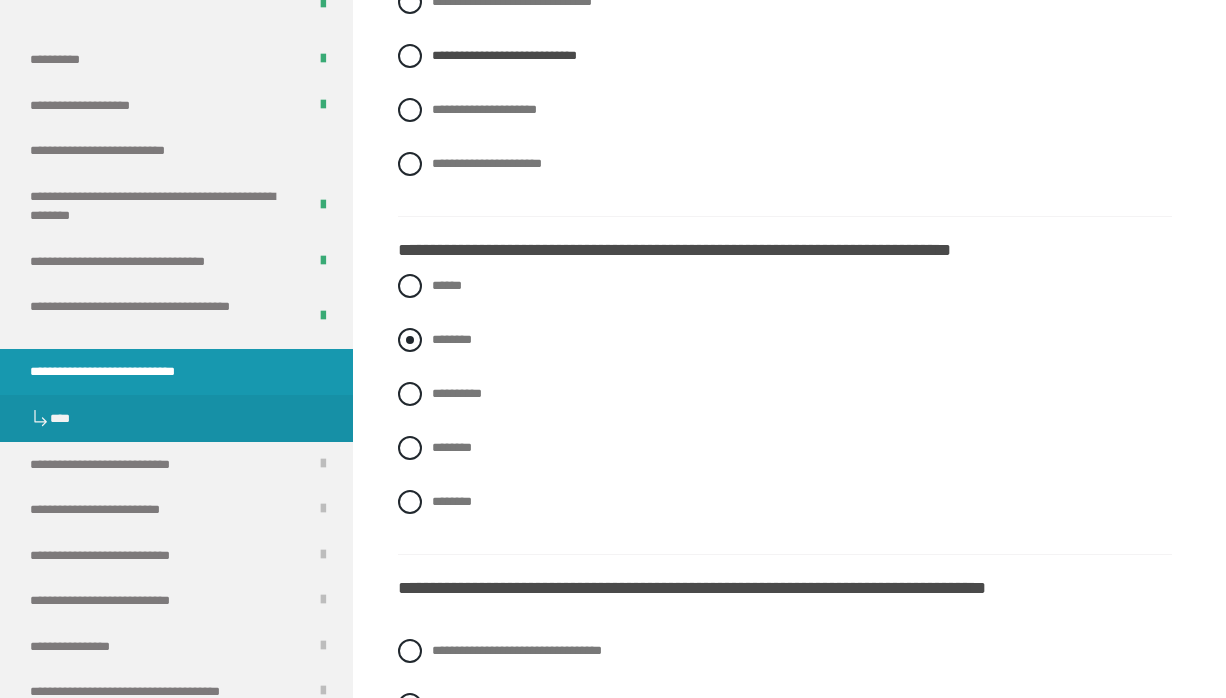 click on "********" at bounding box center [785, 340] 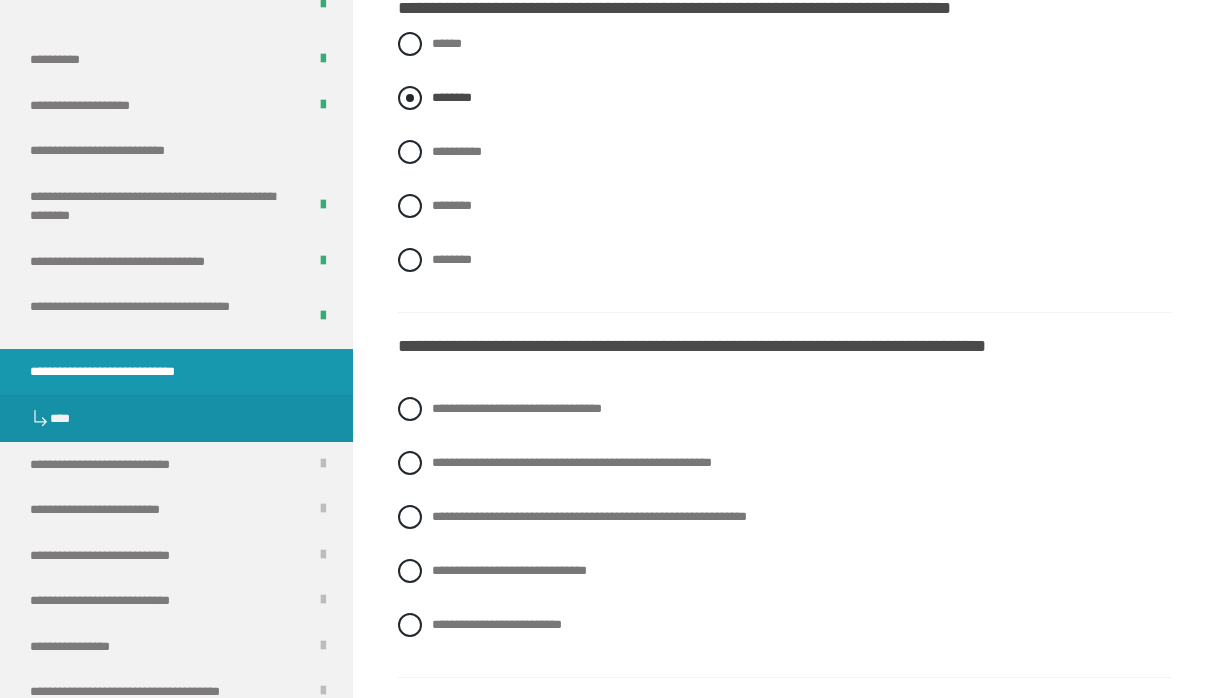 scroll, scrollTop: 3441, scrollLeft: 0, axis: vertical 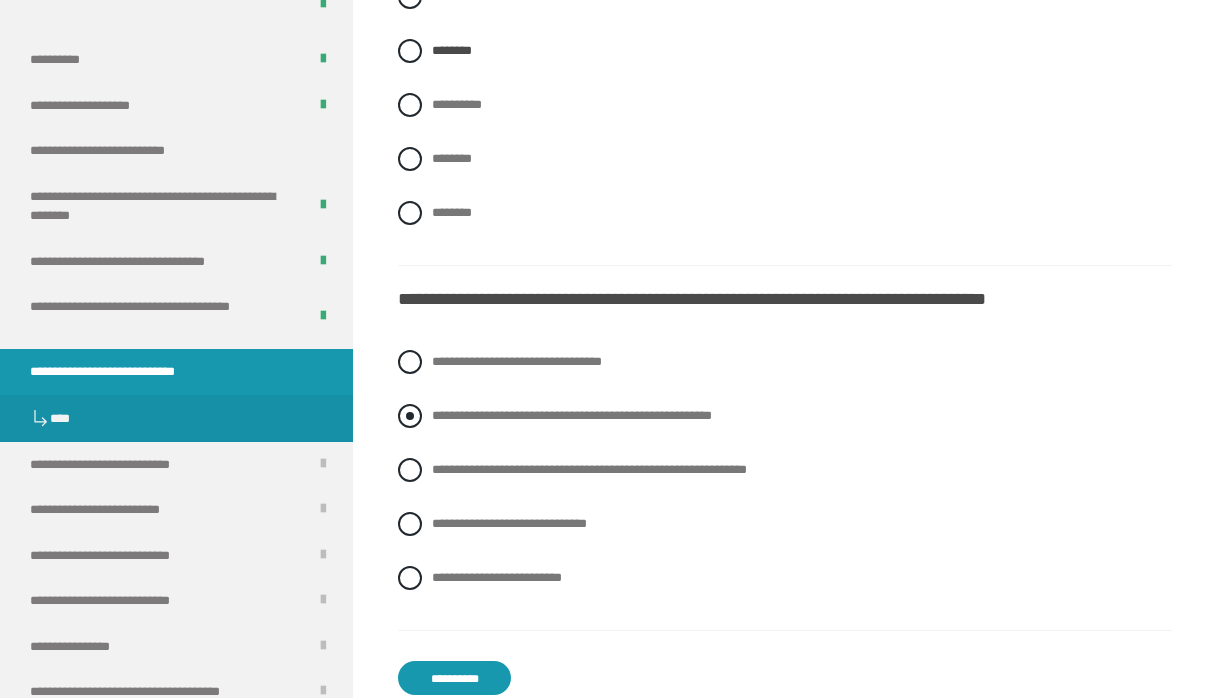 click on "**********" at bounding box center [572, 415] 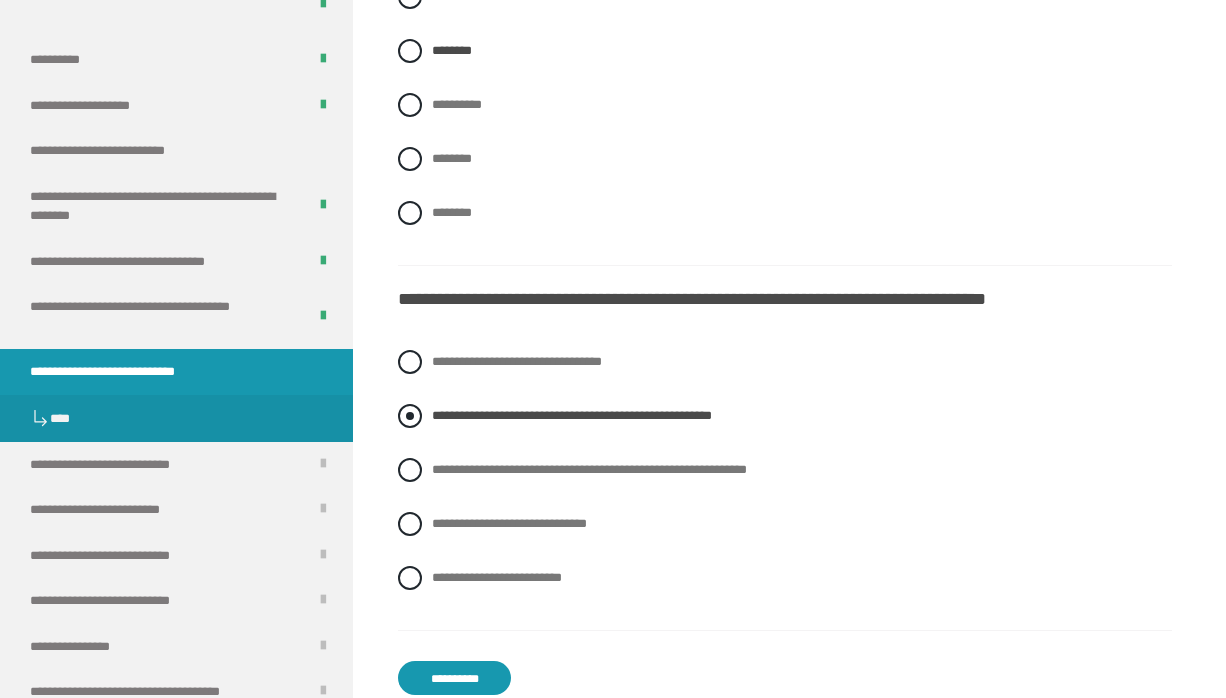 scroll, scrollTop: 3630, scrollLeft: 0, axis: vertical 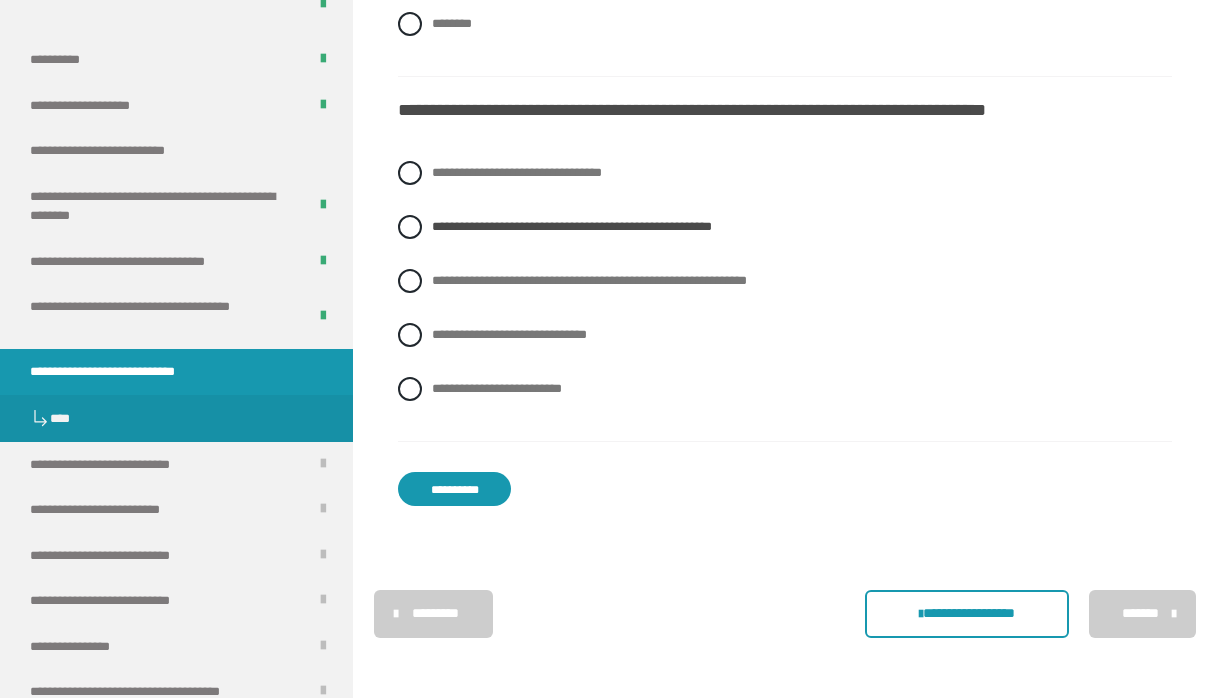 click on "**********" at bounding box center [454, 489] 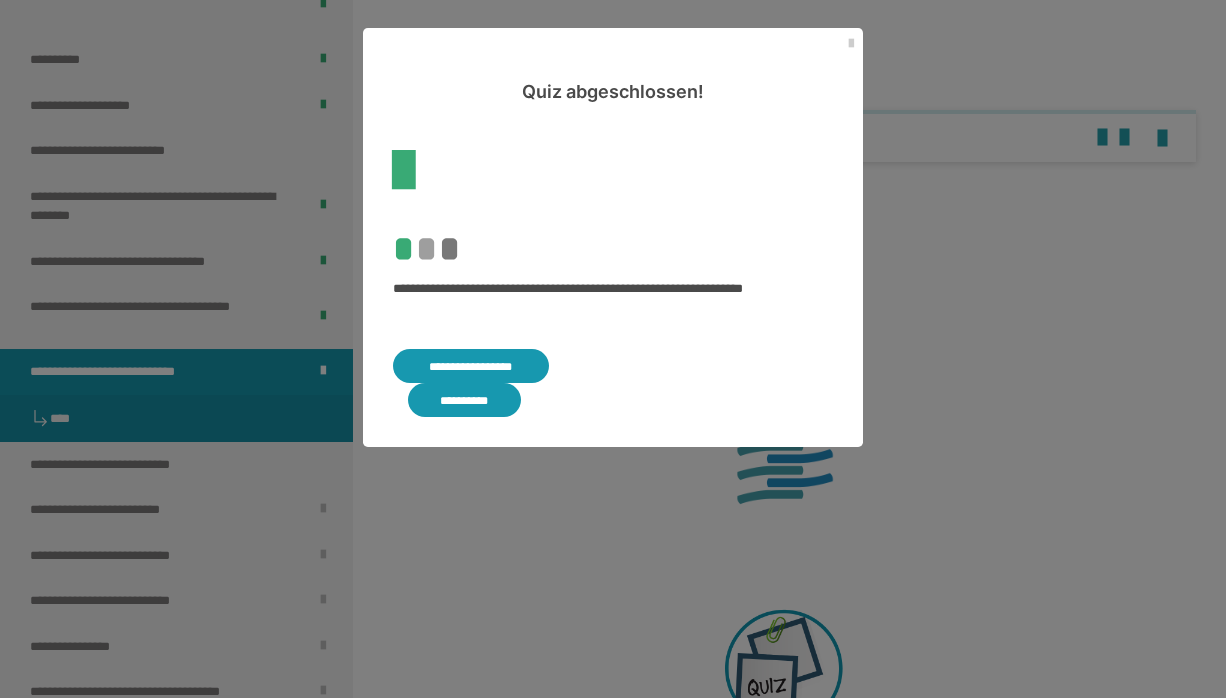 click on "**********" at bounding box center [471, 366] 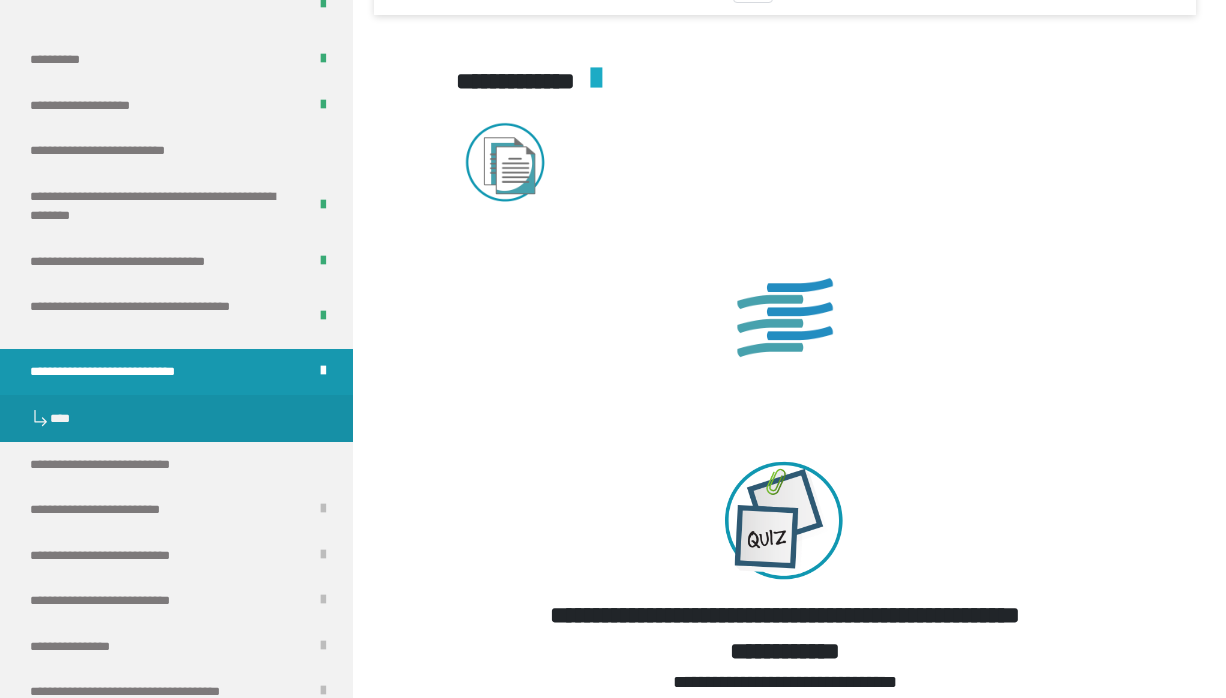 scroll, scrollTop: 5159, scrollLeft: 0, axis: vertical 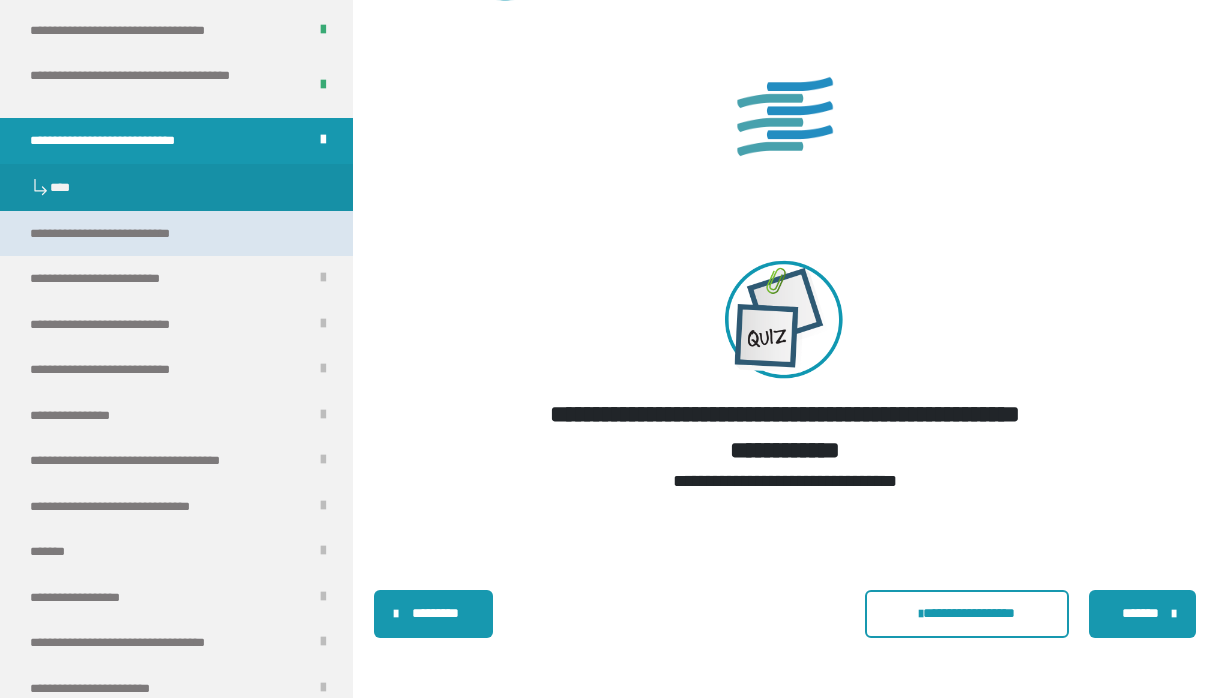 click on "**********" at bounding box center (125, 234) 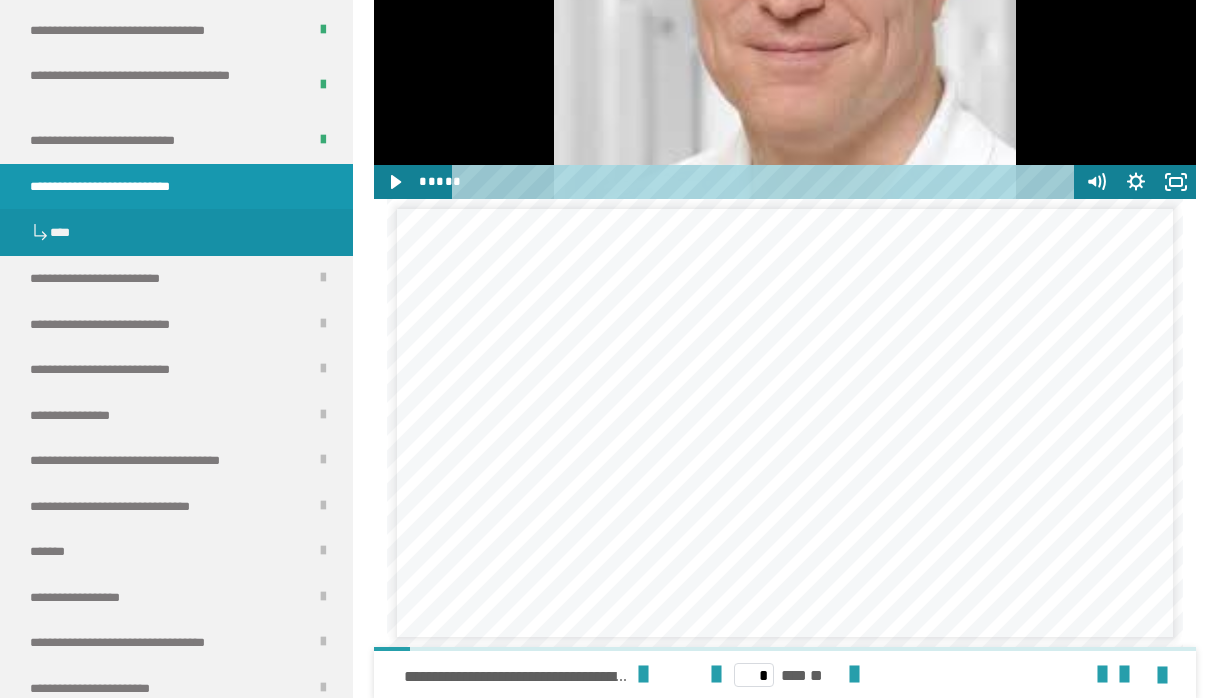 scroll, scrollTop: 1456, scrollLeft: 0, axis: vertical 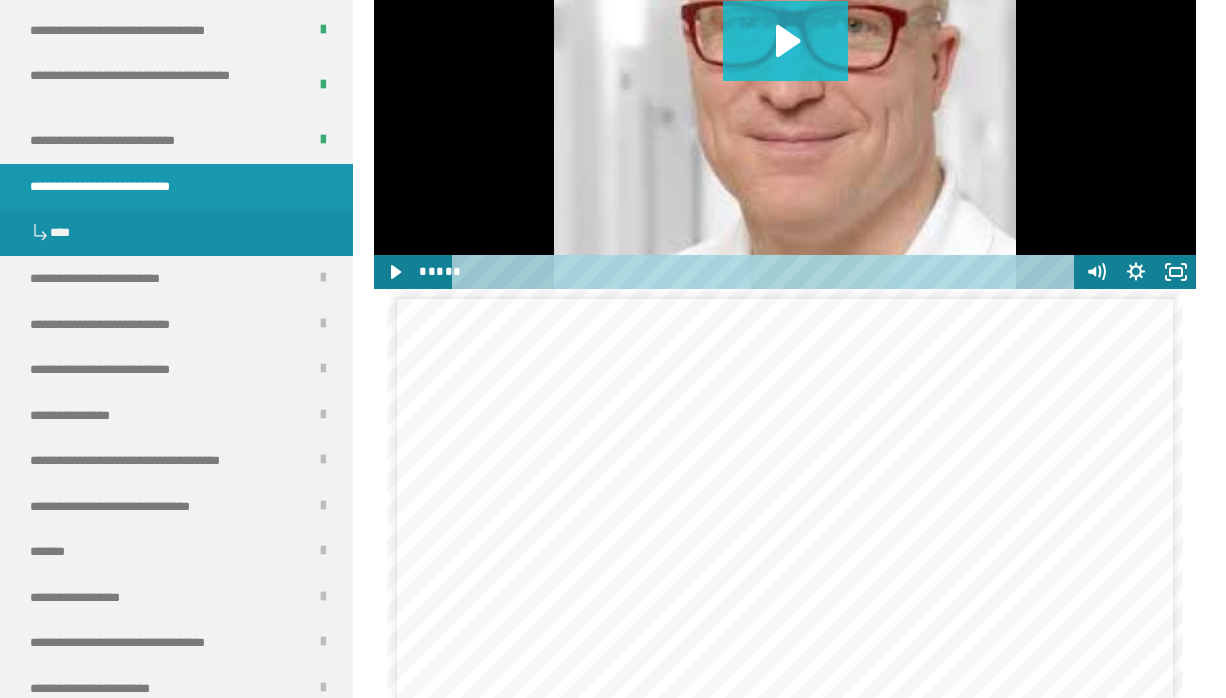 click 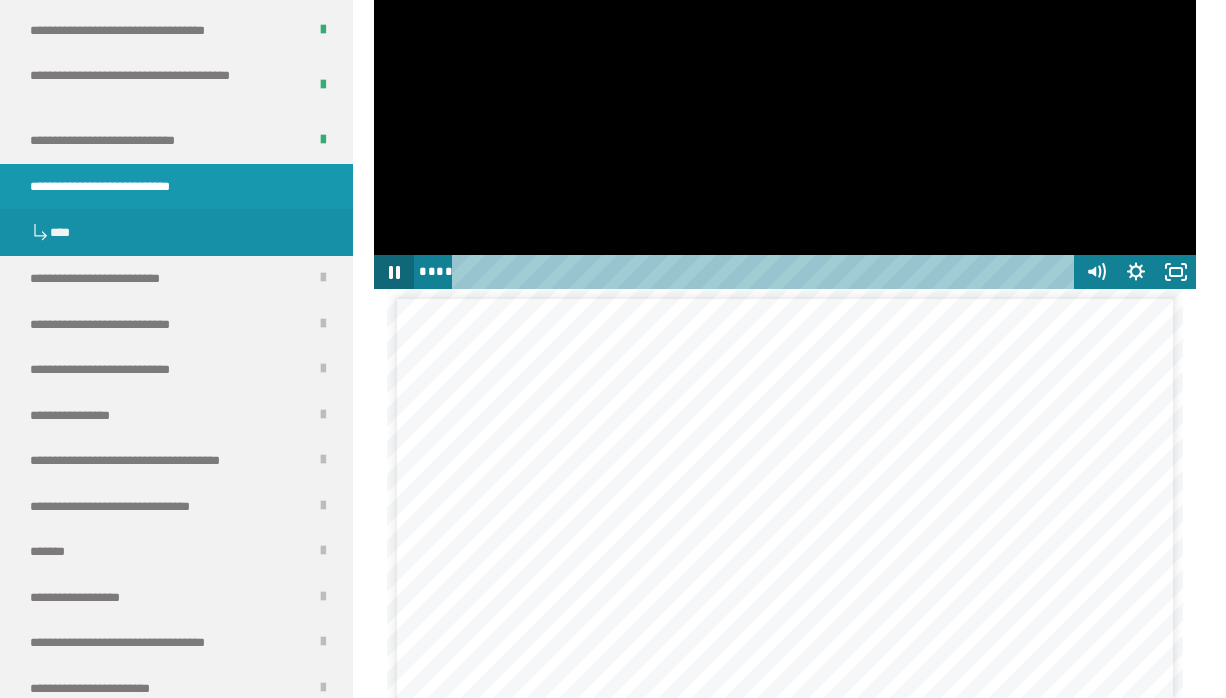 click 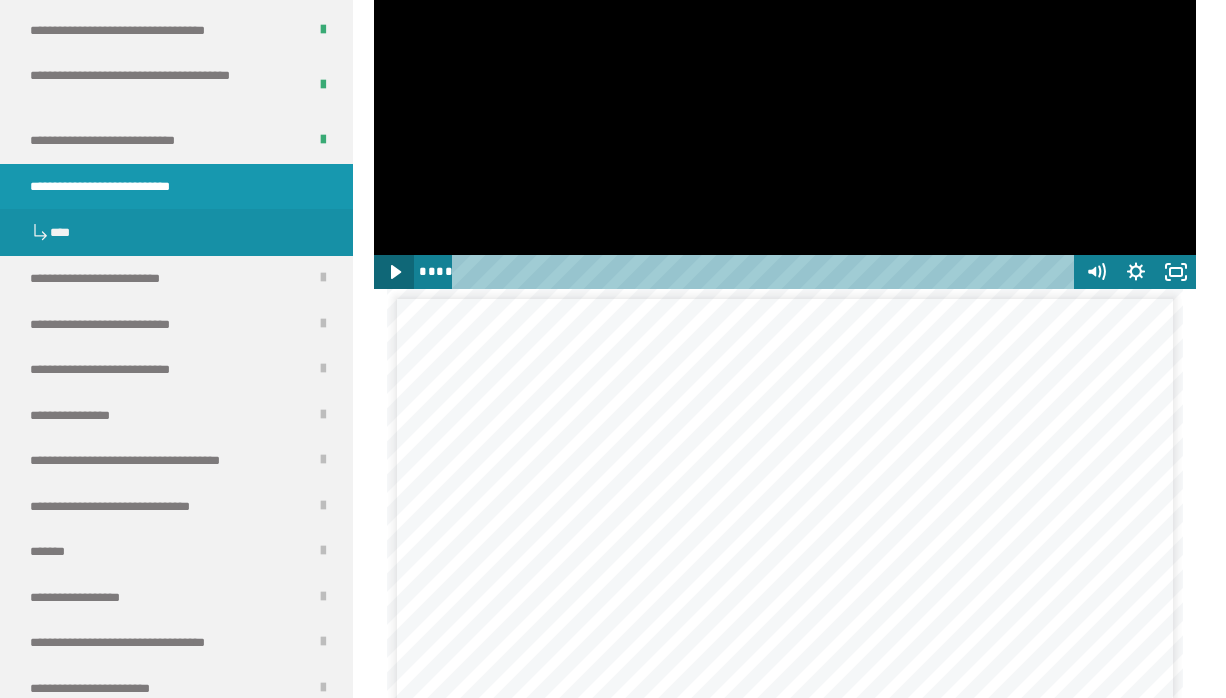 click 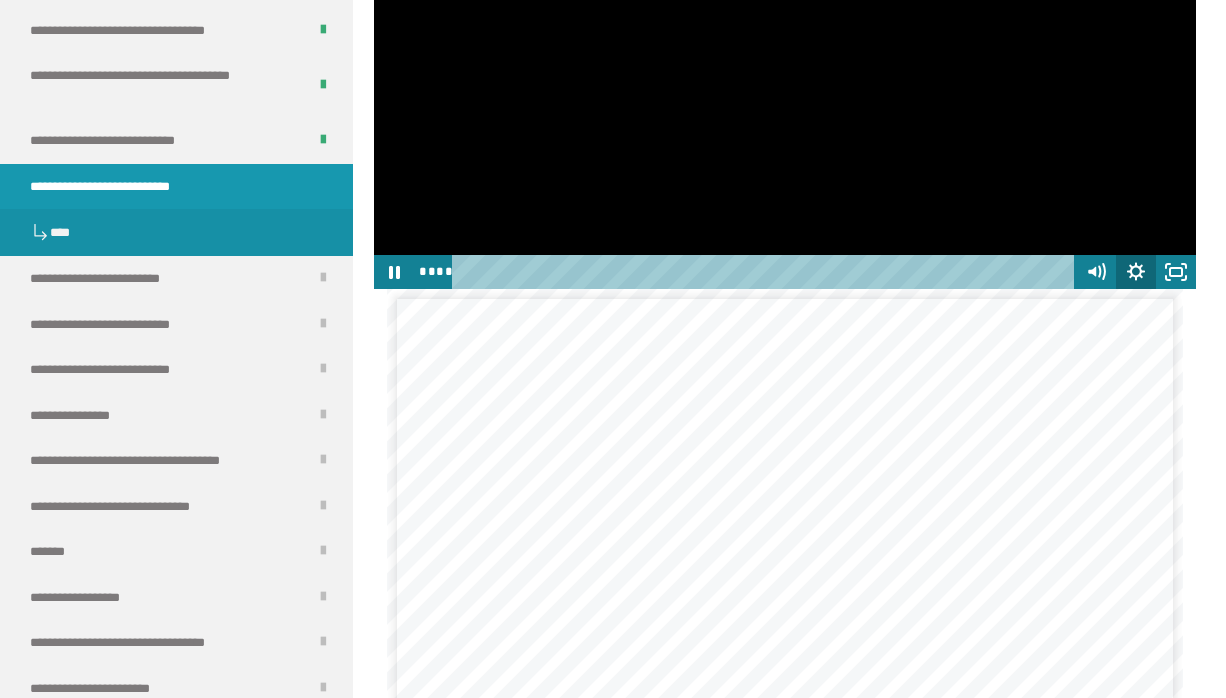 click 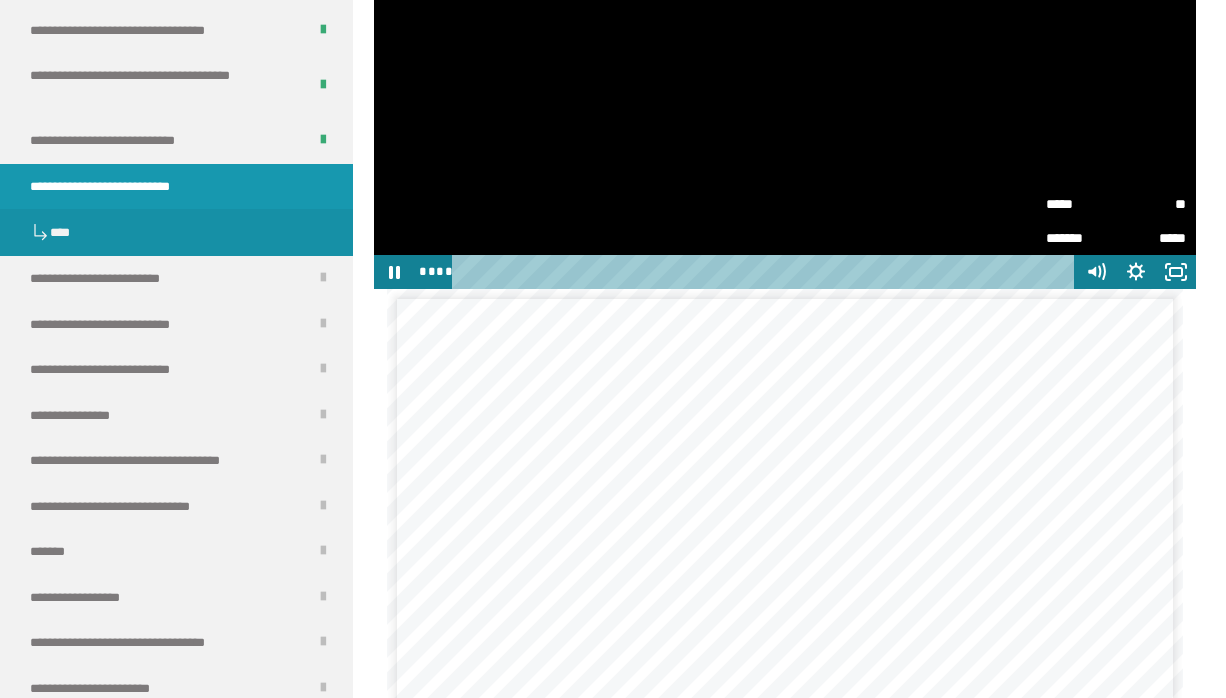 click on "**" at bounding box center [1151, 204] 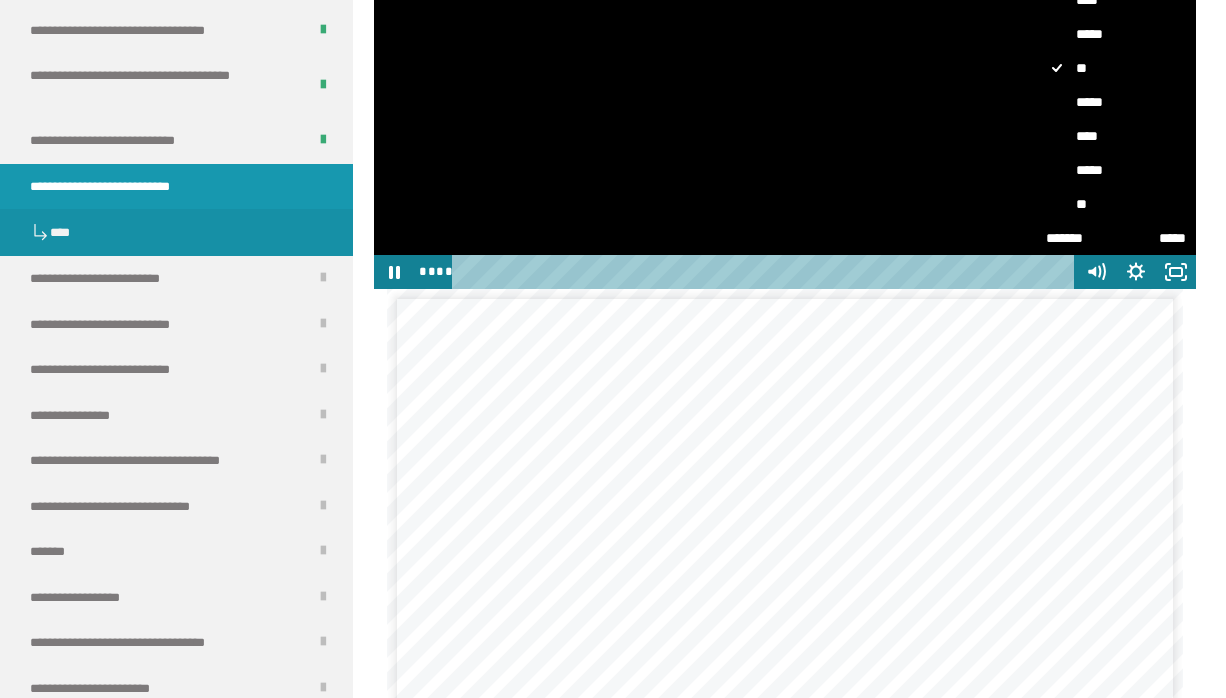 click on "**" at bounding box center (1116, 204) 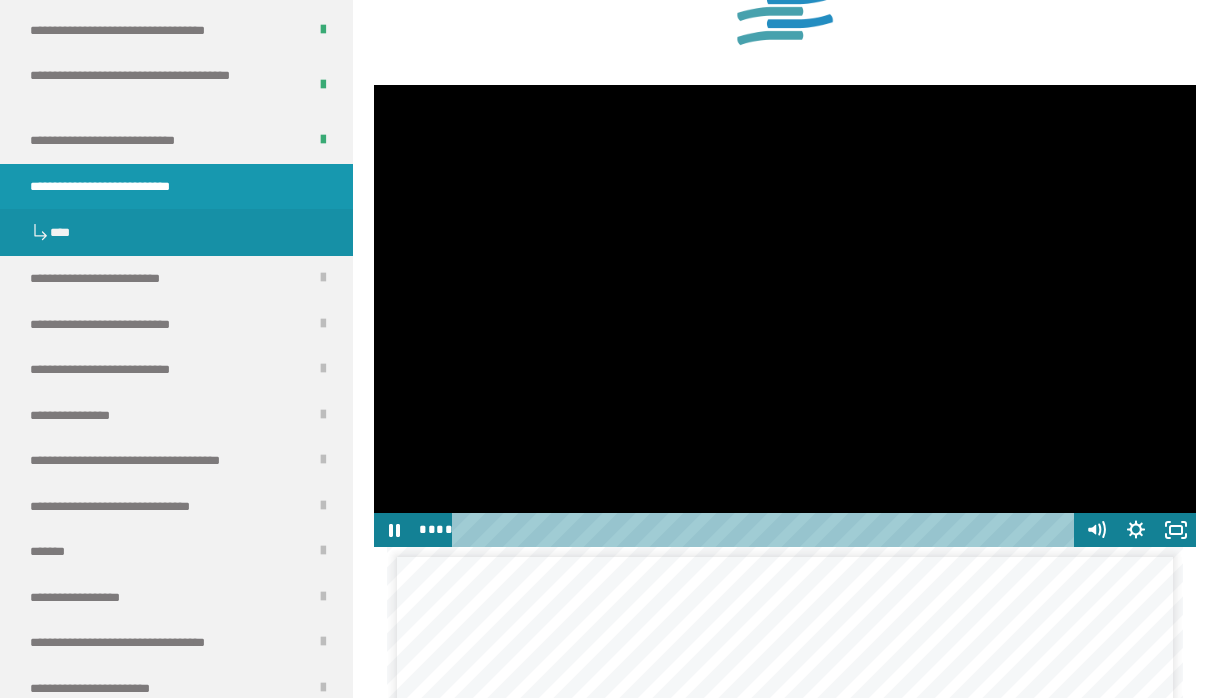 scroll, scrollTop: 1201, scrollLeft: 0, axis: vertical 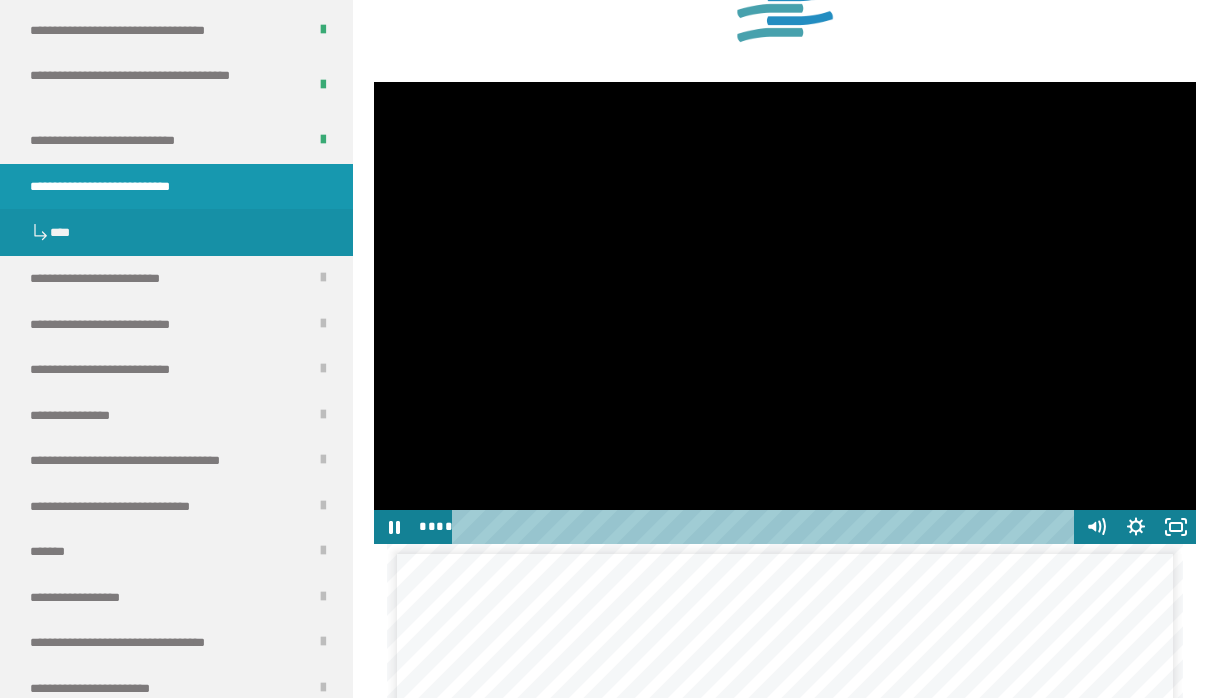 click at bounding box center (785, 313) 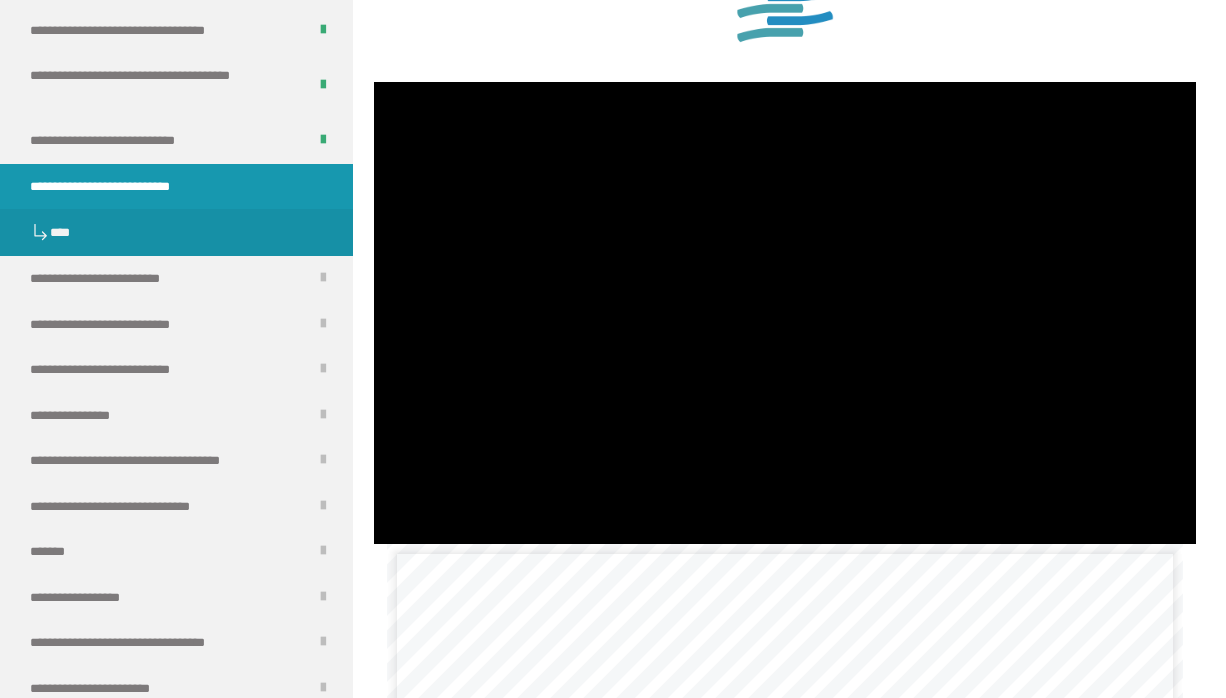 click at bounding box center (785, 313) 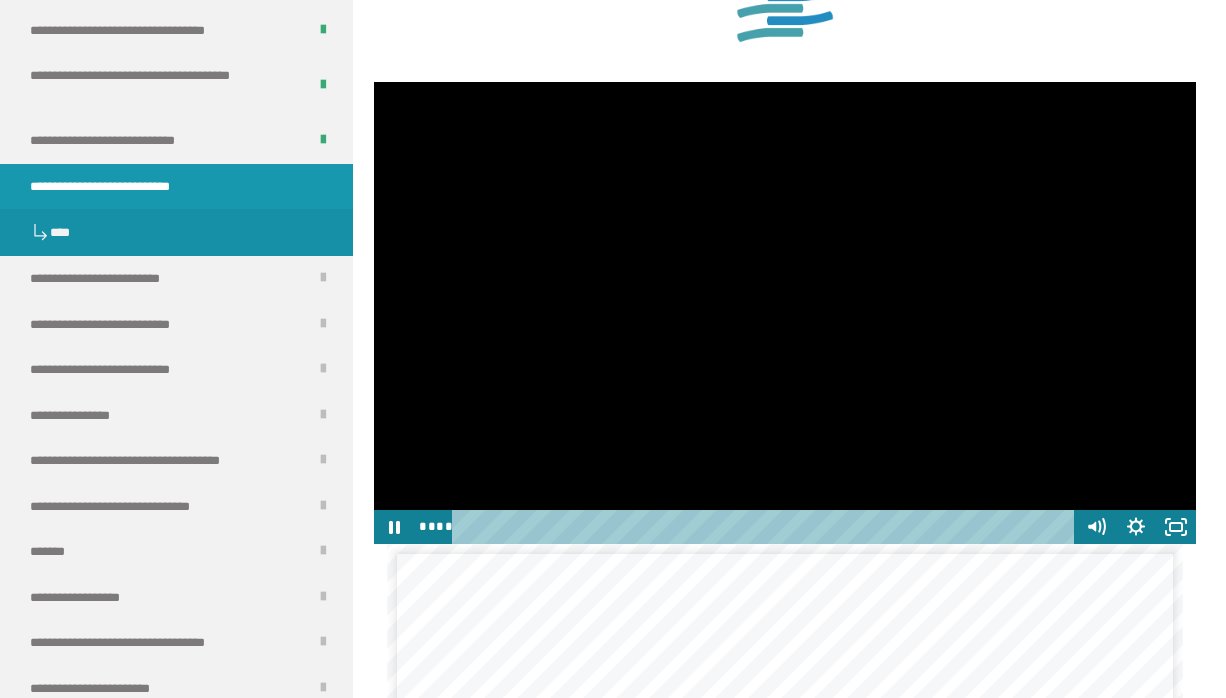 click at bounding box center [785, 313] 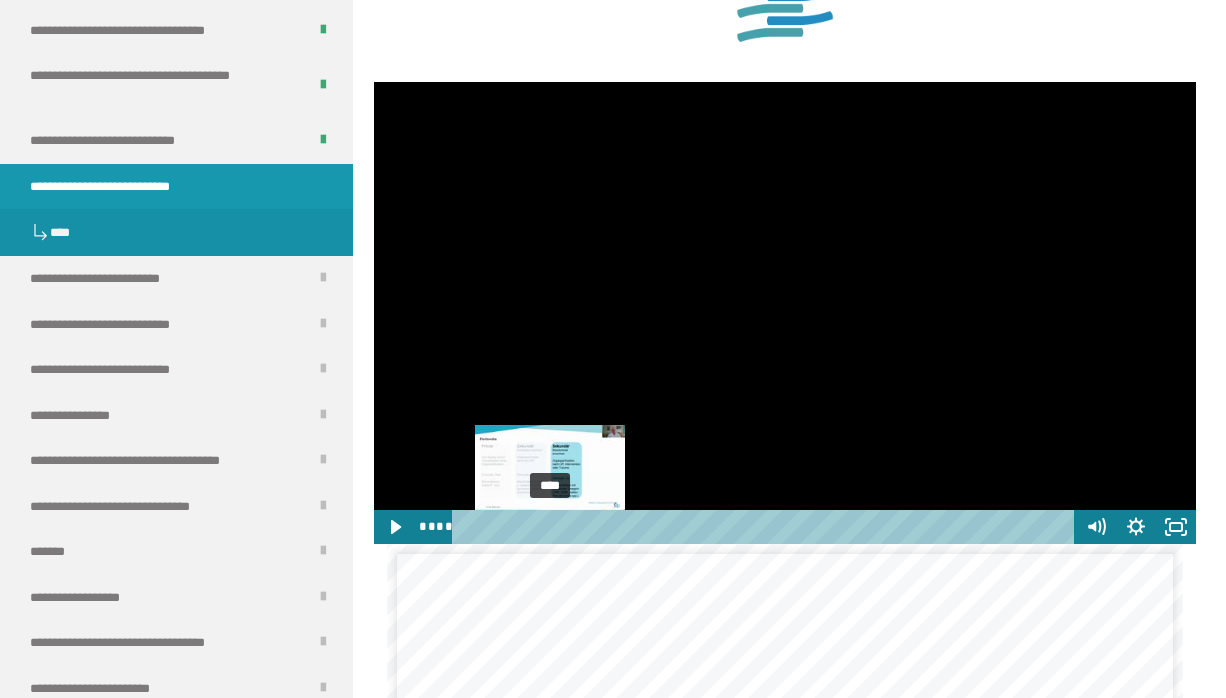 click at bounding box center (548, 526) 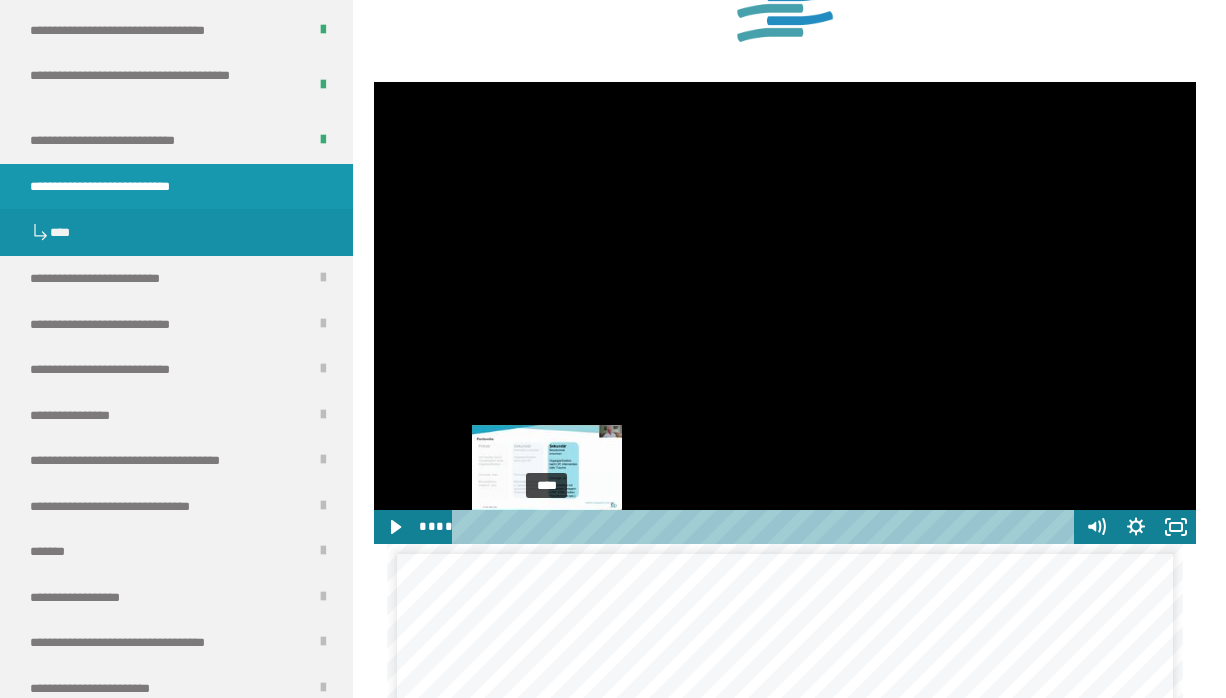 click at bounding box center (549, 526) 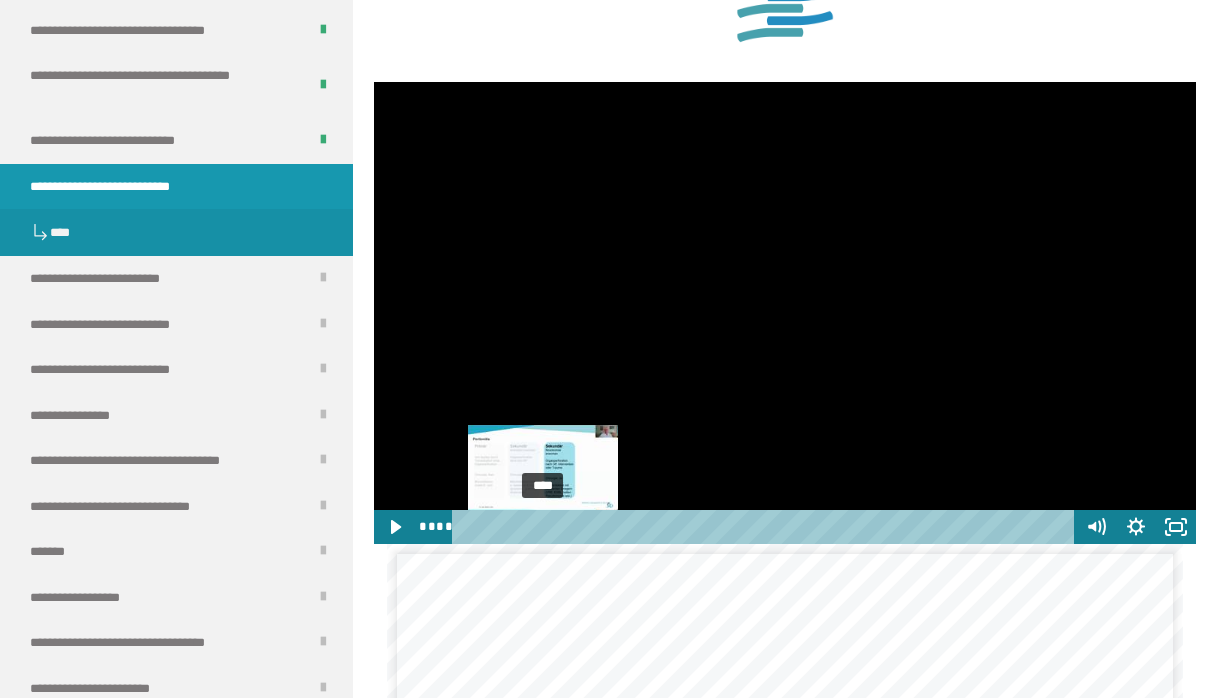 click on "****" at bounding box center [766, 527] 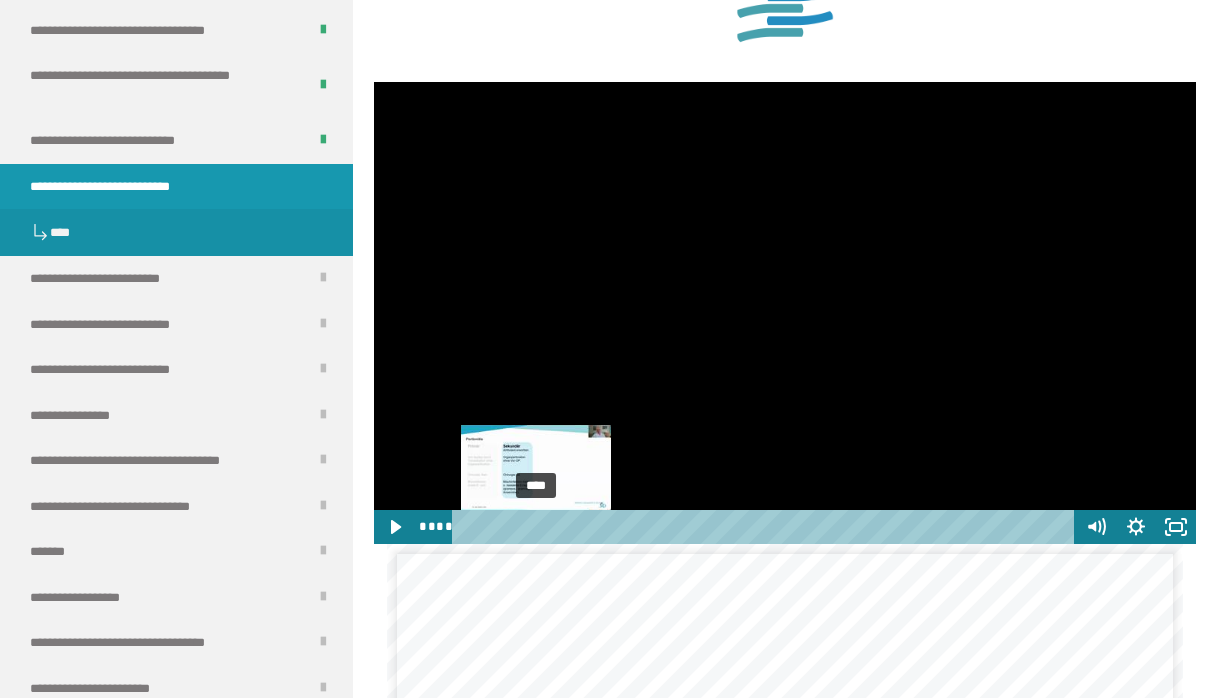 click on "****" at bounding box center (766, 527) 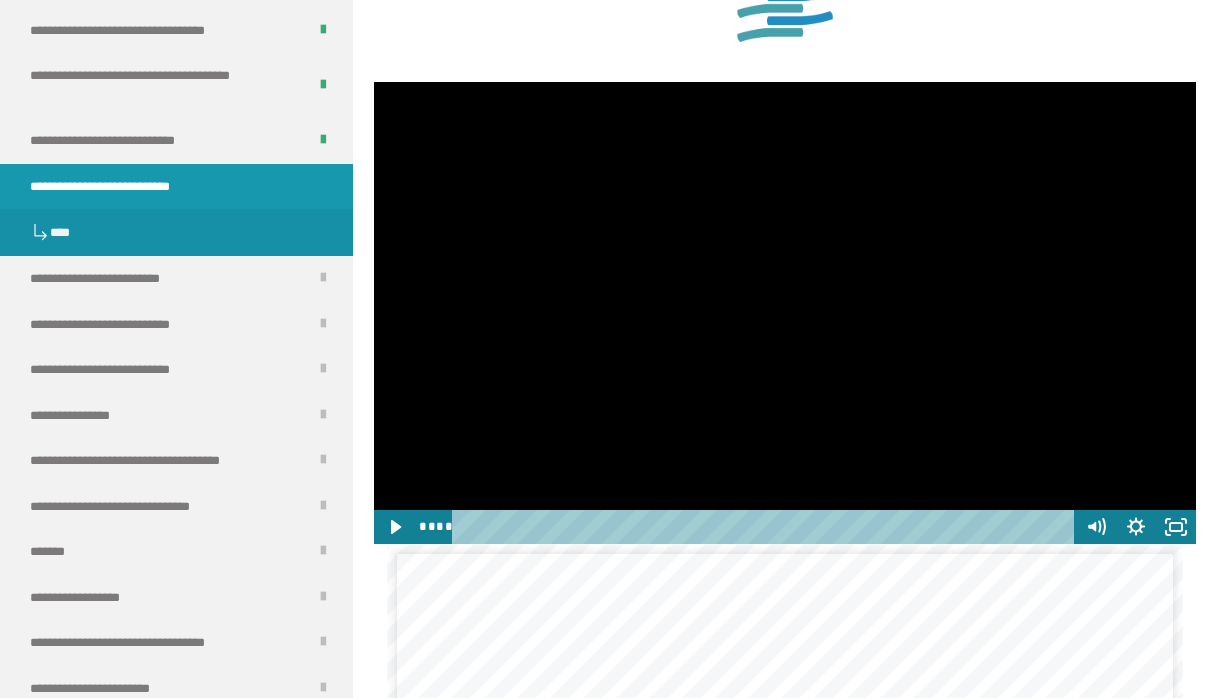 click at bounding box center [785, 313] 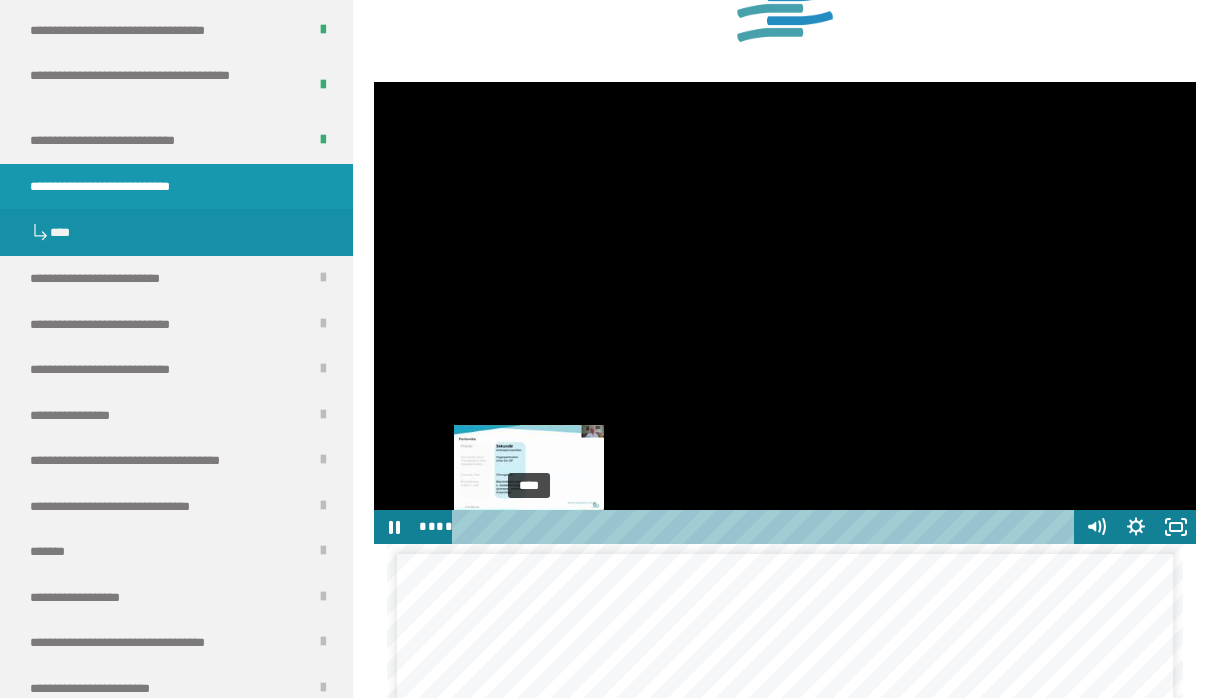 click on "****" at bounding box center (766, 527) 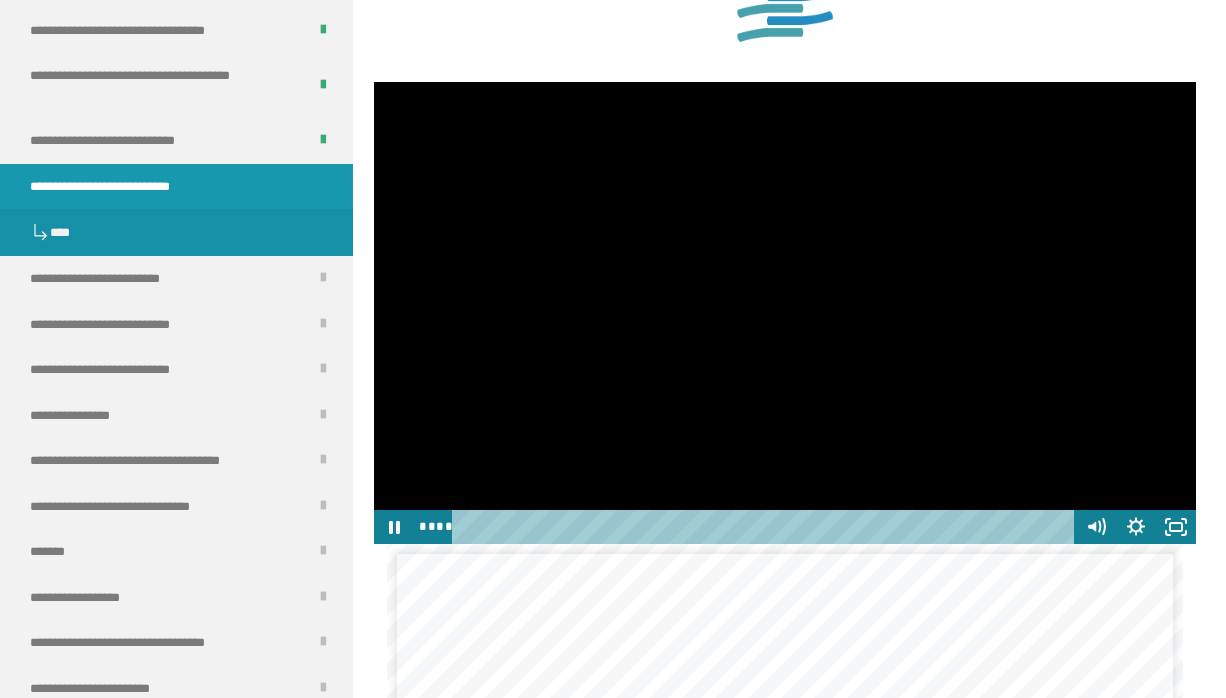 click at bounding box center [785, 313] 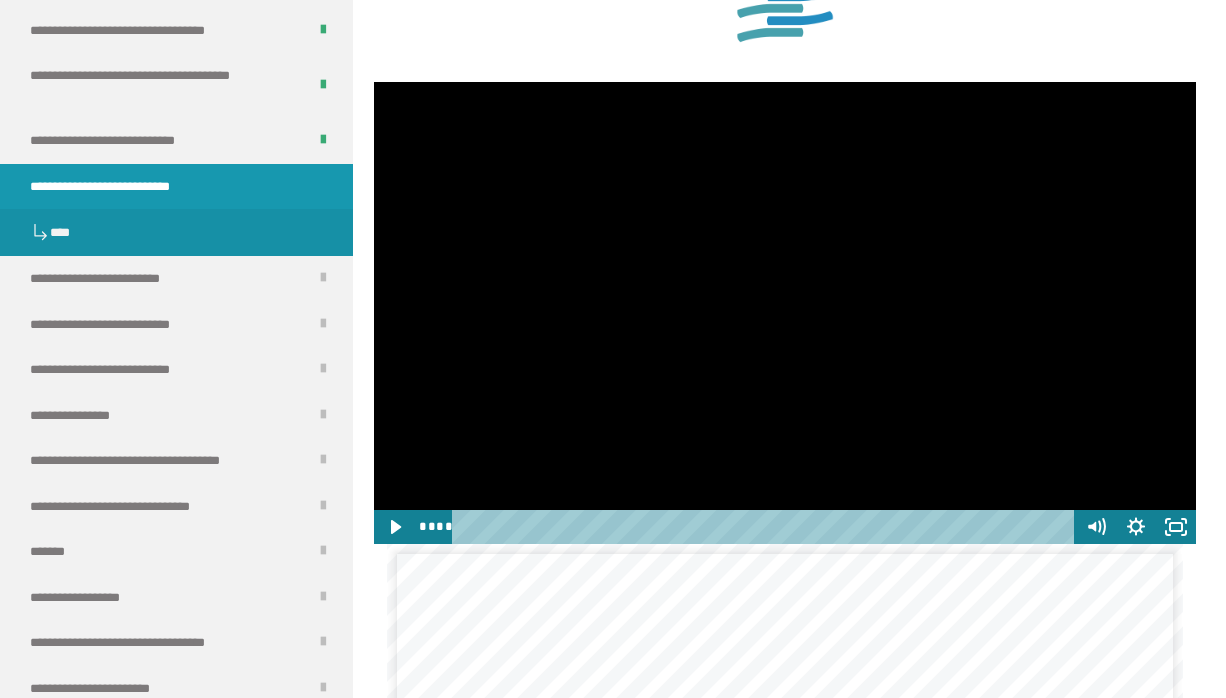 click at bounding box center [785, 313] 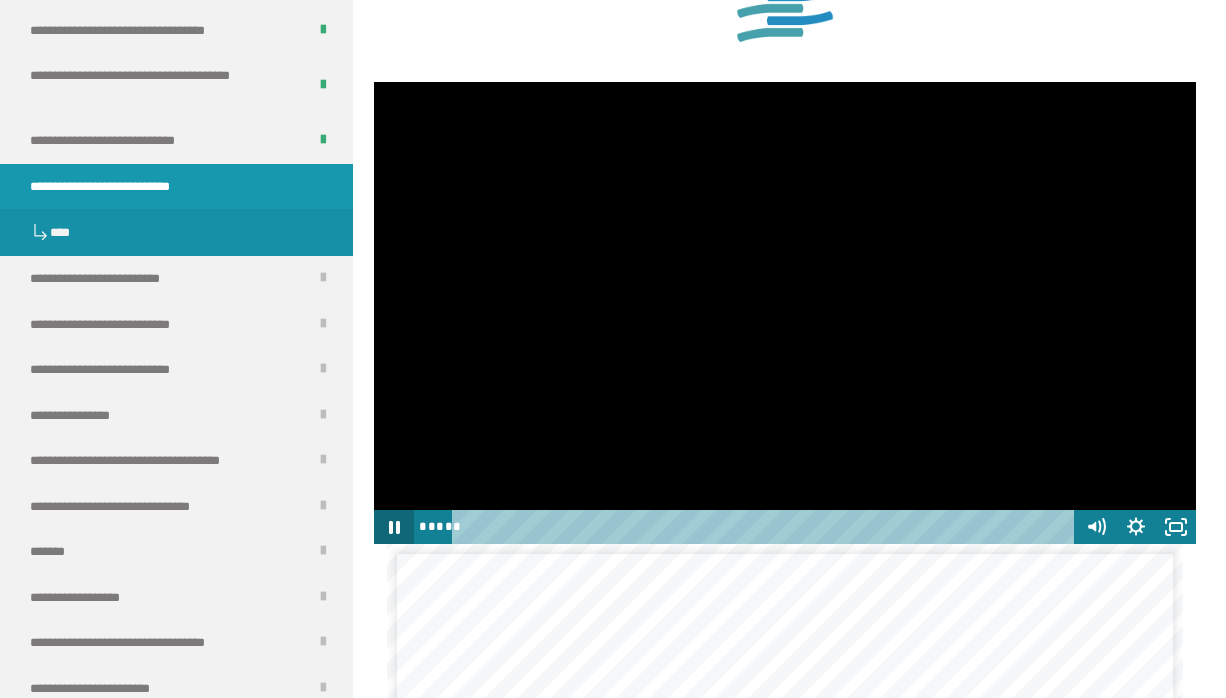 click 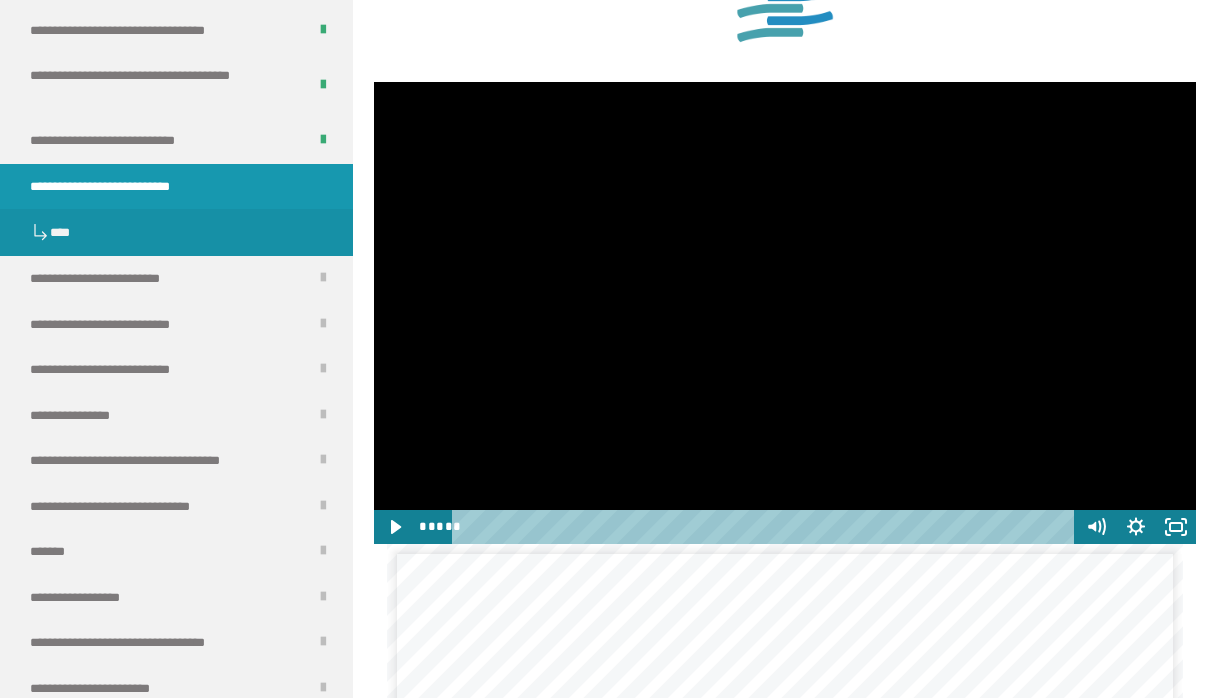 click at bounding box center [785, 313] 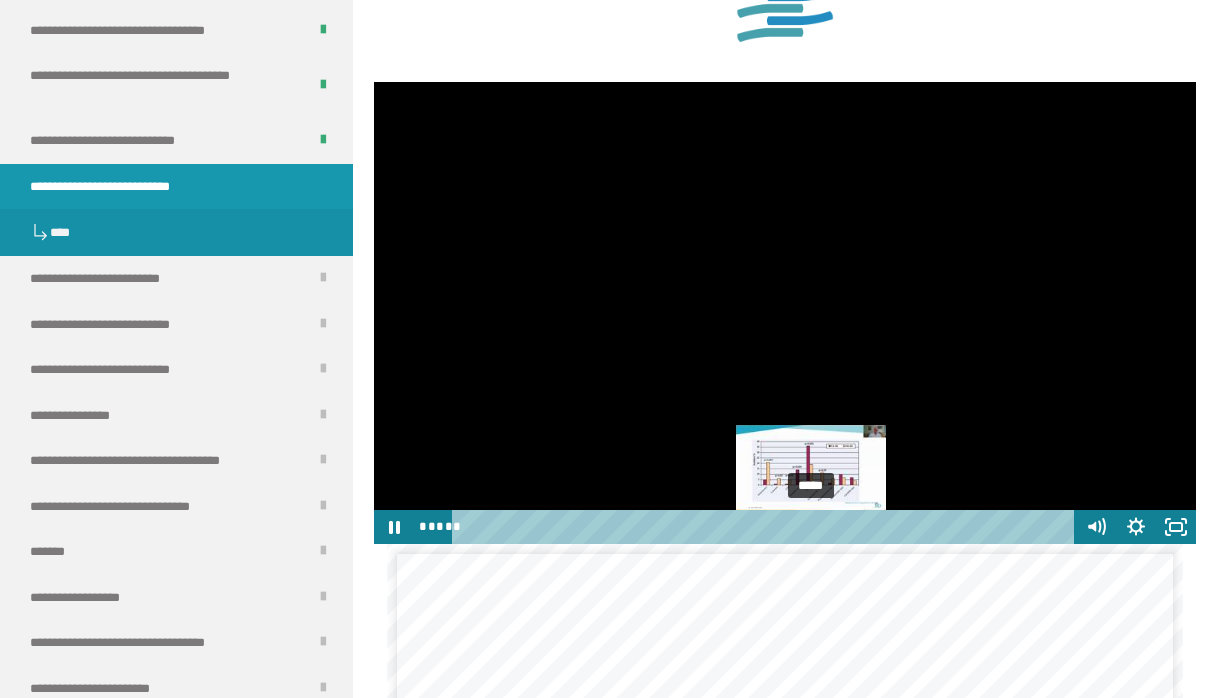 click on "*****" at bounding box center (766, 527) 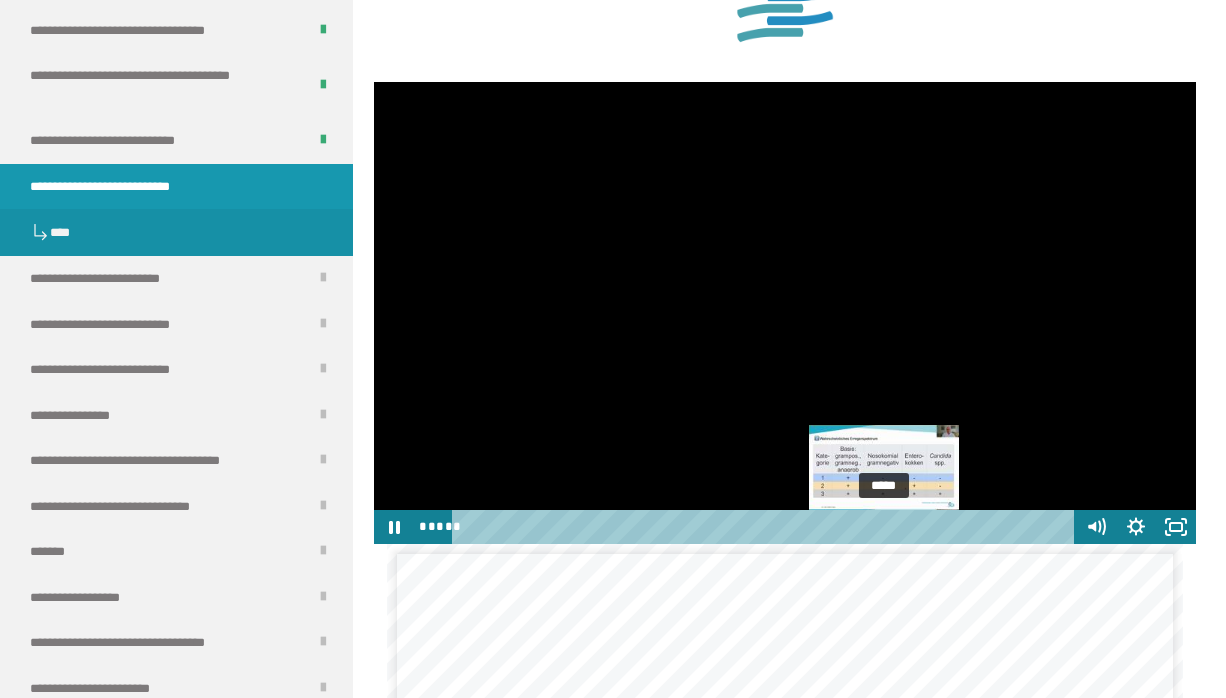 click on "*****" at bounding box center (766, 527) 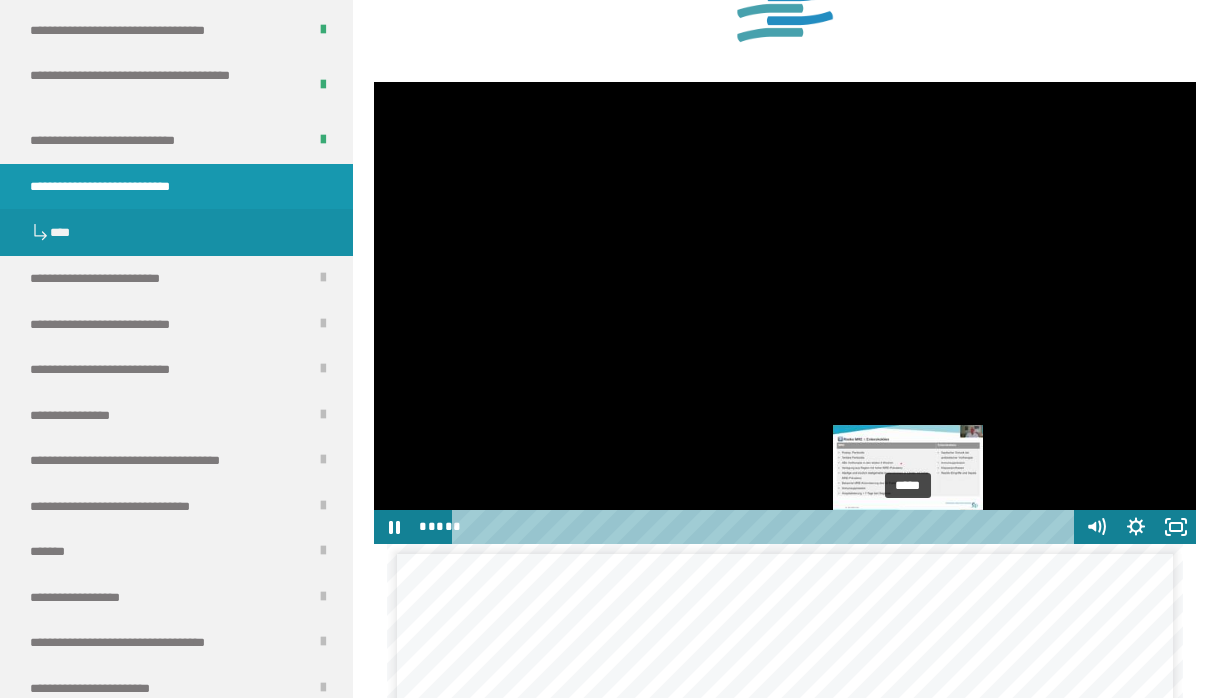 click on "*****" at bounding box center [766, 527] 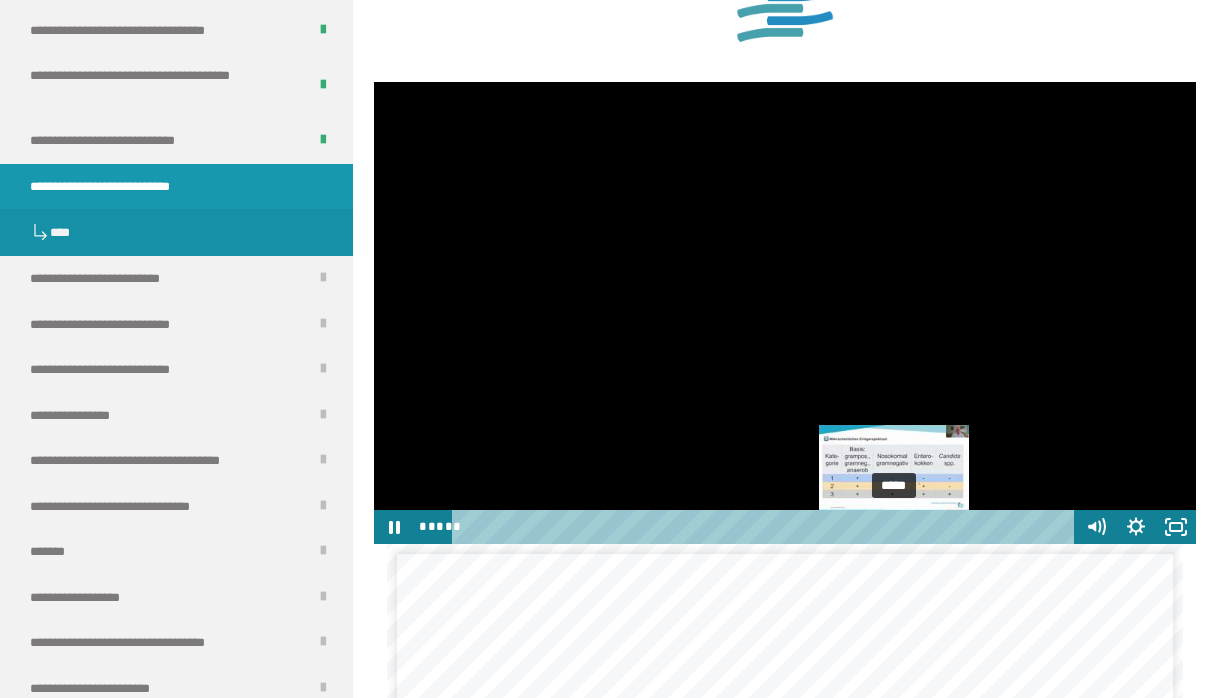 click on "*****" at bounding box center (766, 527) 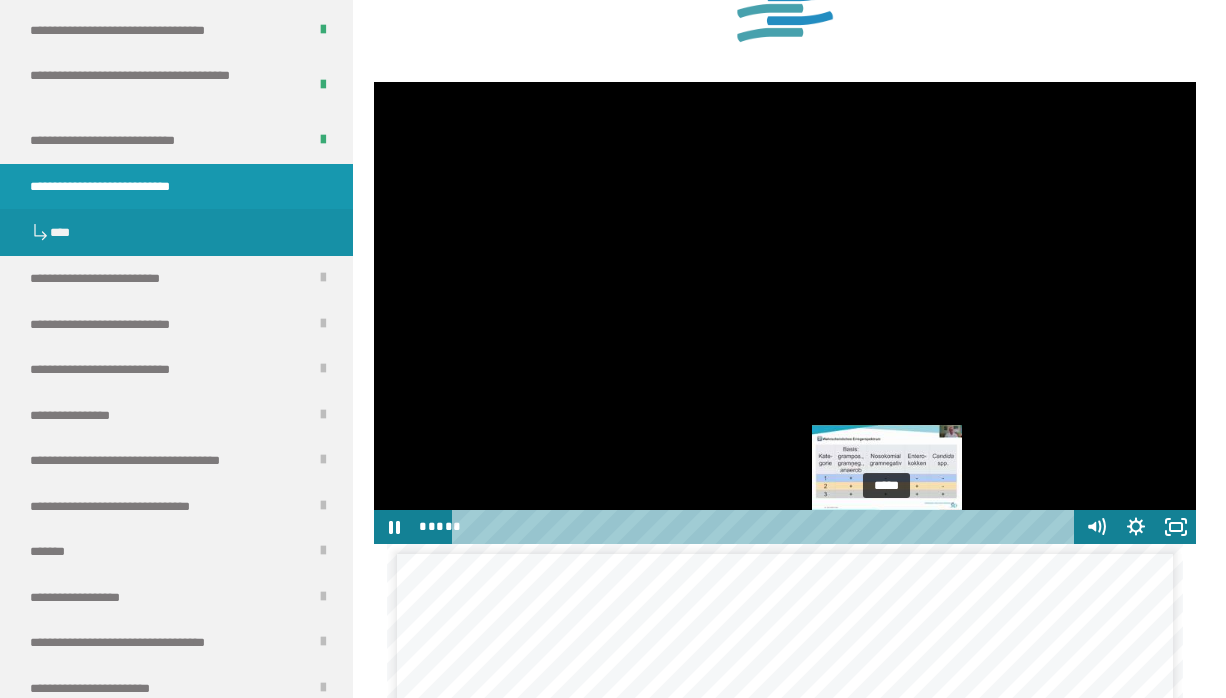 click on "*****" at bounding box center (766, 527) 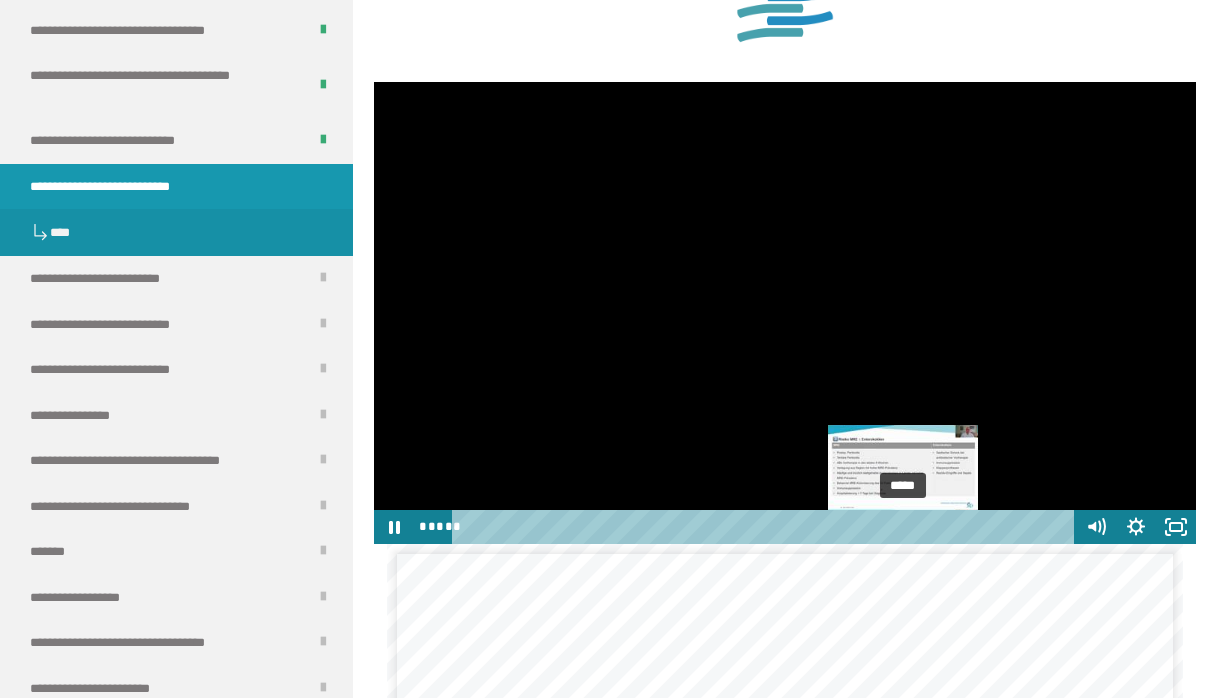 click on "*****" at bounding box center [766, 527] 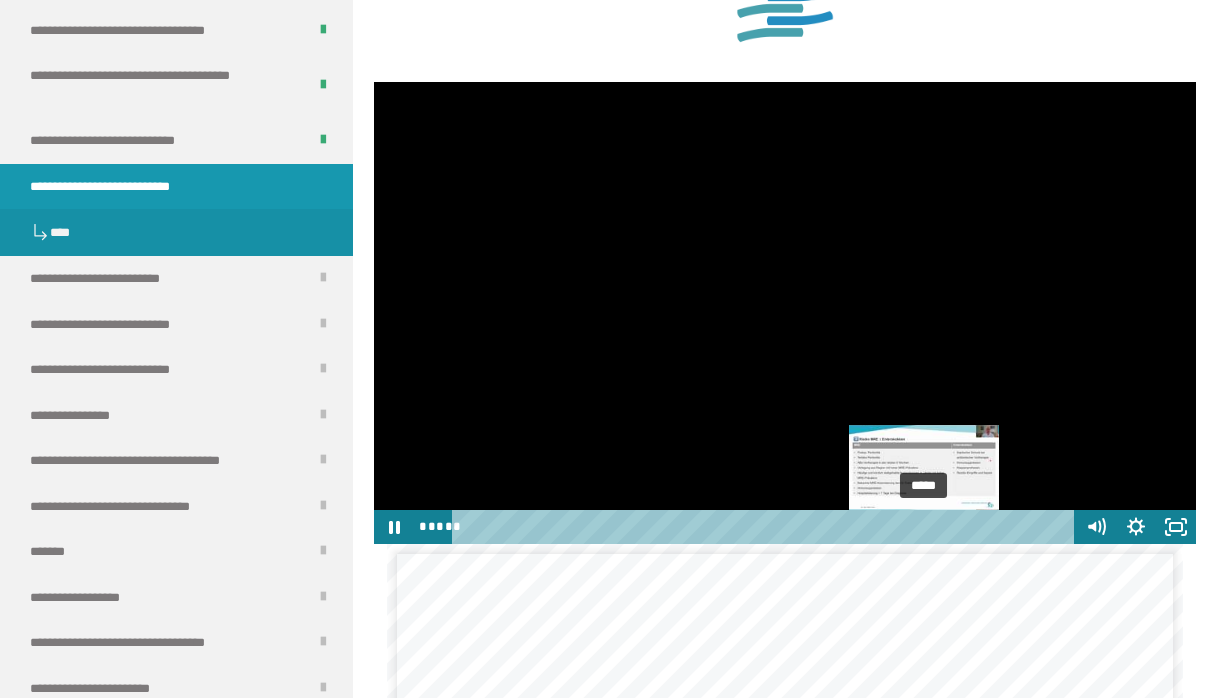 click on "*****" at bounding box center [766, 527] 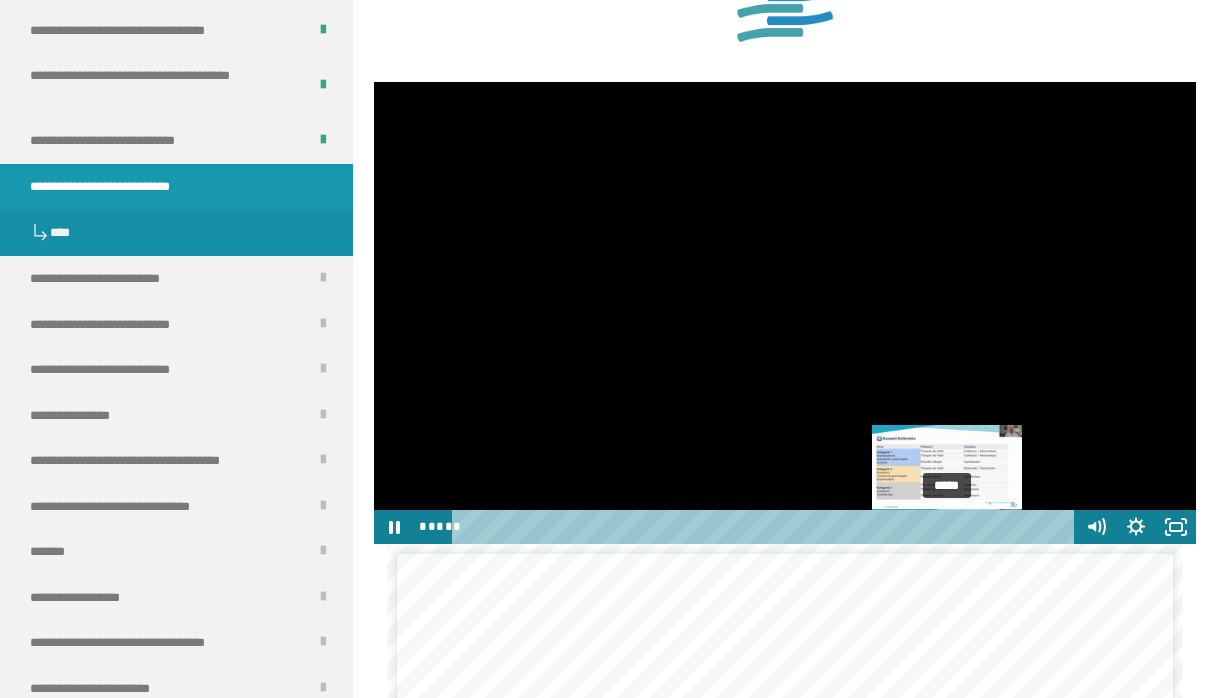 click on "*****" at bounding box center [766, 527] 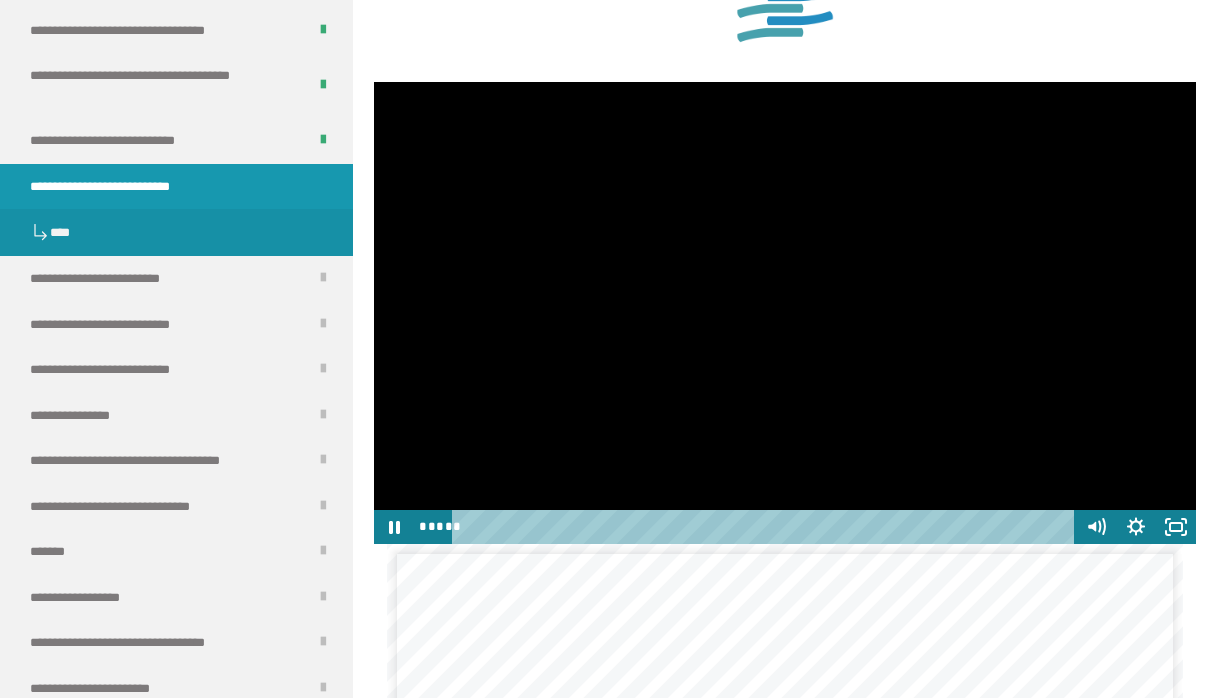 click at bounding box center [785, 313] 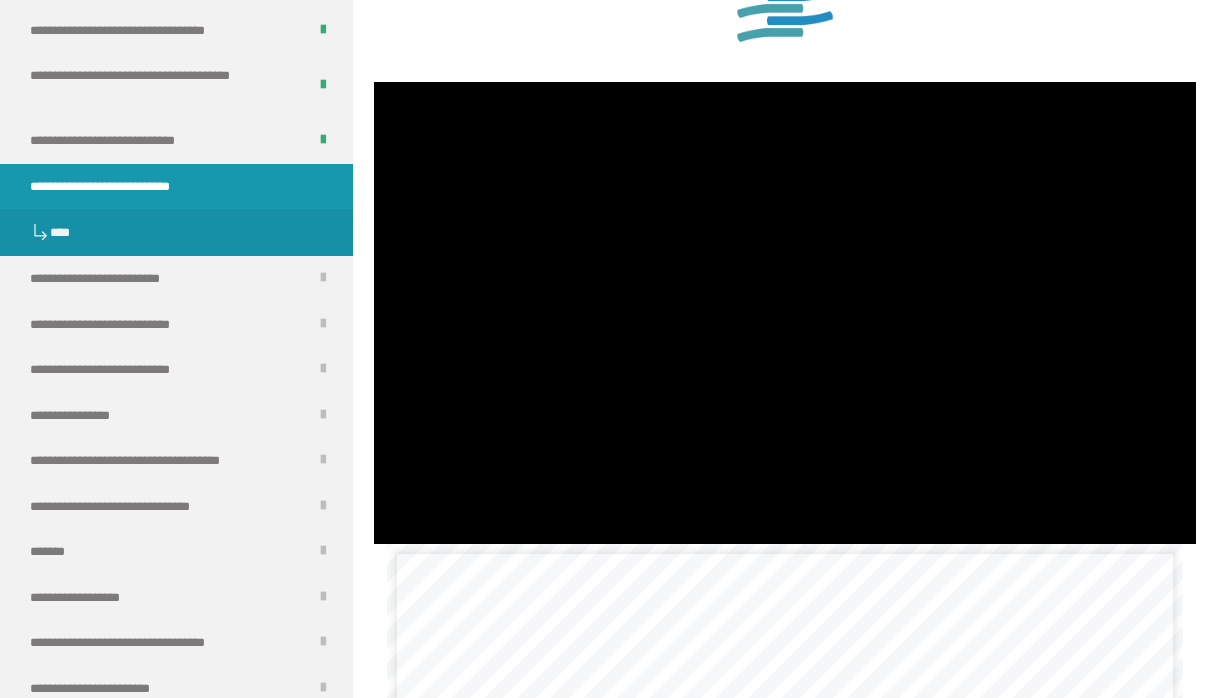 click at bounding box center [785, 313] 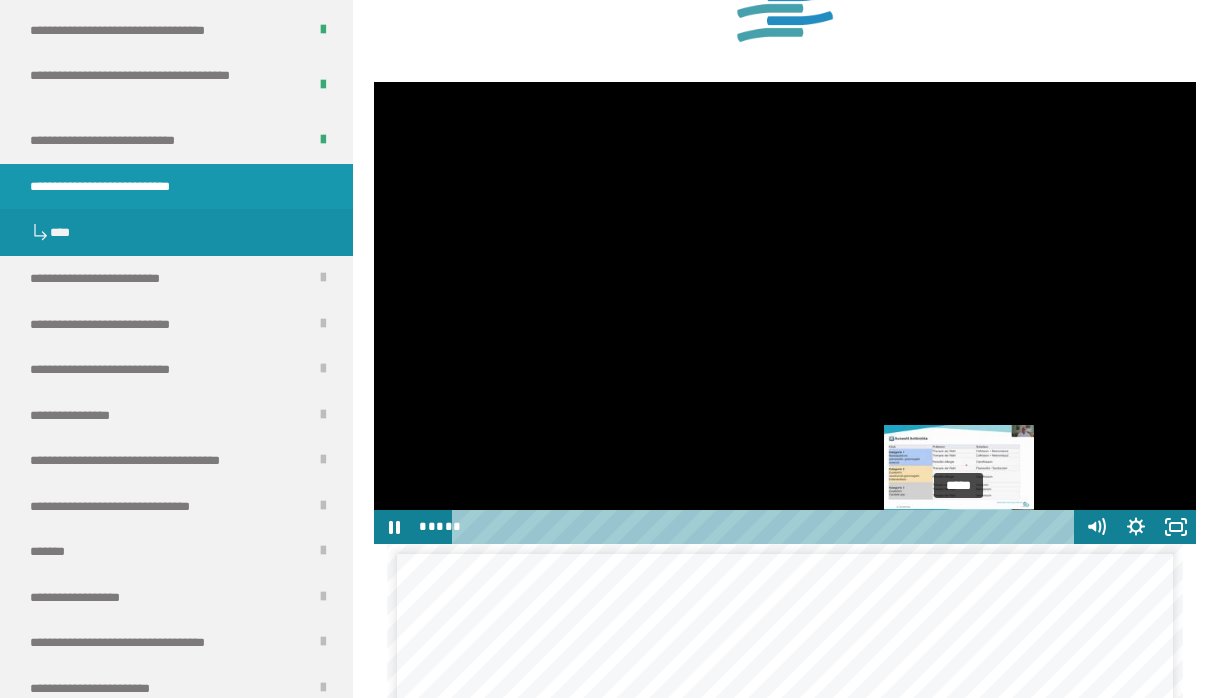 click on "*****" at bounding box center (766, 527) 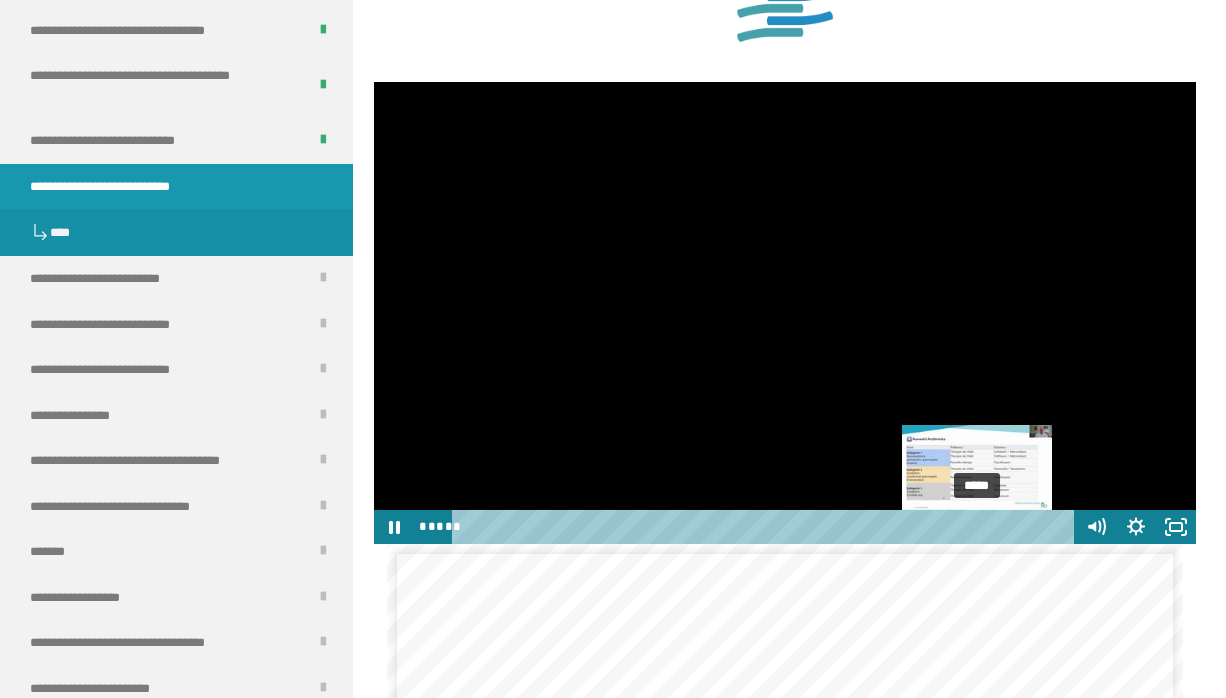 click on "*****" at bounding box center (766, 527) 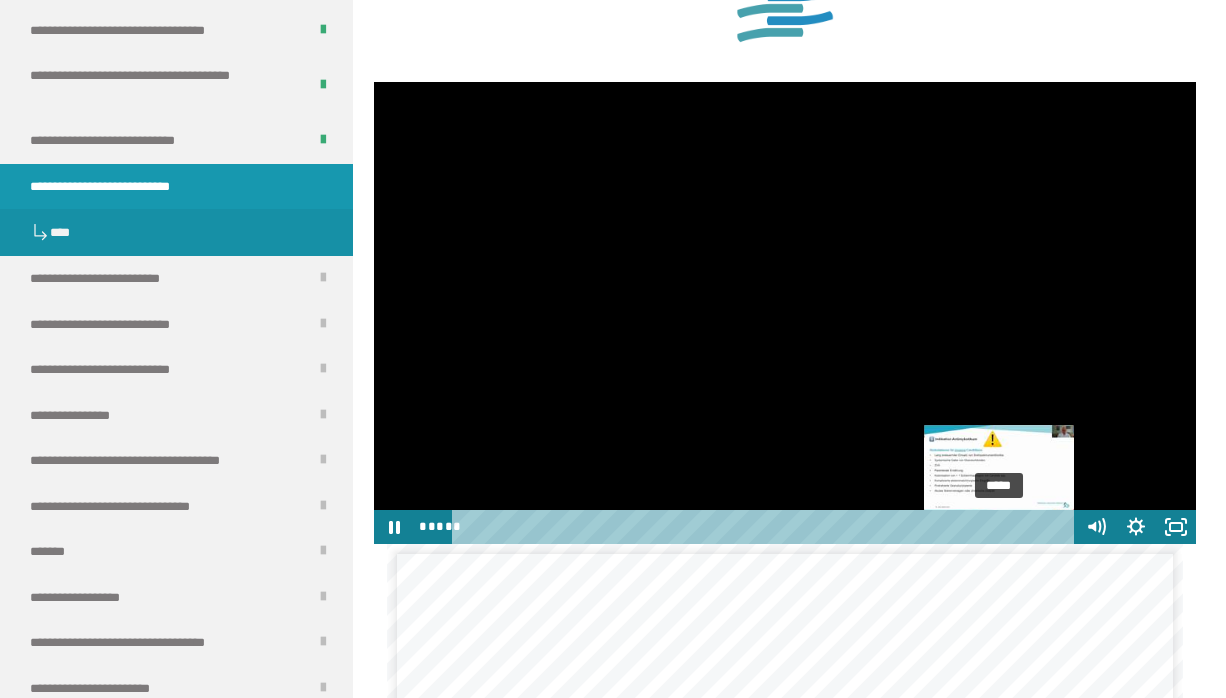 click on "*****" at bounding box center (766, 527) 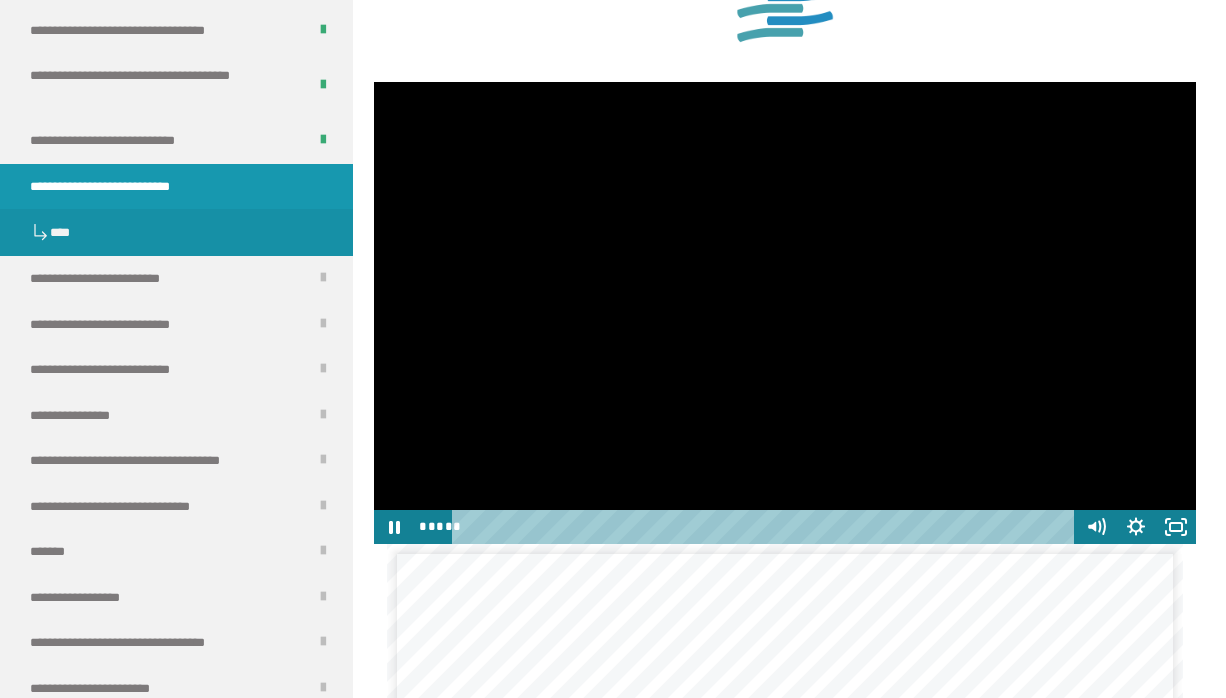 scroll, scrollTop: 1228, scrollLeft: 0, axis: vertical 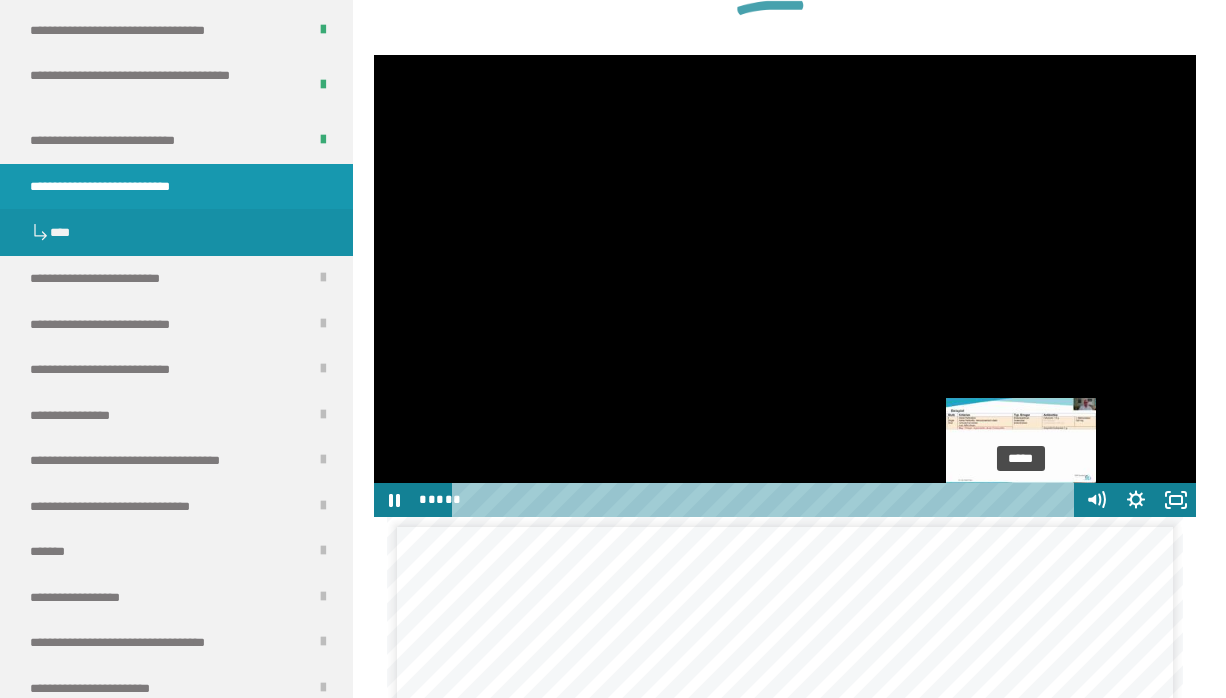 click on "*****" at bounding box center (766, 500) 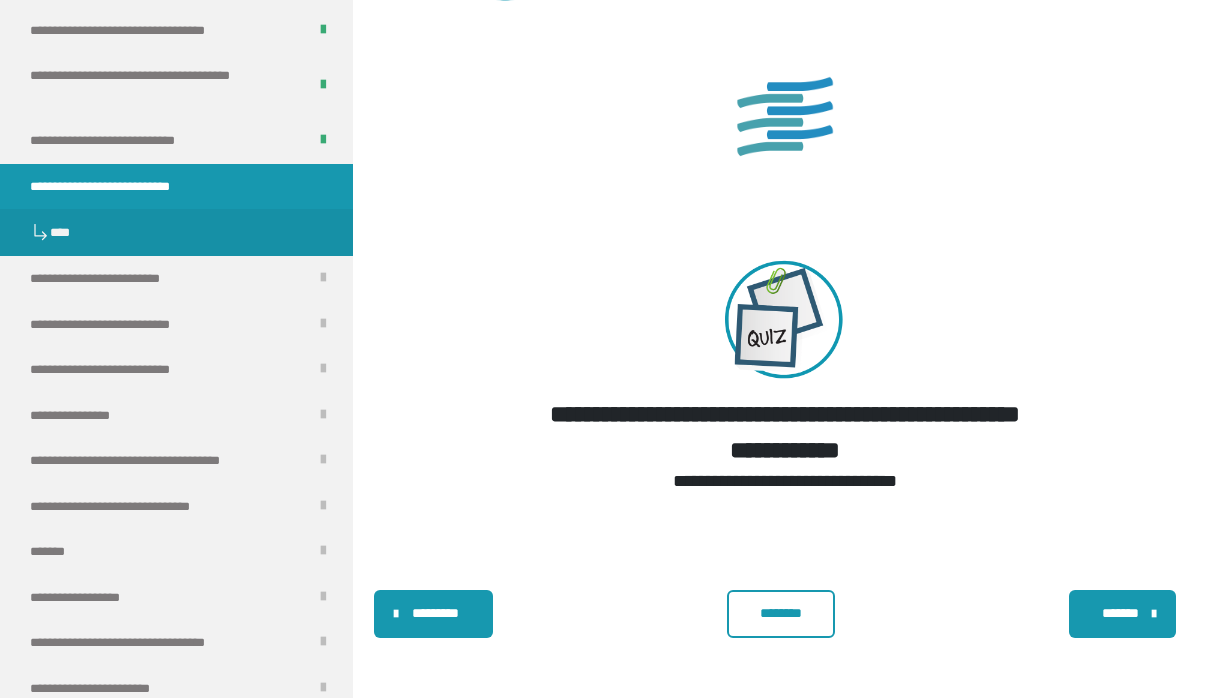 scroll, scrollTop: 2521, scrollLeft: 0, axis: vertical 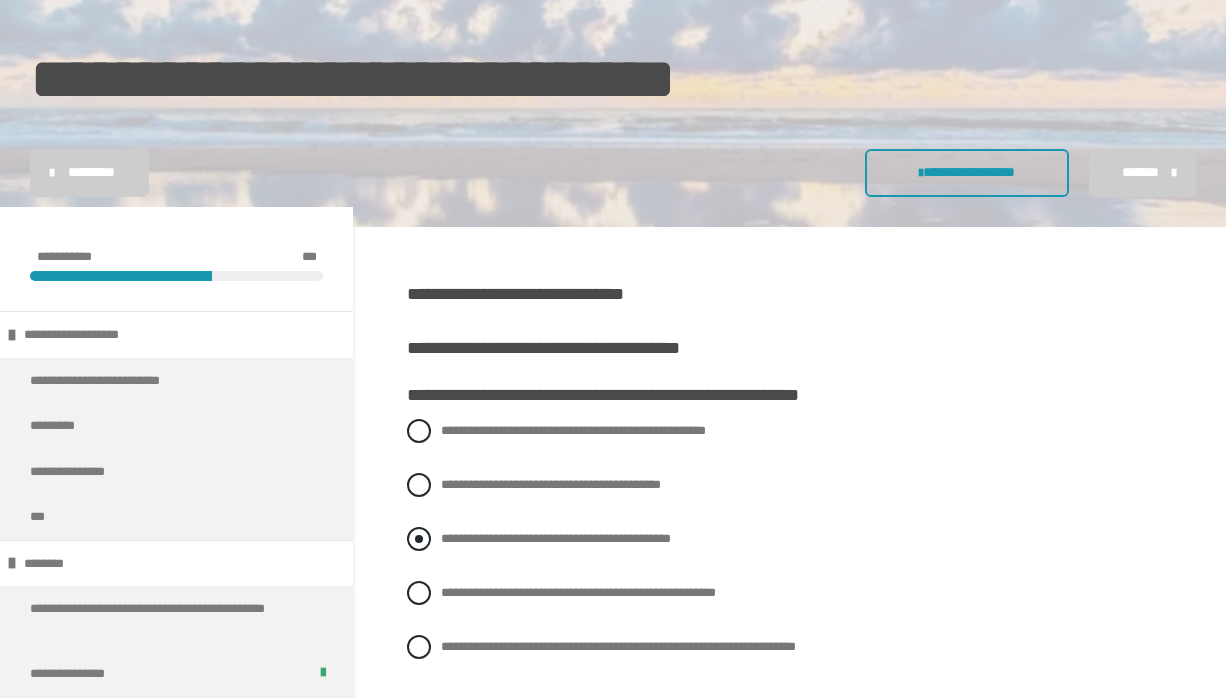 click on "**********" at bounding box center [556, 538] 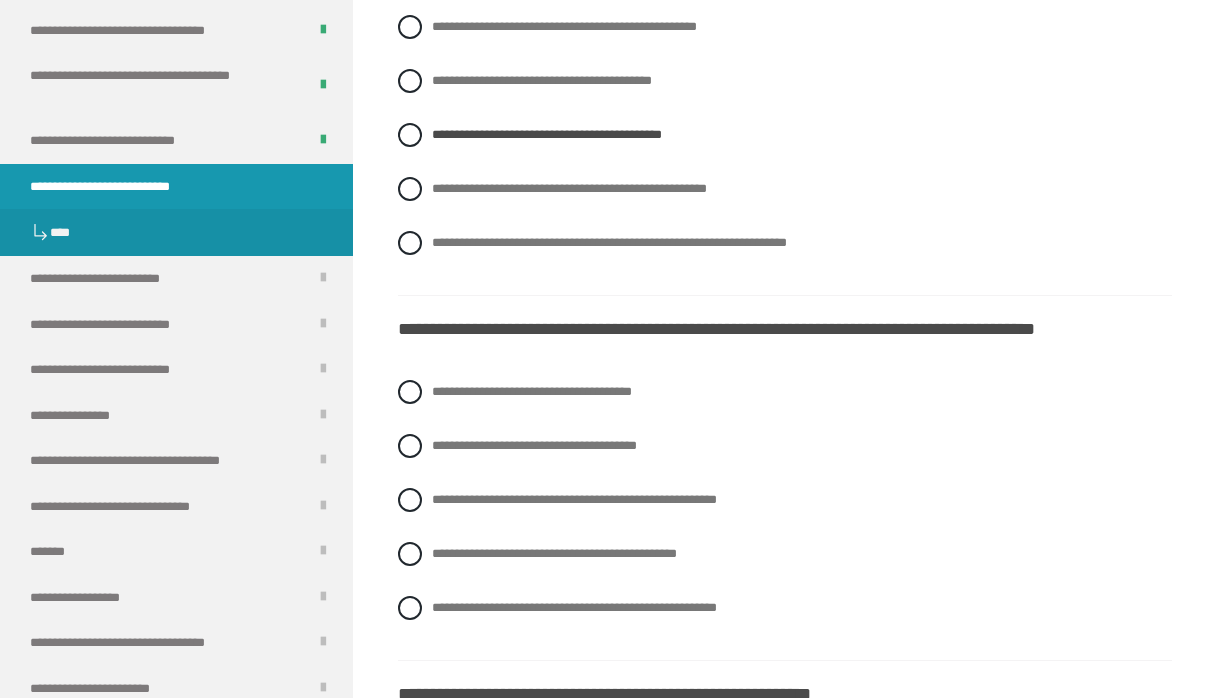 scroll, scrollTop: 627, scrollLeft: 0, axis: vertical 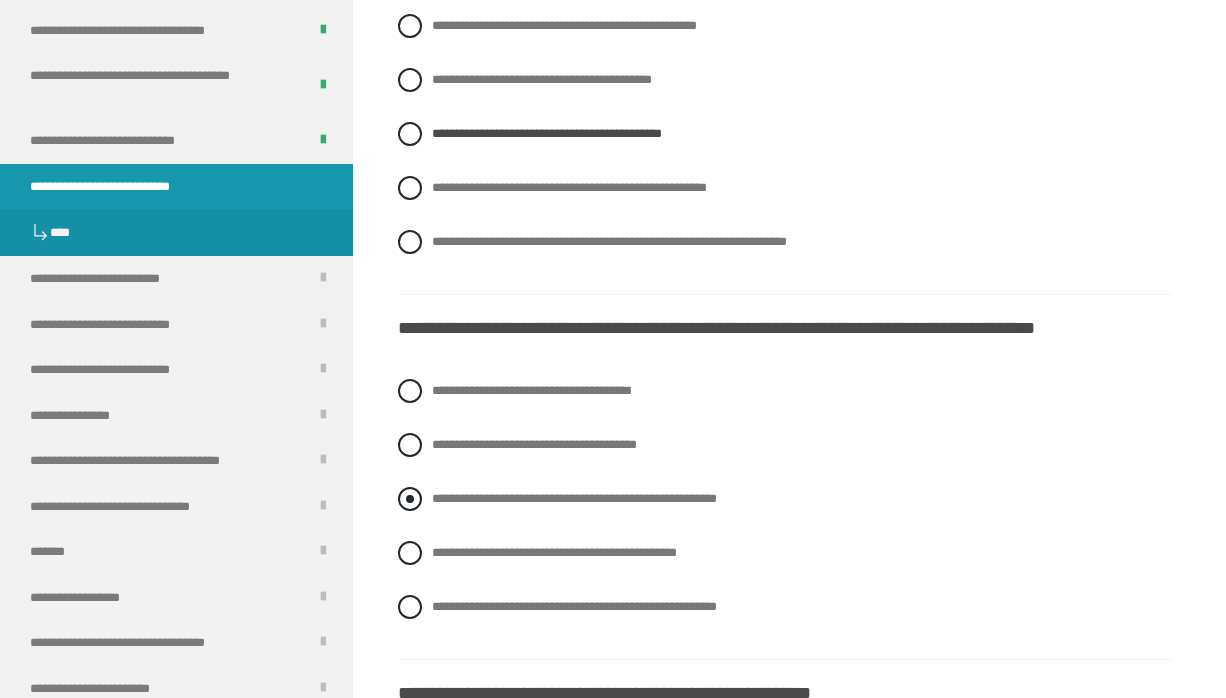 click on "**********" at bounding box center (574, 498) 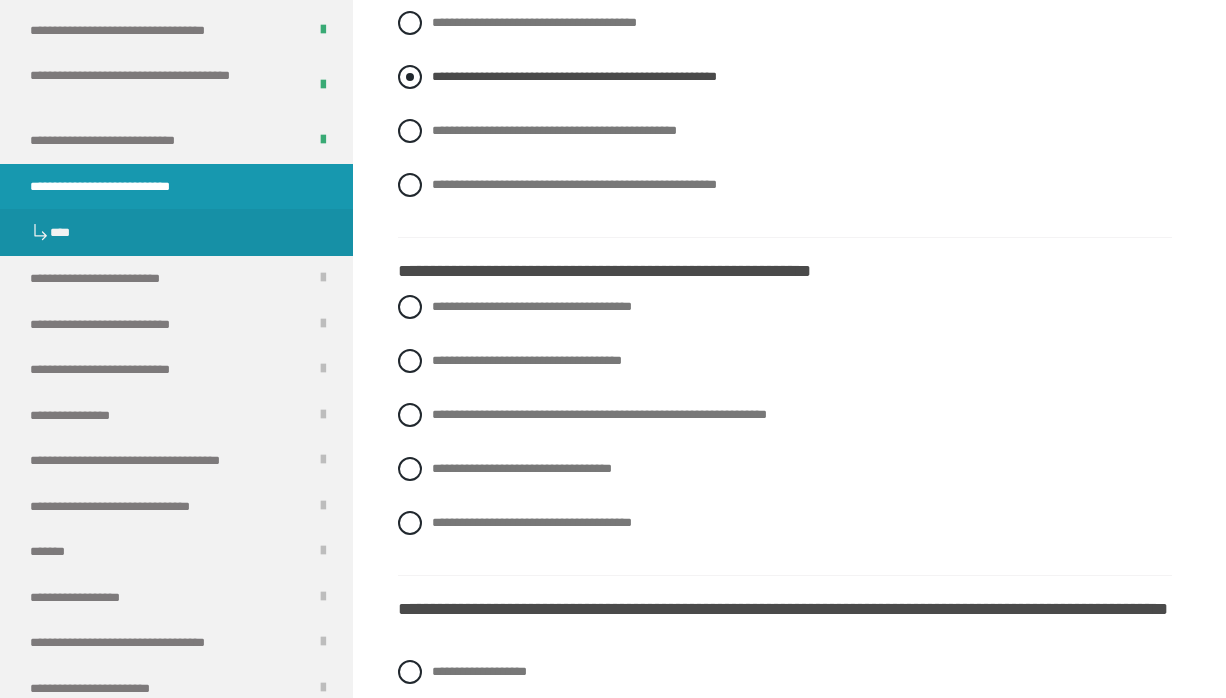 scroll, scrollTop: 1051, scrollLeft: 0, axis: vertical 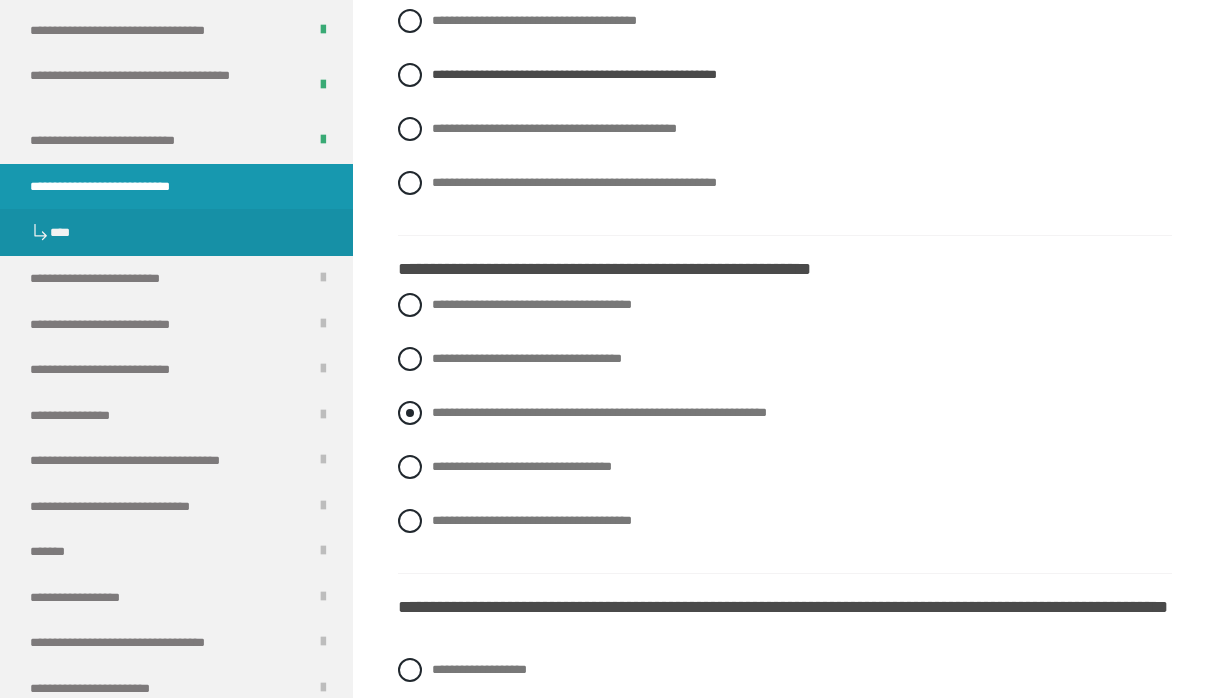 click on "**********" at bounding box center (599, 412) 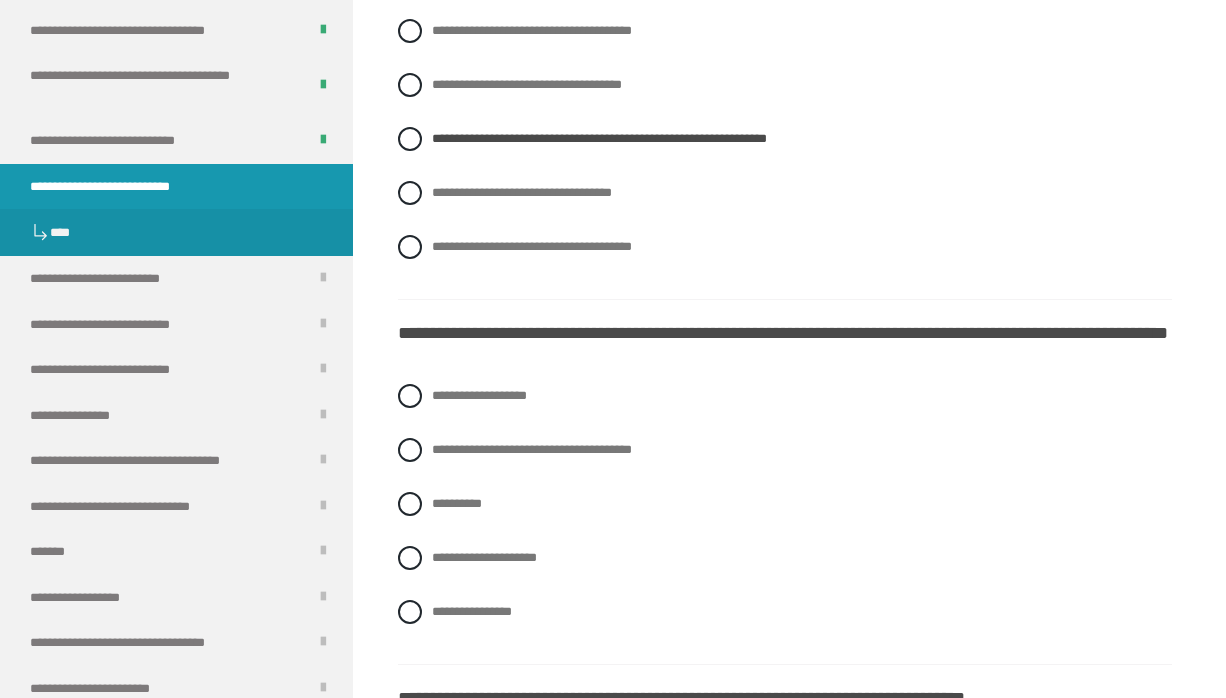 scroll, scrollTop: 1323, scrollLeft: 0, axis: vertical 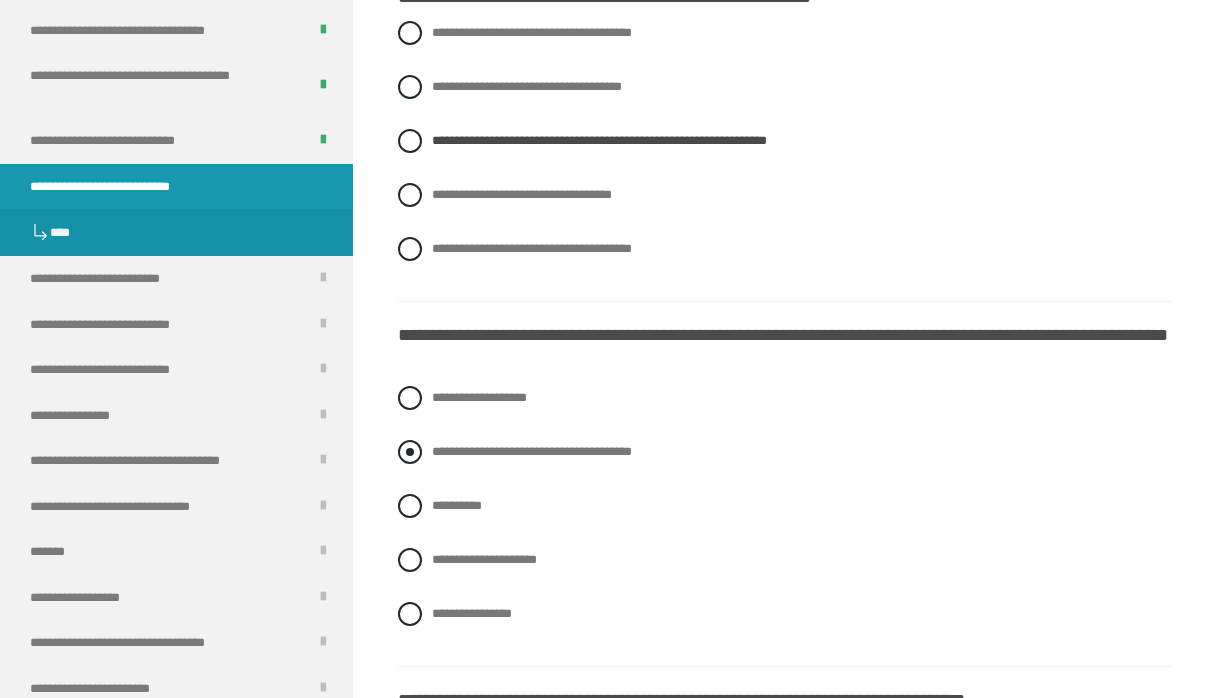 click on "**********" at bounding box center (785, 452) 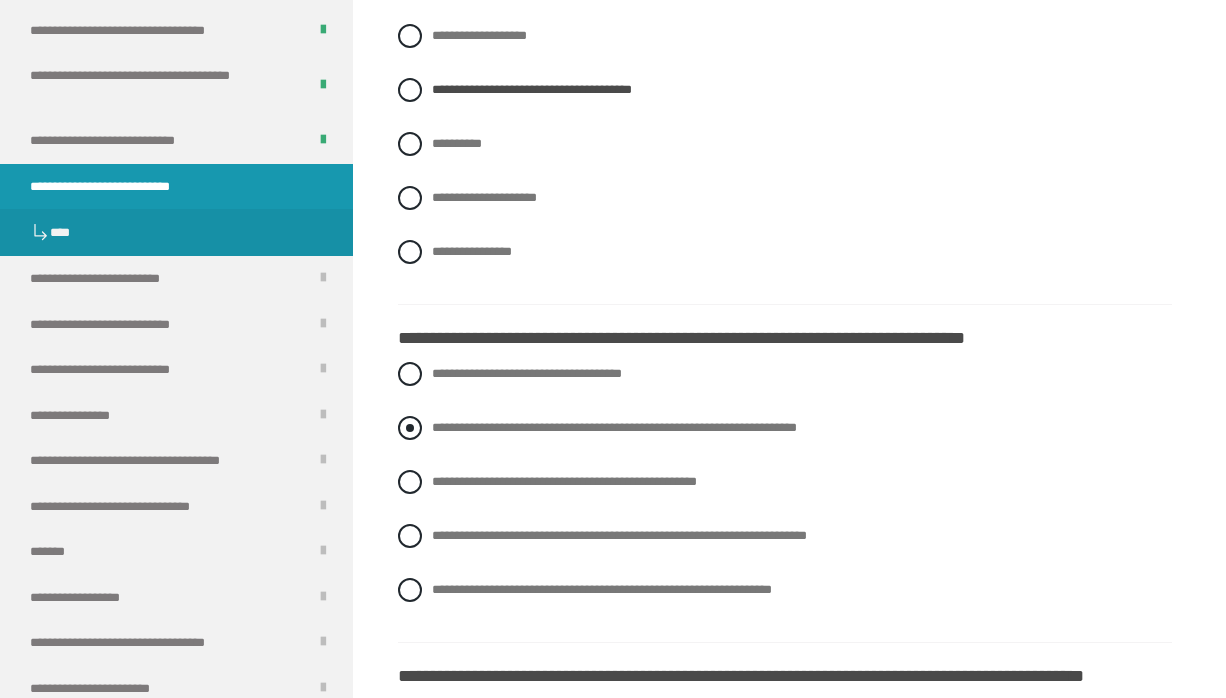 scroll, scrollTop: 1689, scrollLeft: 0, axis: vertical 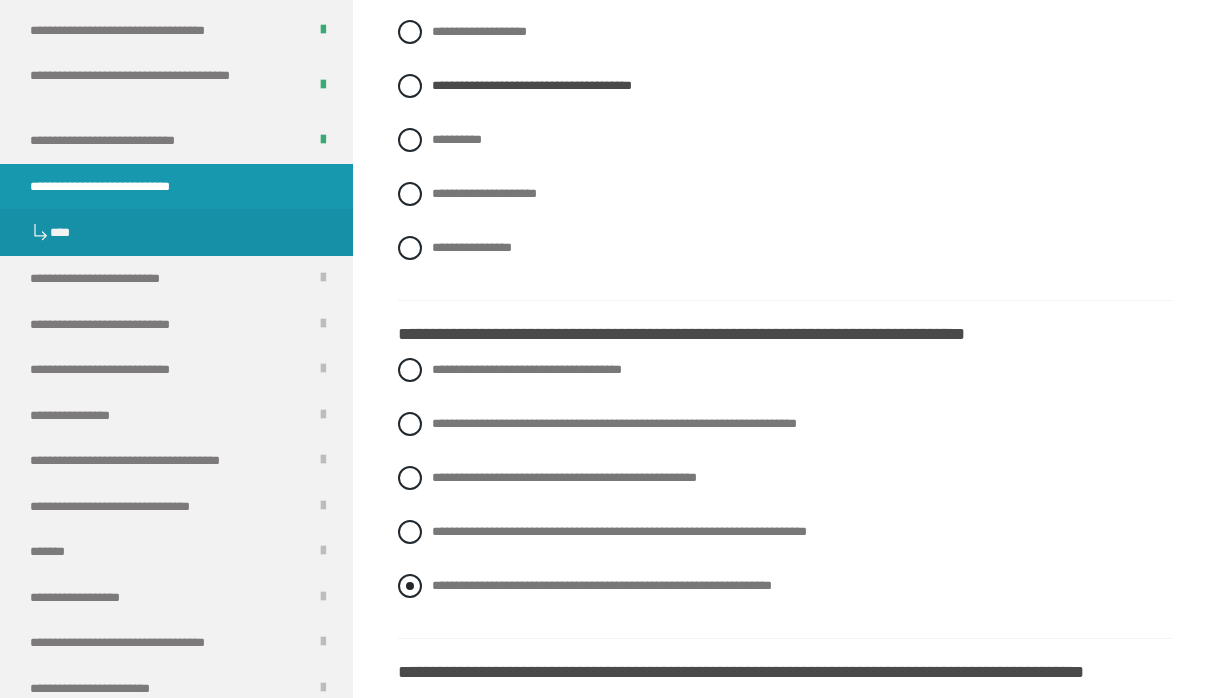 click on "**********" at bounding box center (602, 585) 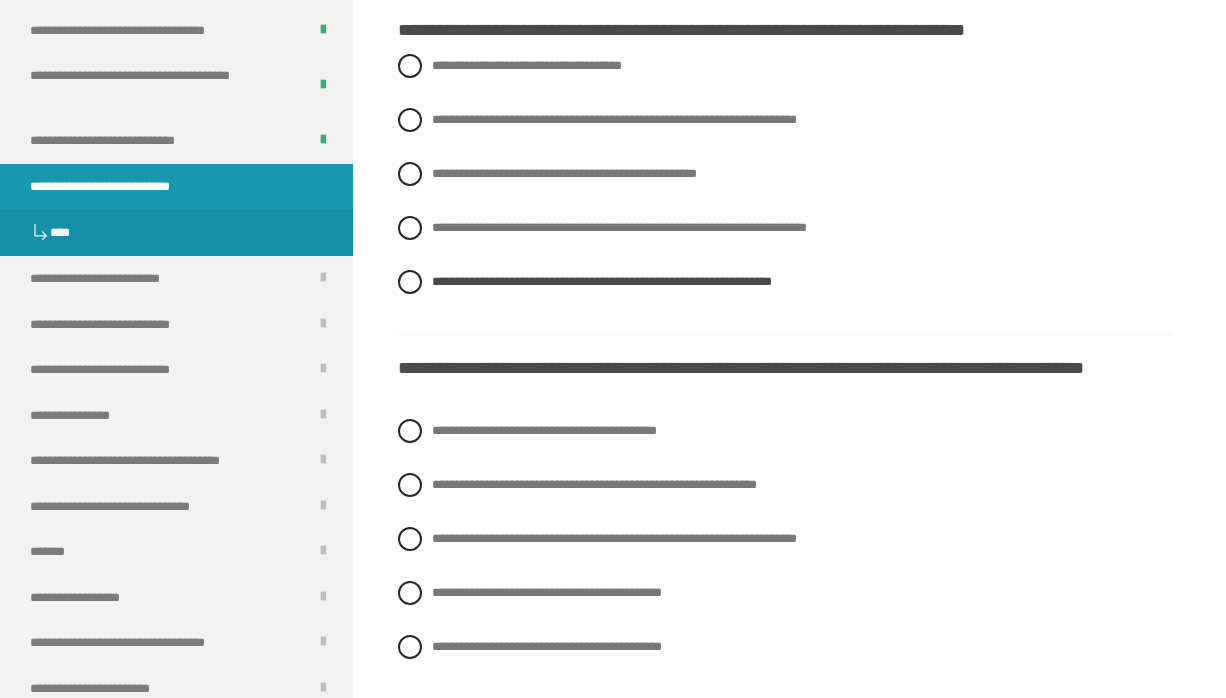 scroll, scrollTop: 1994, scrollLeft: 0, axis: vertical 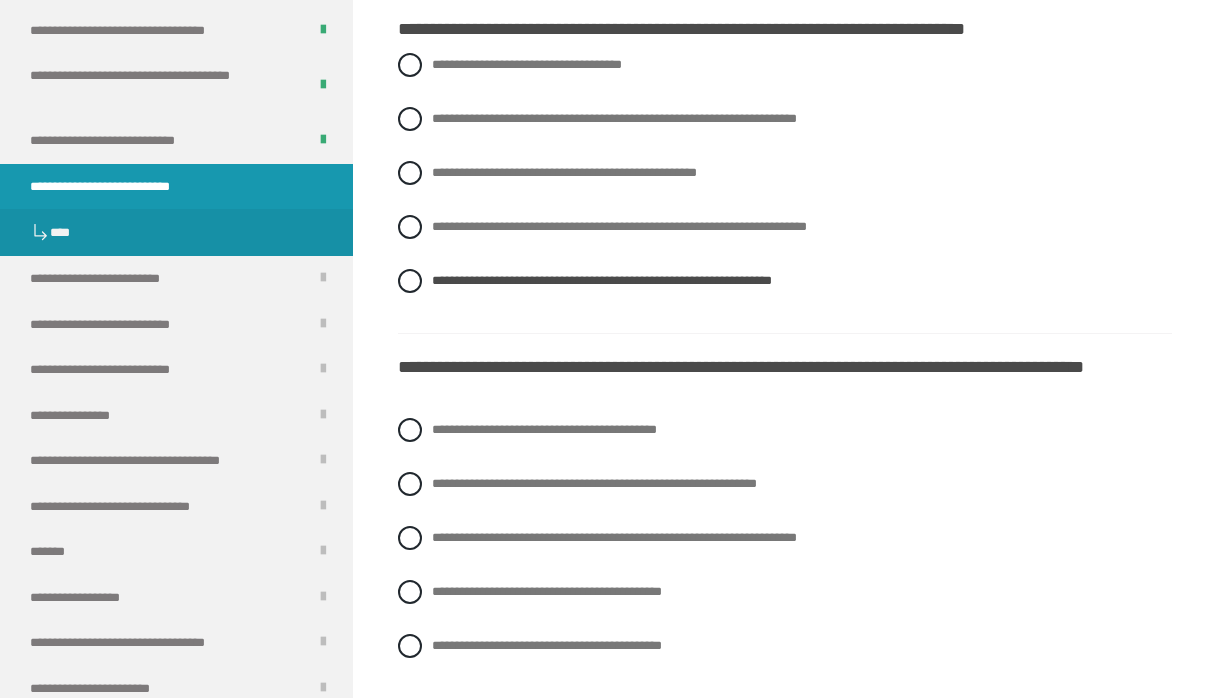 click on "**********" at bounding box center (785, 553) 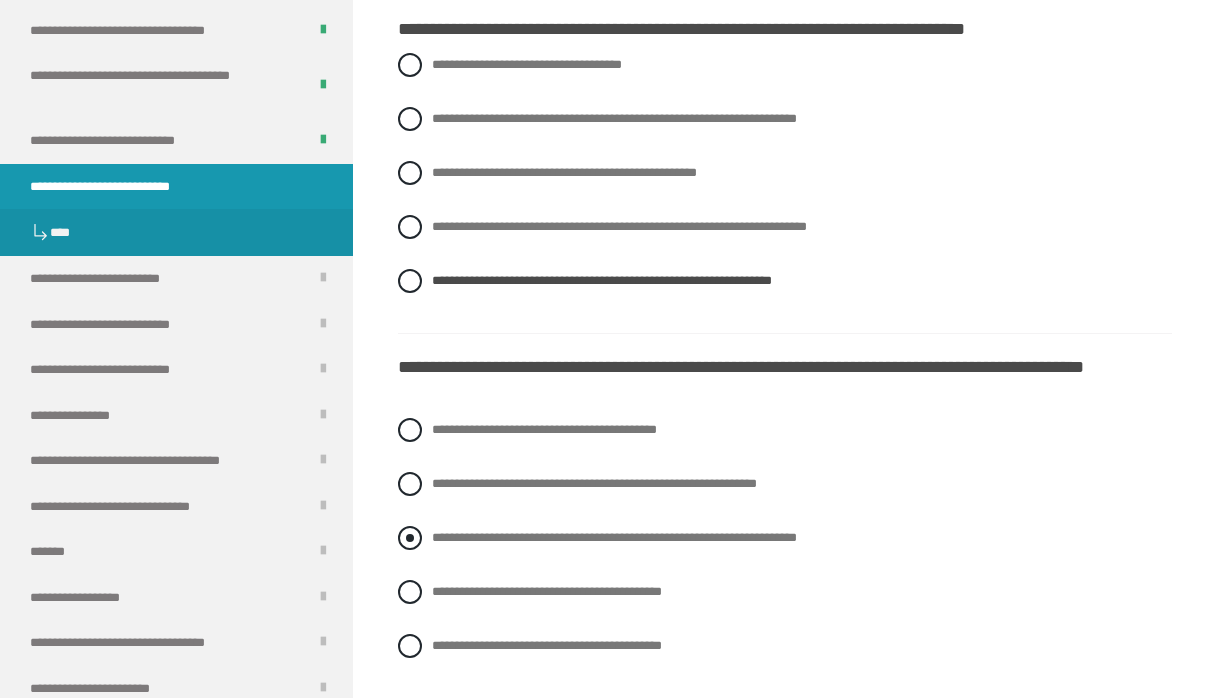 click on "**********" at bounding box center (614, 537) 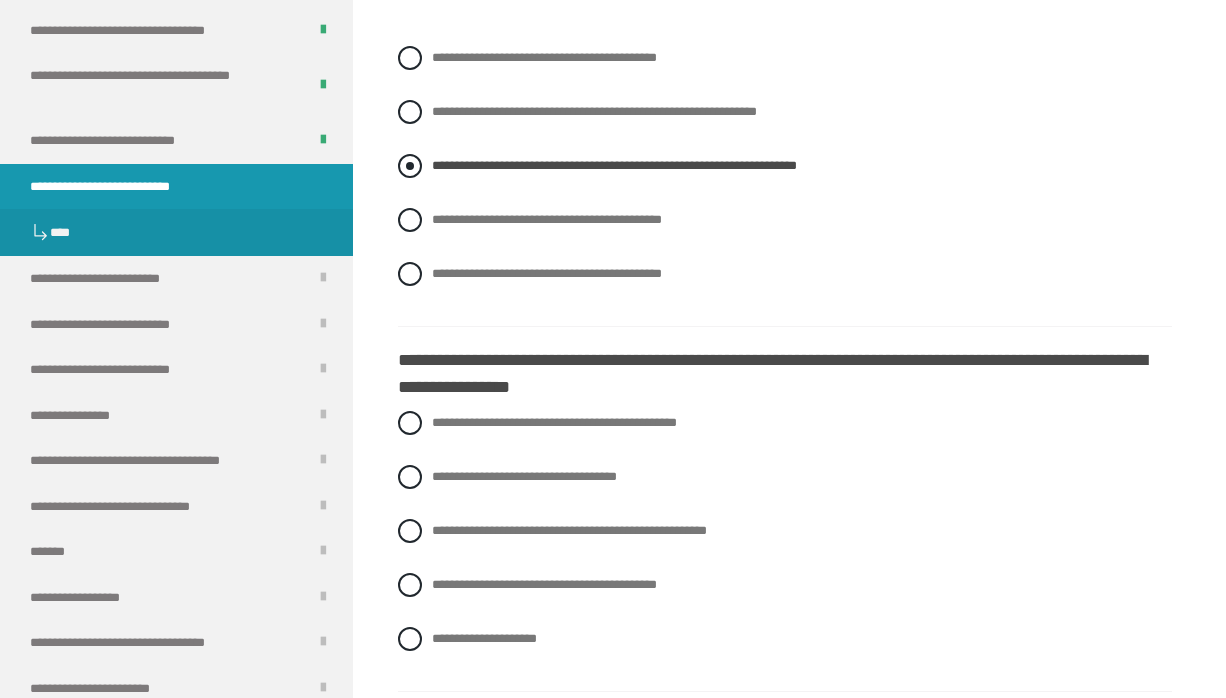 scroll, scrollTop: 2362, scrollLeft: 0, axis: vertical 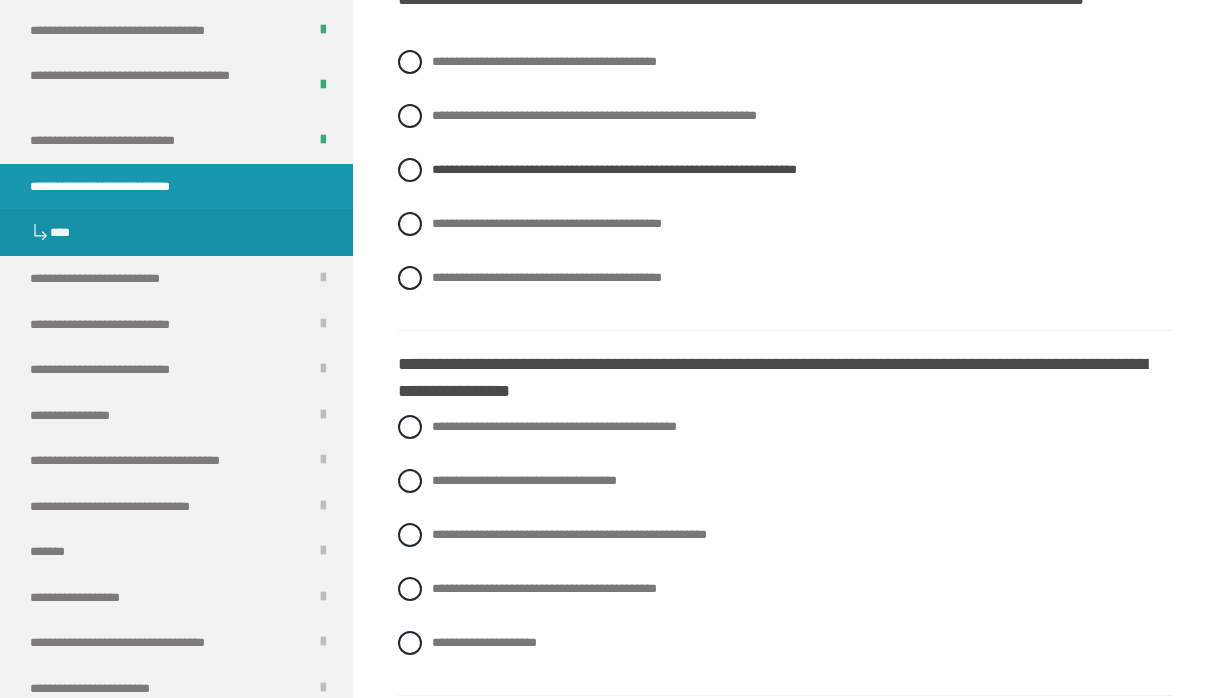 click on "**********" at bounding box center (785, 550) 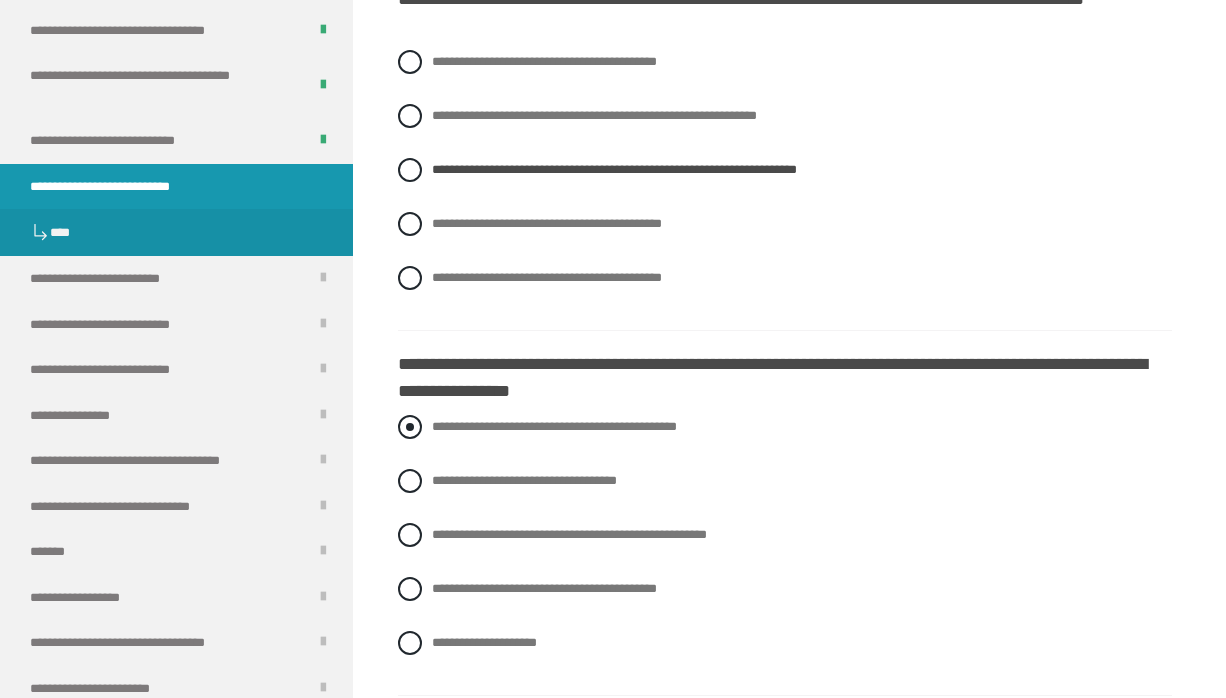click on "**********" at bounding box center [554, 426] 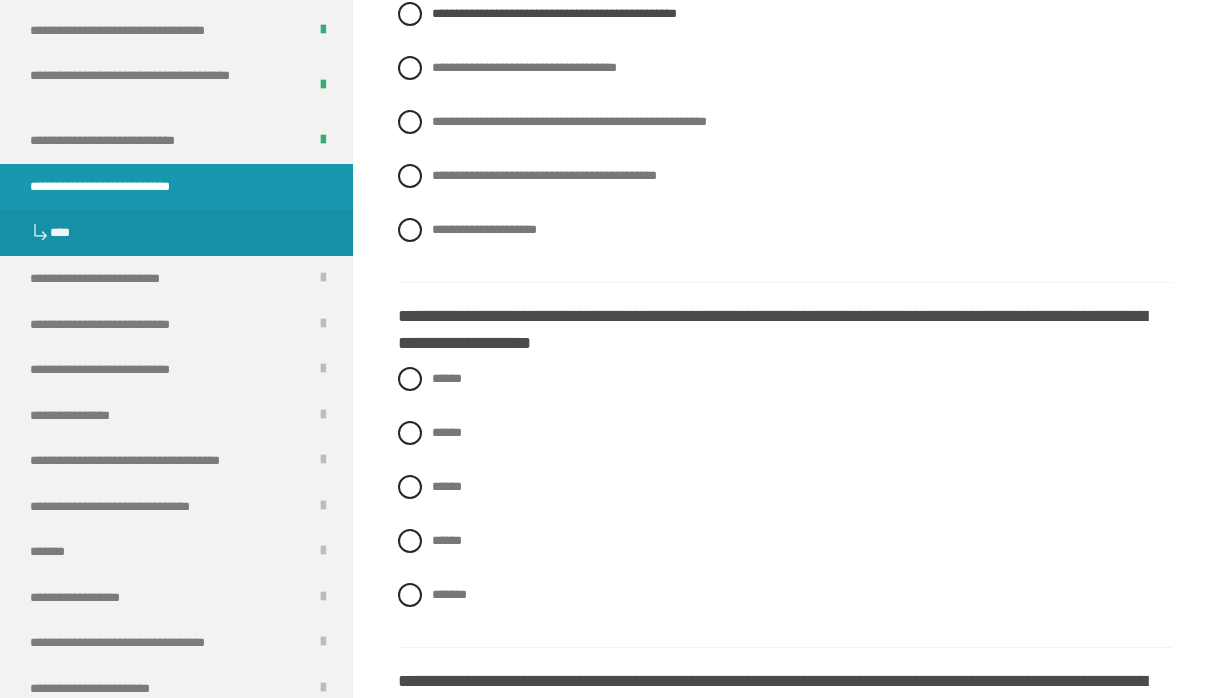 scroll, scrollTop: 2777, scrollLeft: 0, axis: vertical 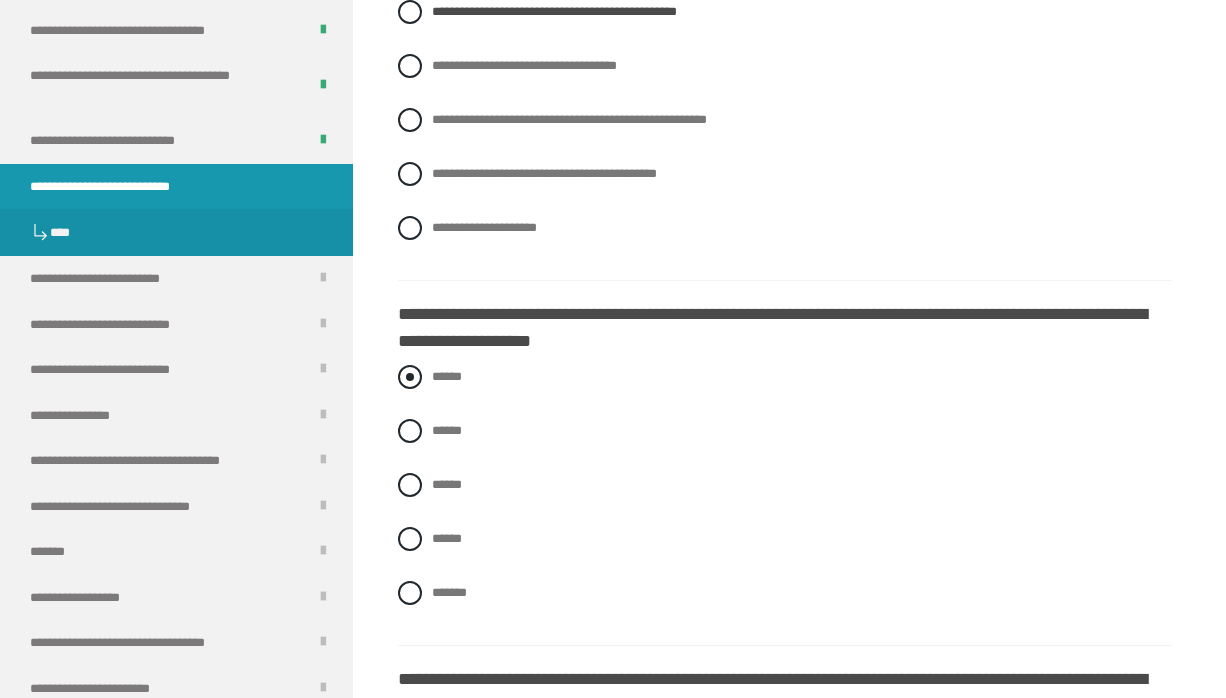 click on "******" at bounding box center (785, 377) 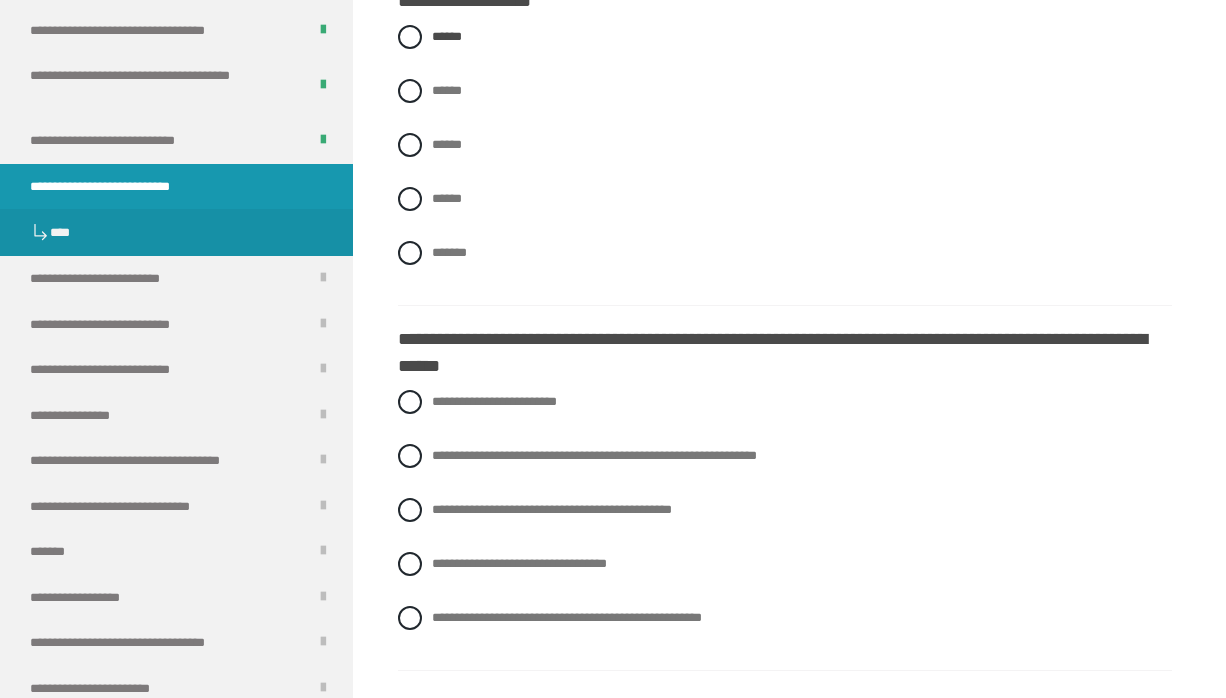 scroll, scrollTop: 3118, scrollLeft: 0, axis: vertical 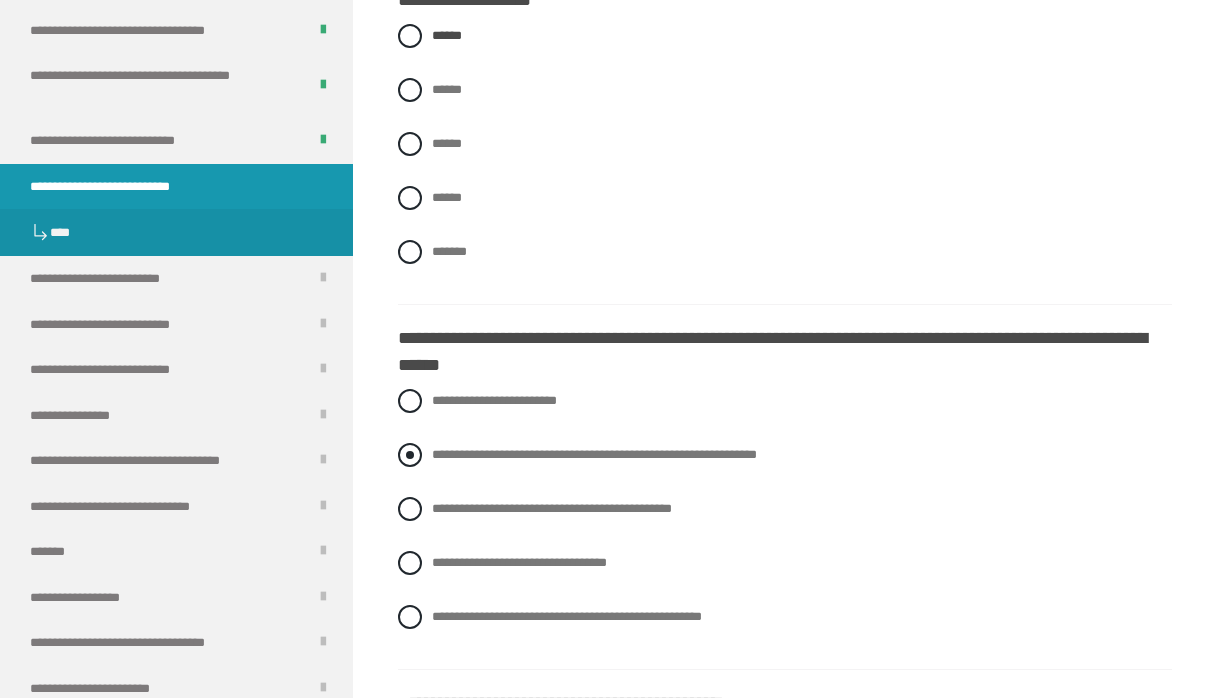 click on "**********" at bounding box center (594, 454) 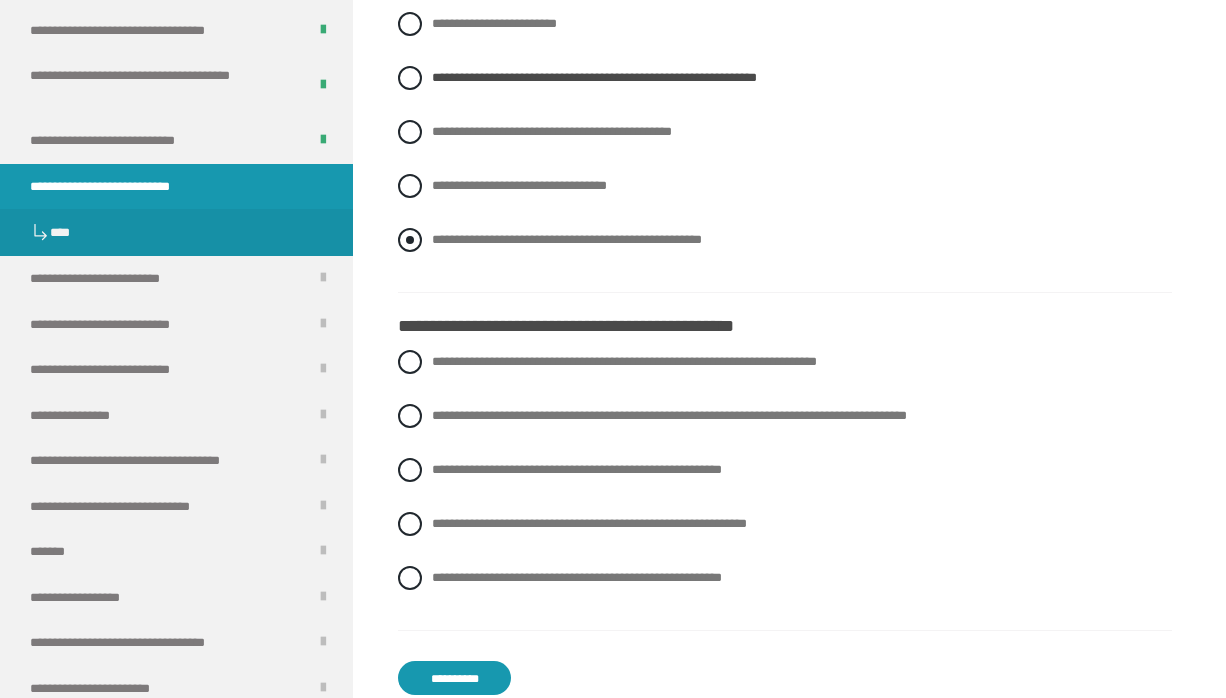 scroll, scrollTop: 3497, scrollLeft: 0, axis: vertical 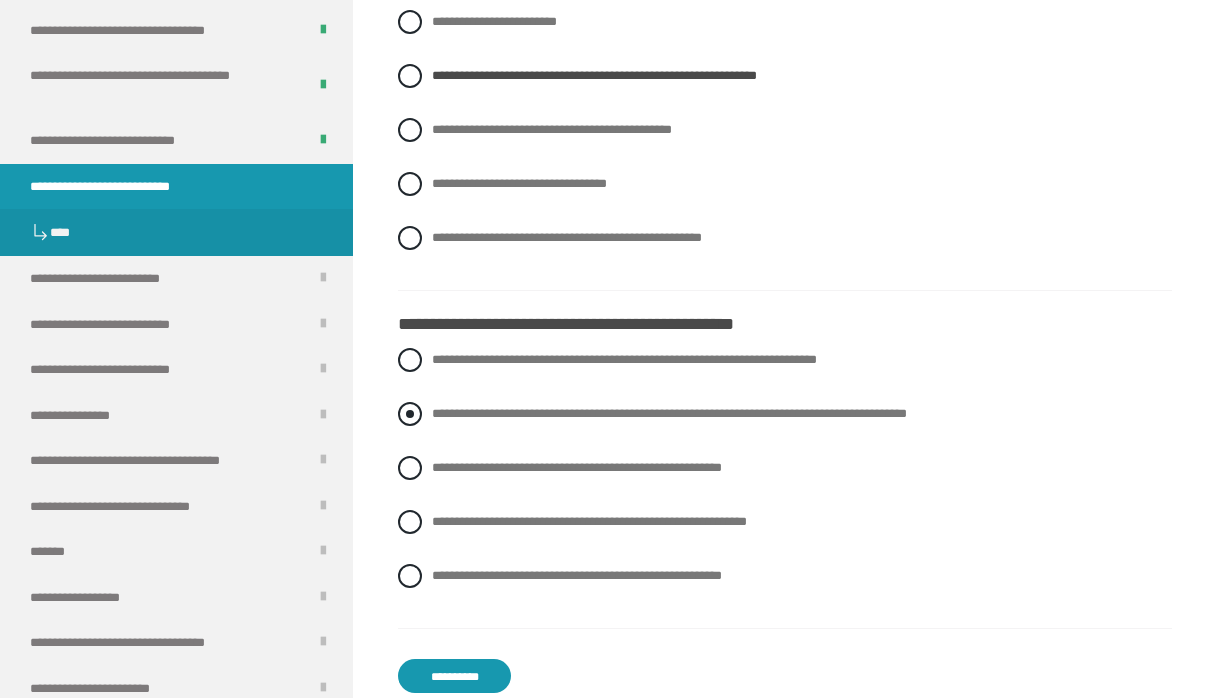 click on "**********" at bounding box center [785, 414] 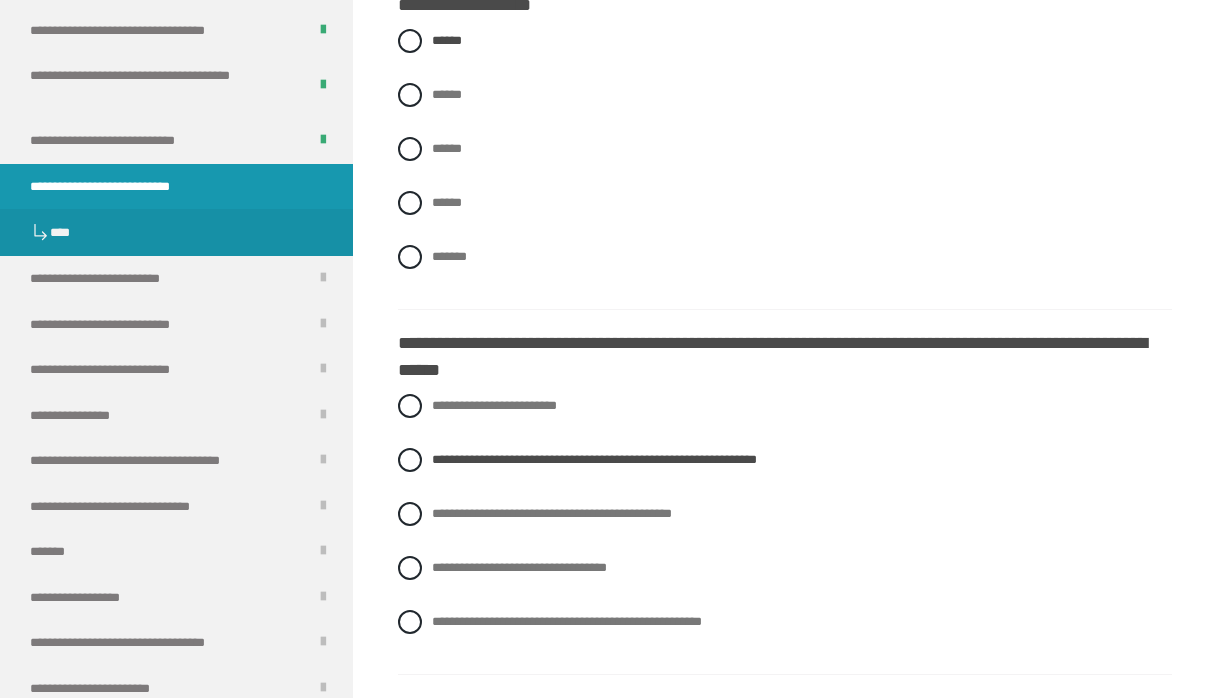 scroll, scrollTop: 3048, scrollLeft: 0, axis: vertical 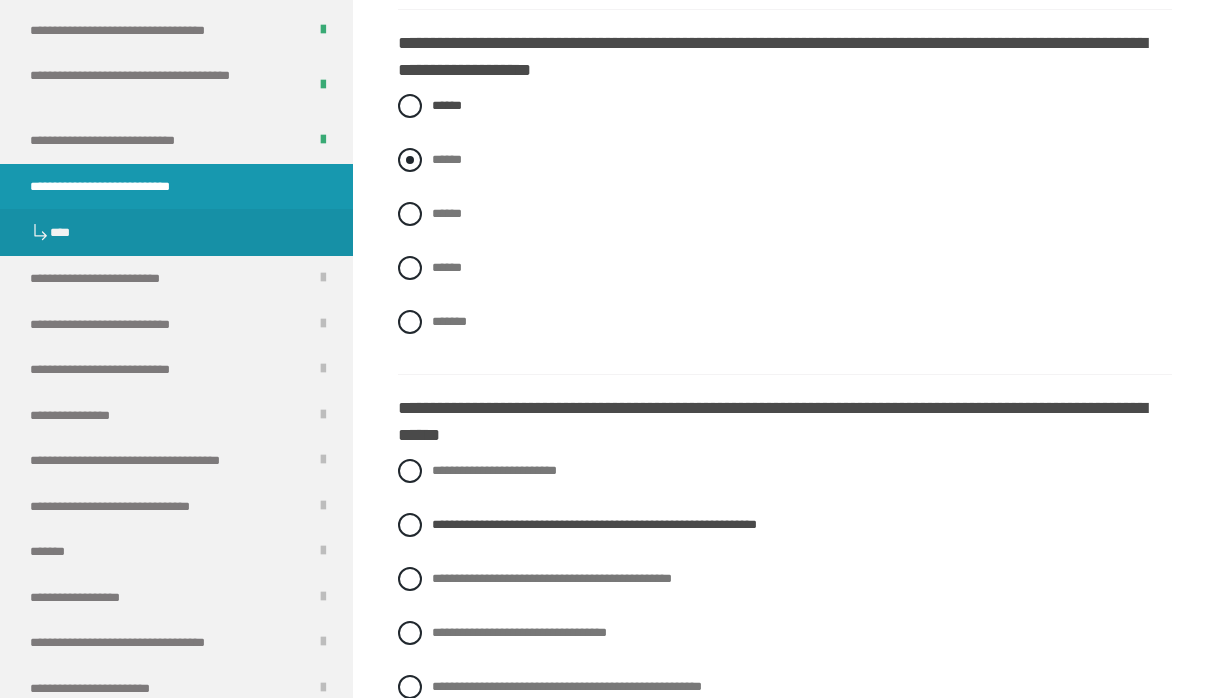 click on "******" at bounding box center [785, 160] 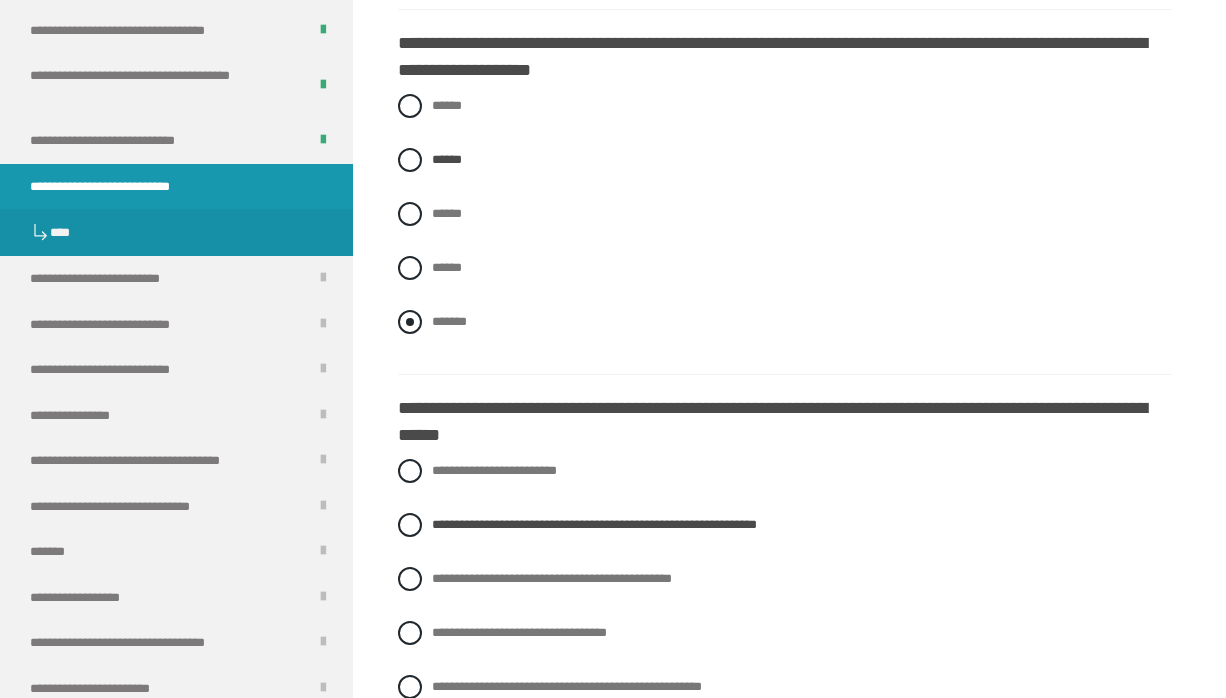 scroll, scrollTop: 3684, scrollLeft: 0, axis: vertical 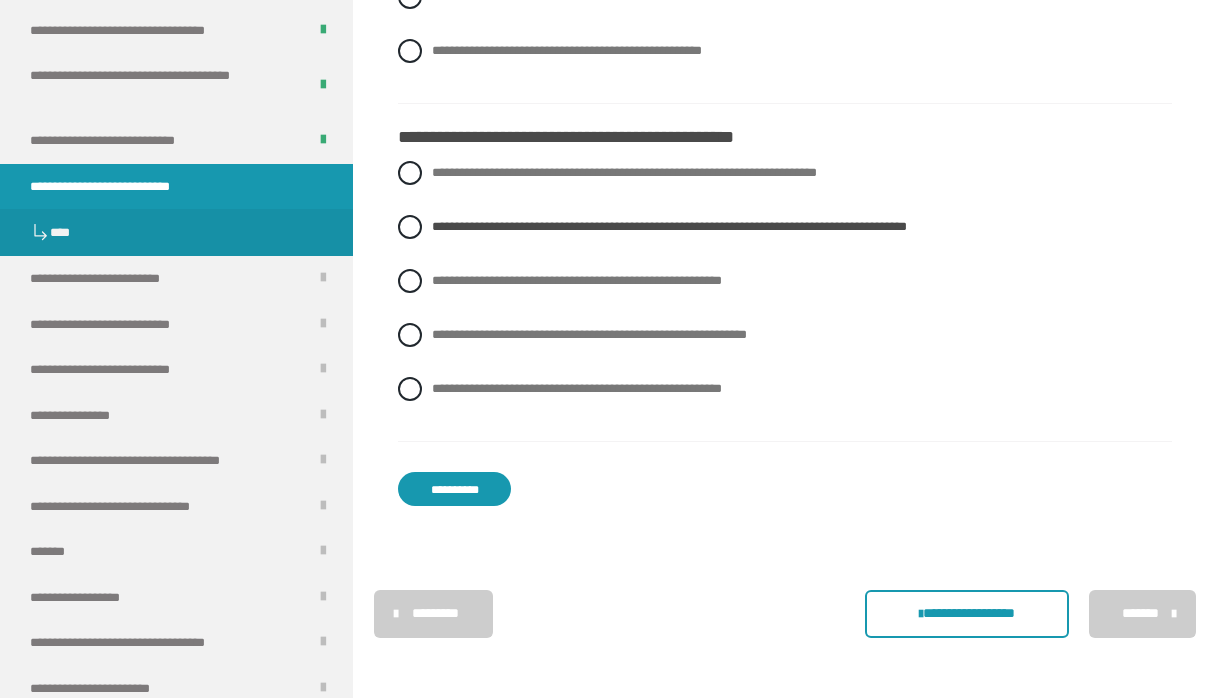 click on "**********" at bounding box center [454, 489] 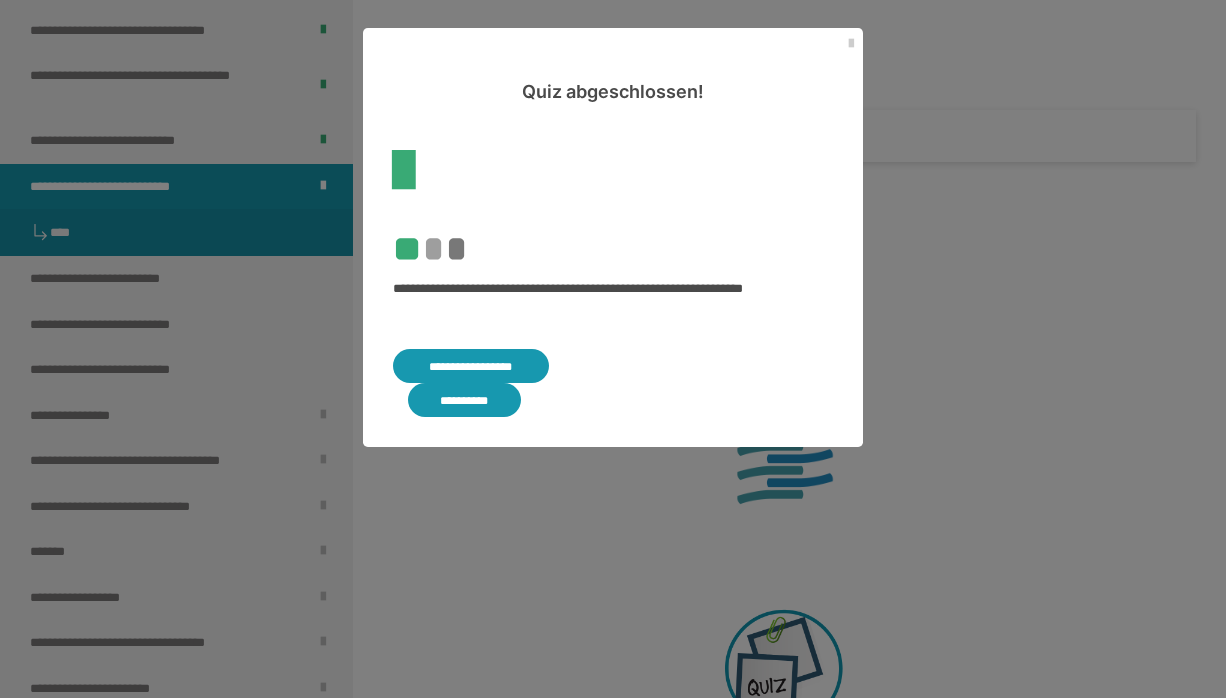 click on "**********" at bounding box center [464, 400] 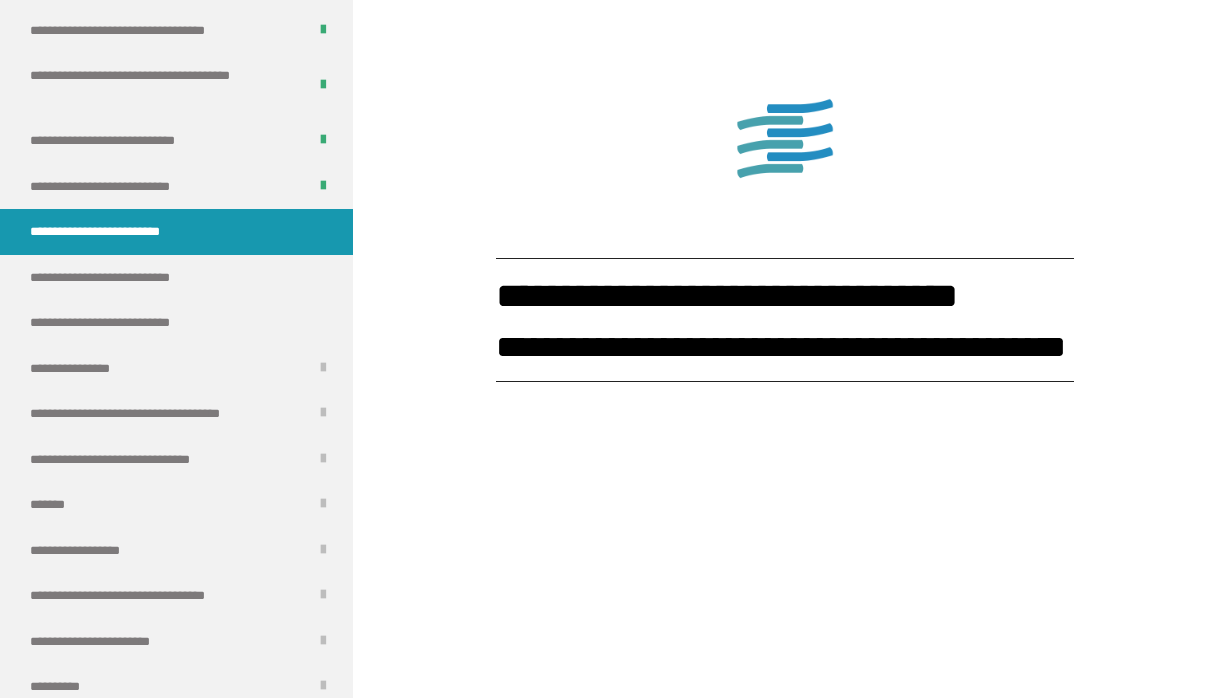 scroll, scrollTop: 2527, scrollLeft: 0, axis: vertical 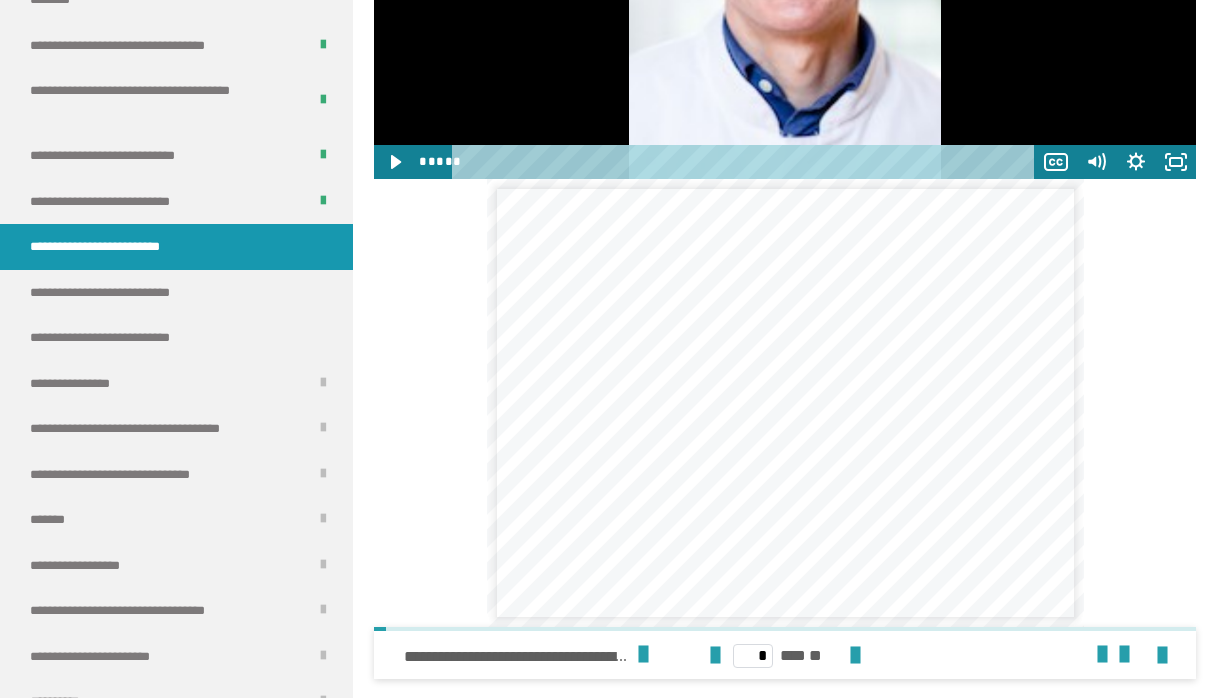 click at bounding box center [785, -52] 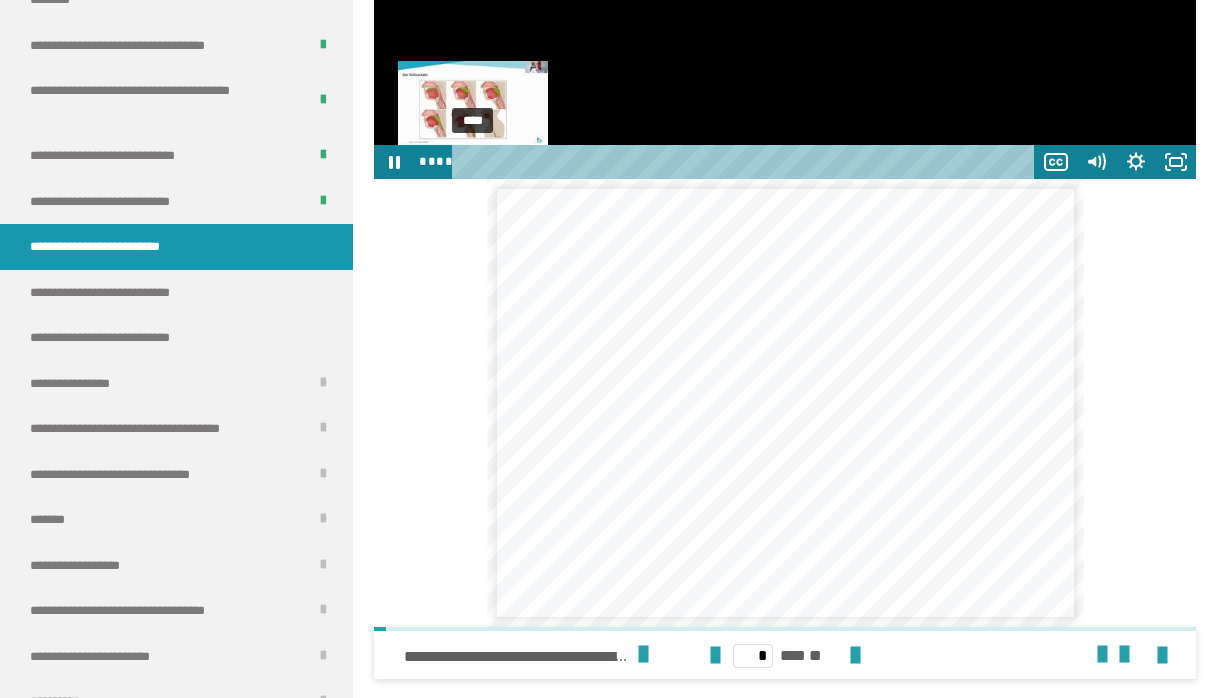click on "****" at bounding box center [746, 162] 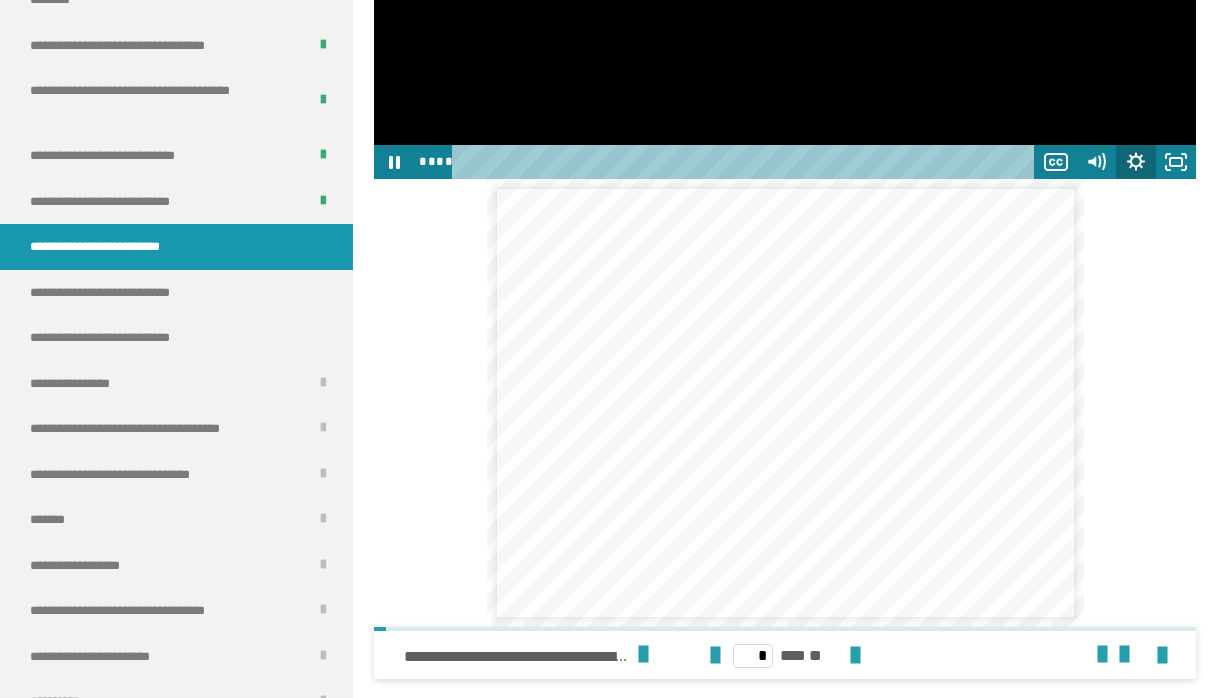 click 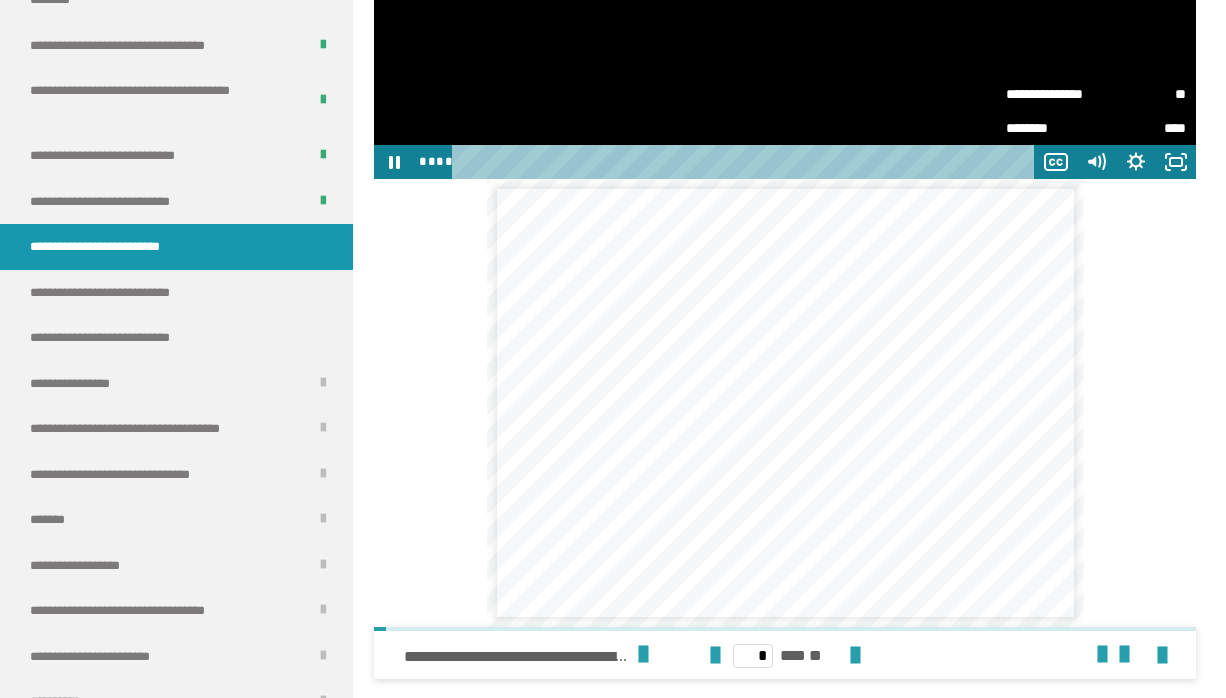 click on "**" at bounding box center (1141, 94) 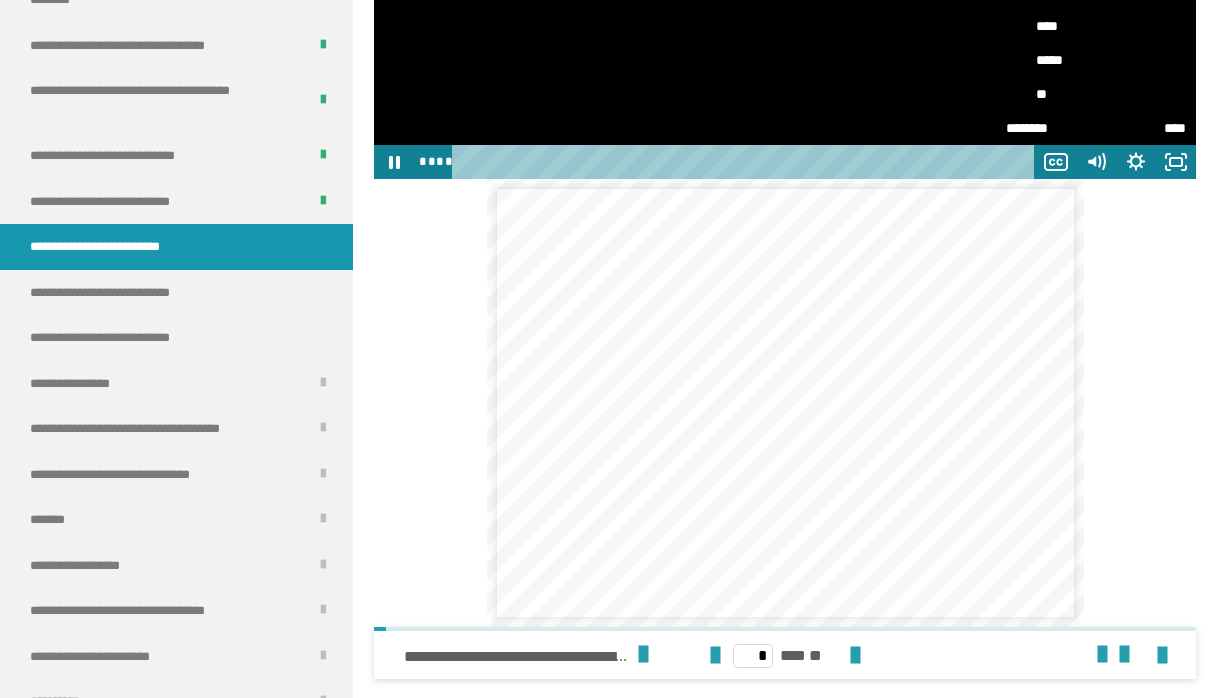 click on "**" at bounding box center [1096, 94] 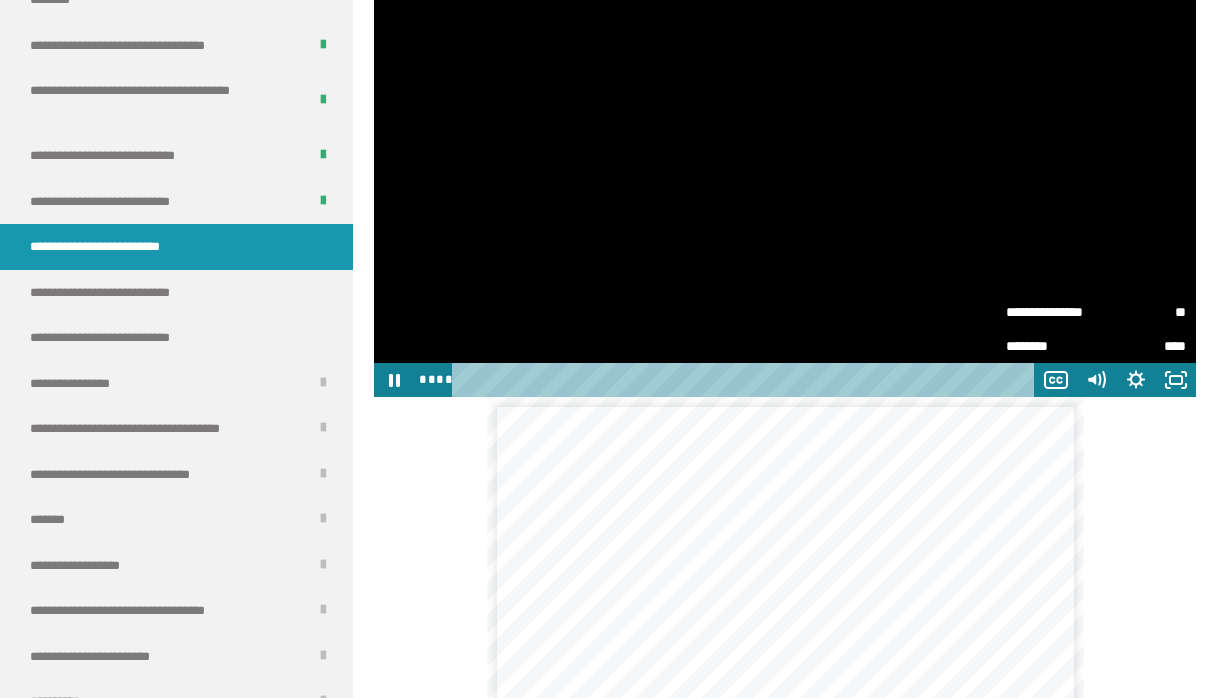 scroll, scrollTop: 2618, scrollLeft: 0, axis: vertical 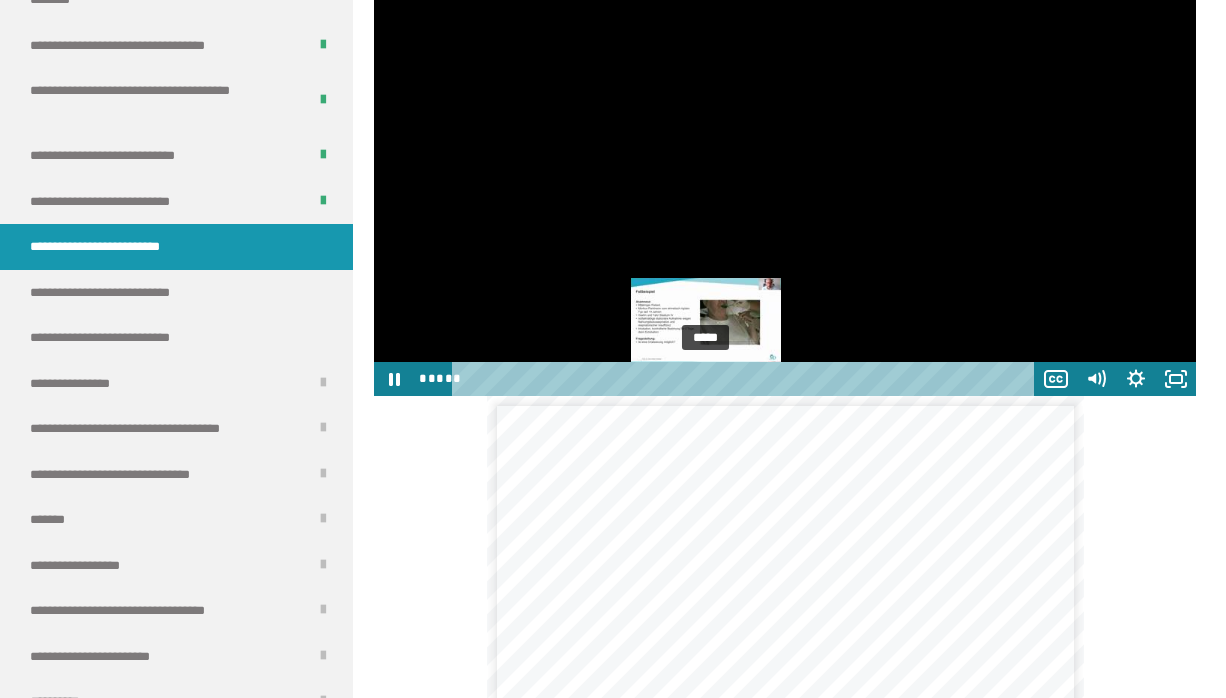 click on "*****" at bounding box center [746, 379] 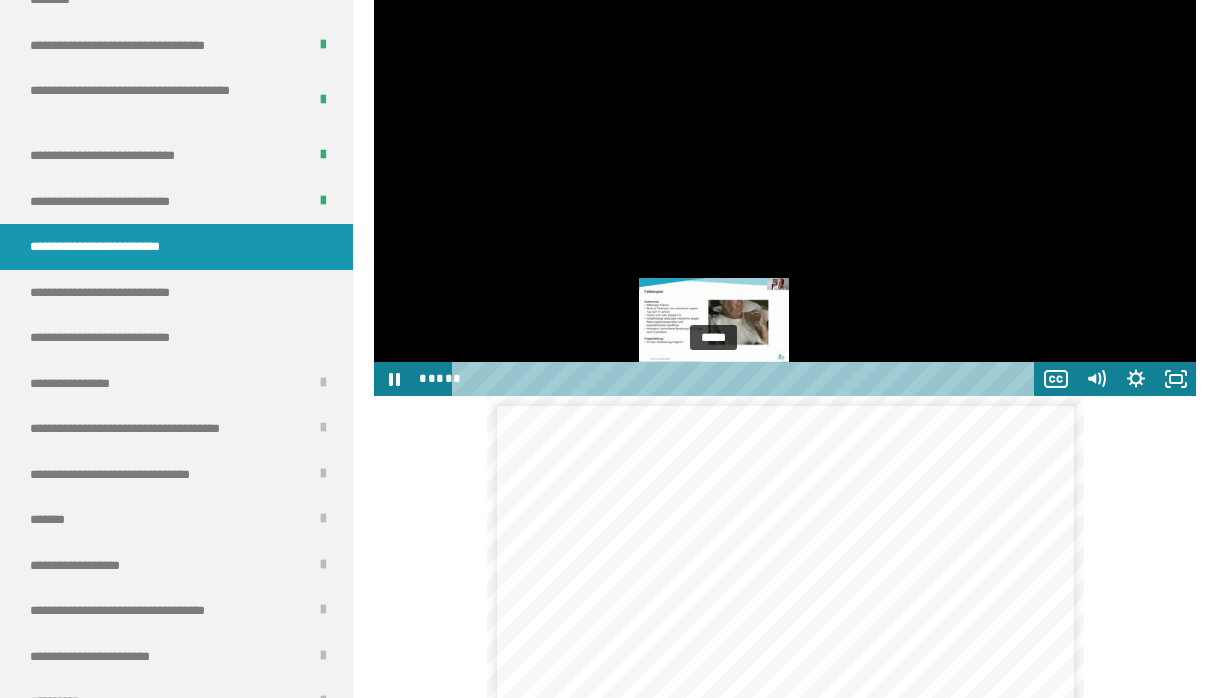 click on "*****" at bounding box center [746, 379] 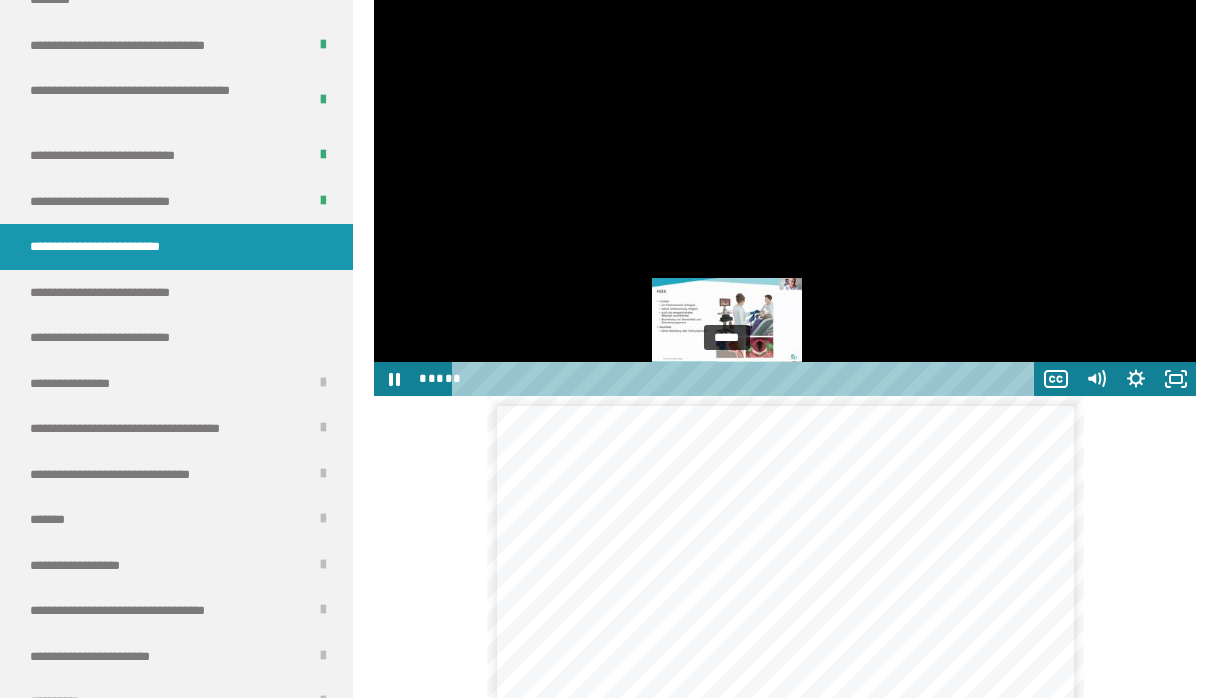 click on "*****" at bounding box center [746, 379] 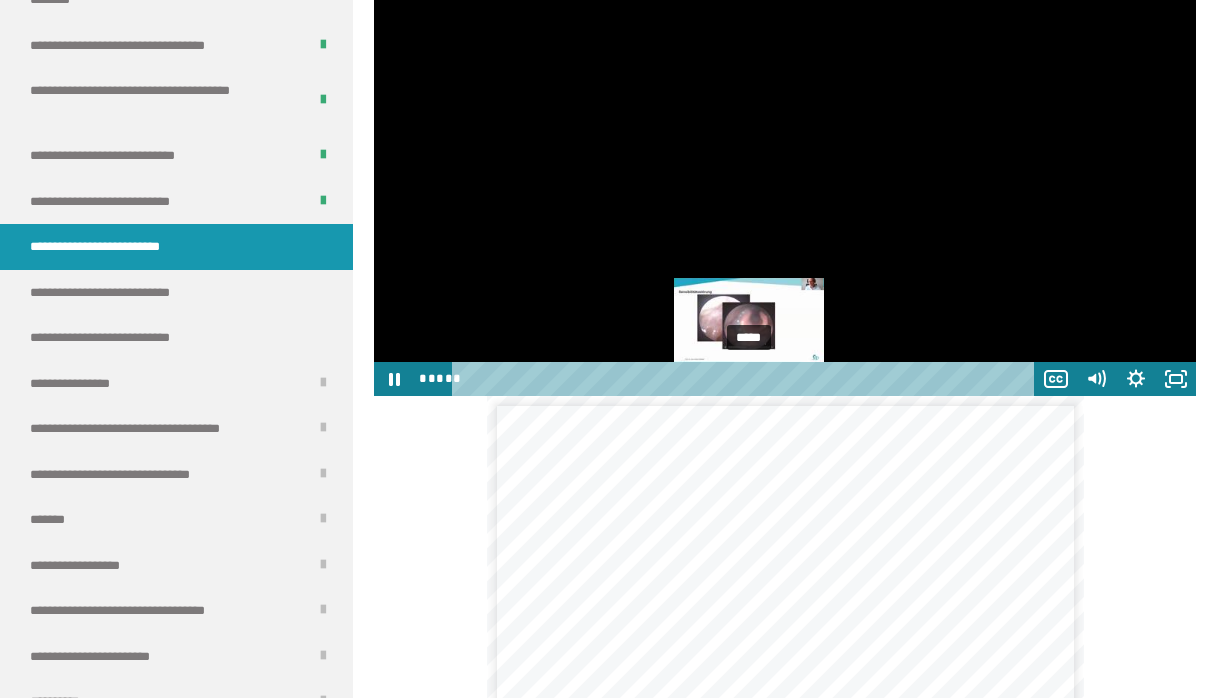 click on "*****" at bounding box center [746, 379] 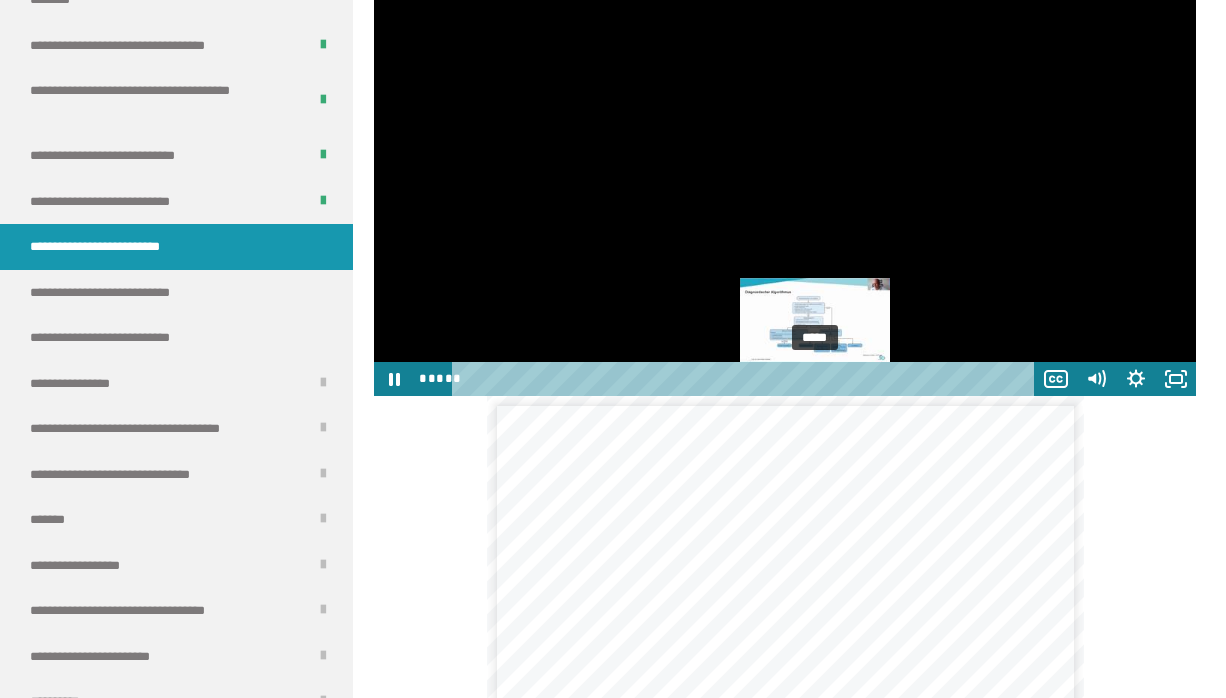 click on "*****" at bounding box center (746, 379) 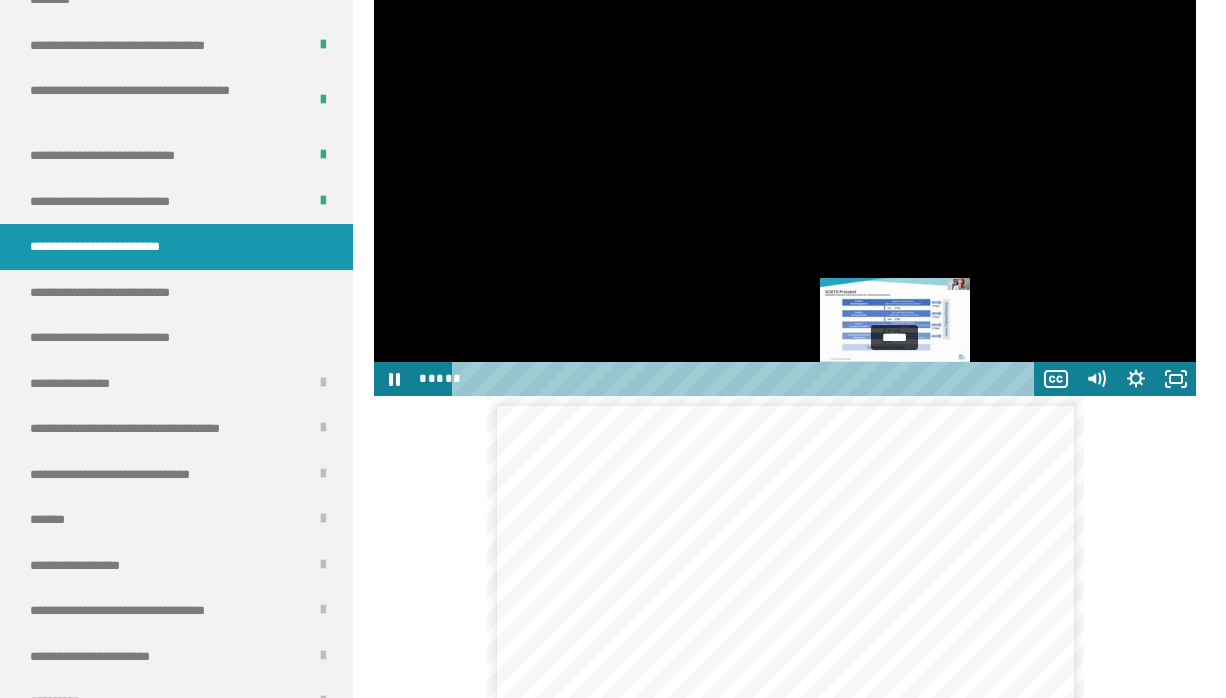 click on "*****" at bounding box center (746, 379) 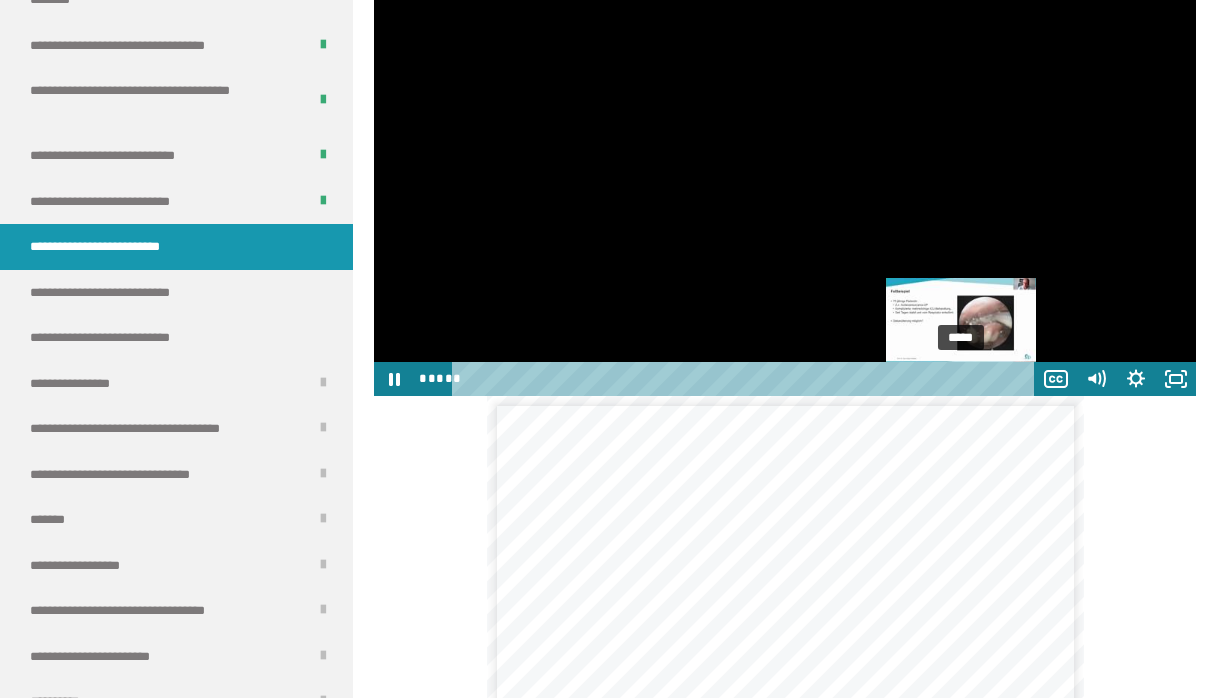 click on "*****" at bounding box center (746, 379) 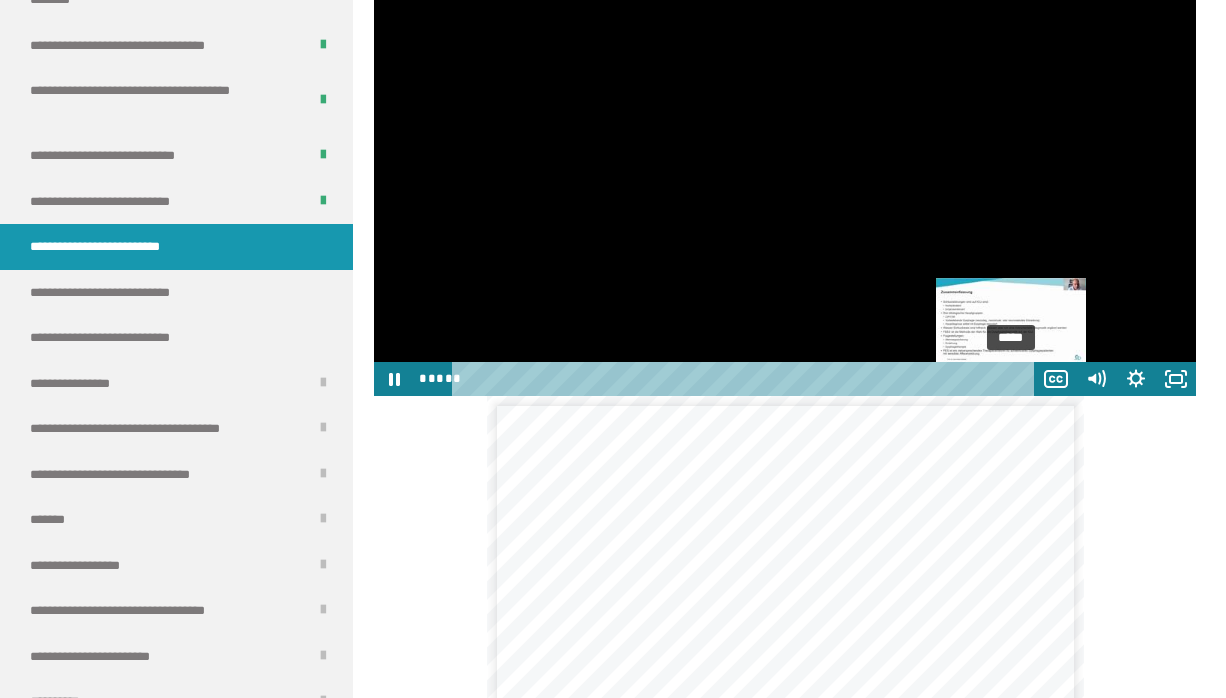 click on "*****" at bounding box center (746, 379) 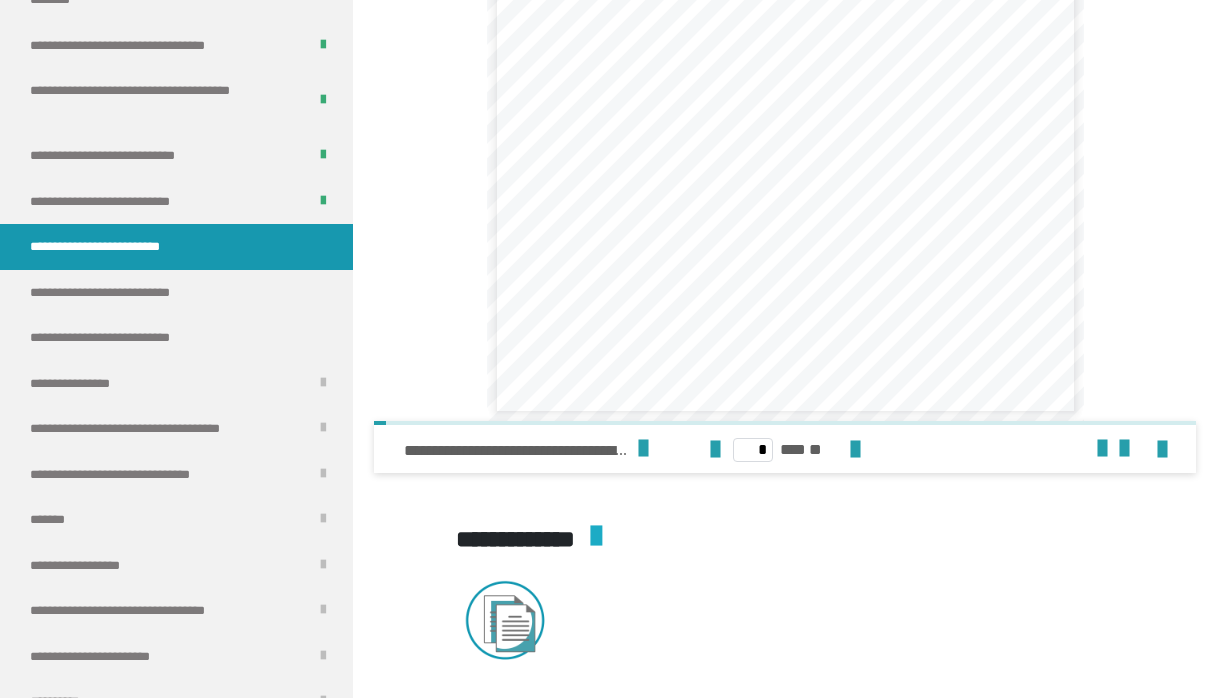 scroll, scrollTop: 3015, scrollLeft: 0, axis: vertical 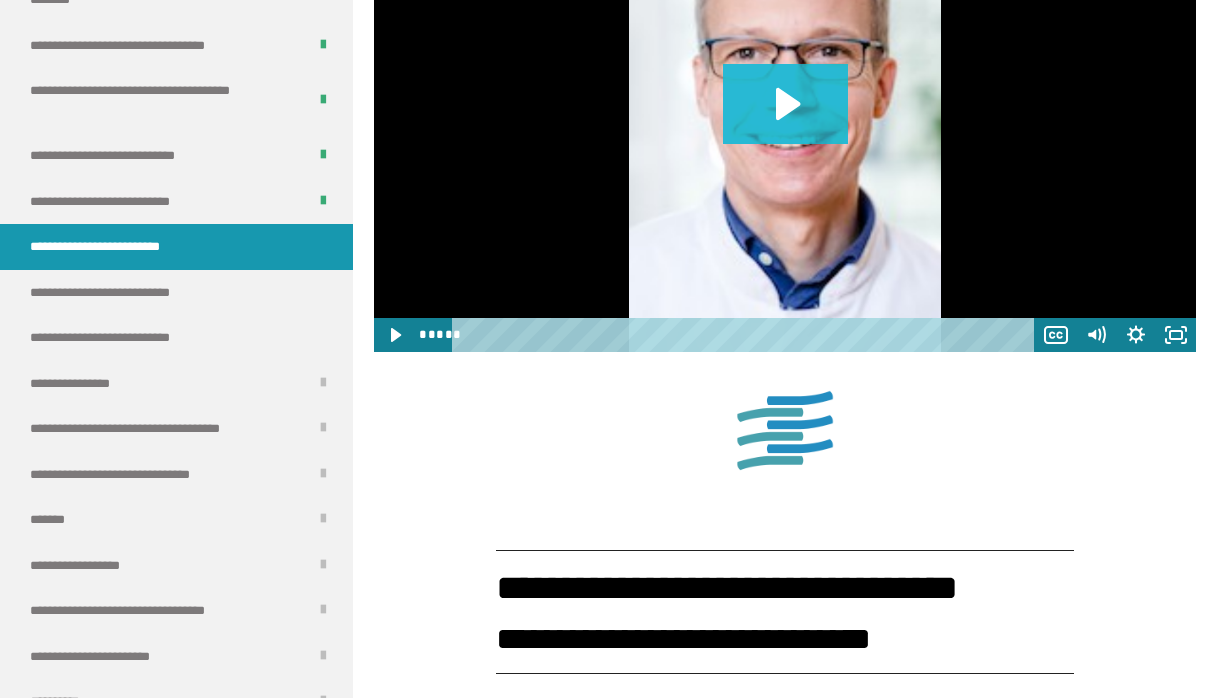 click 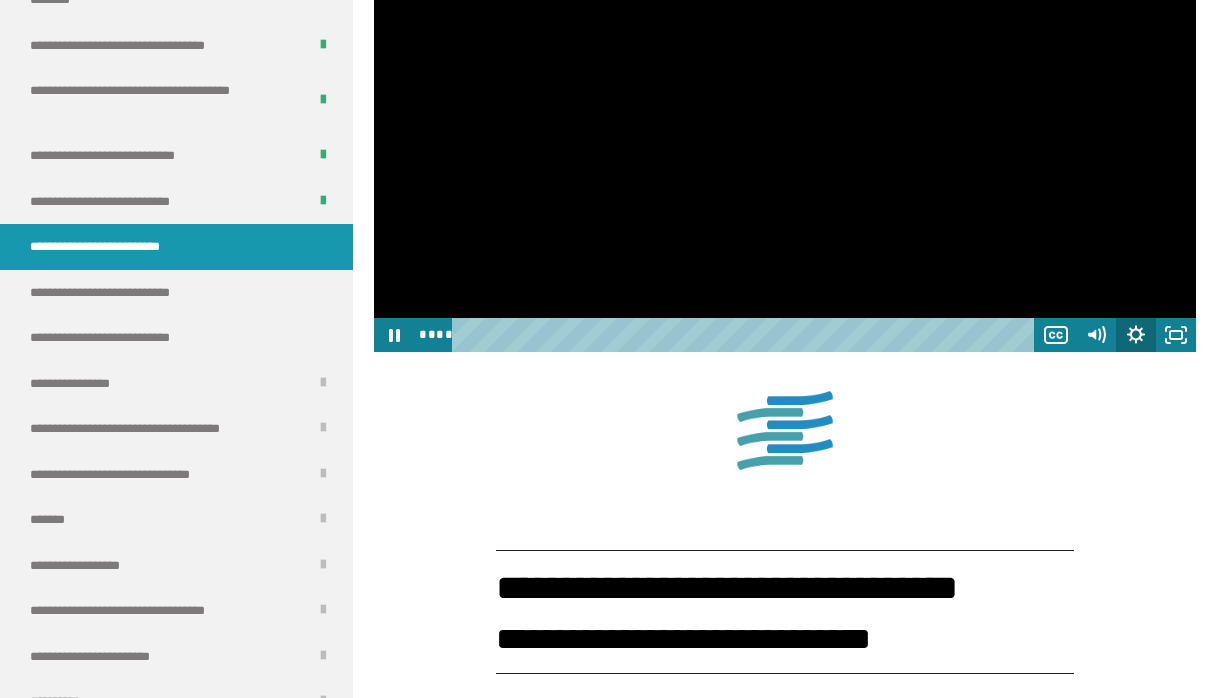 click 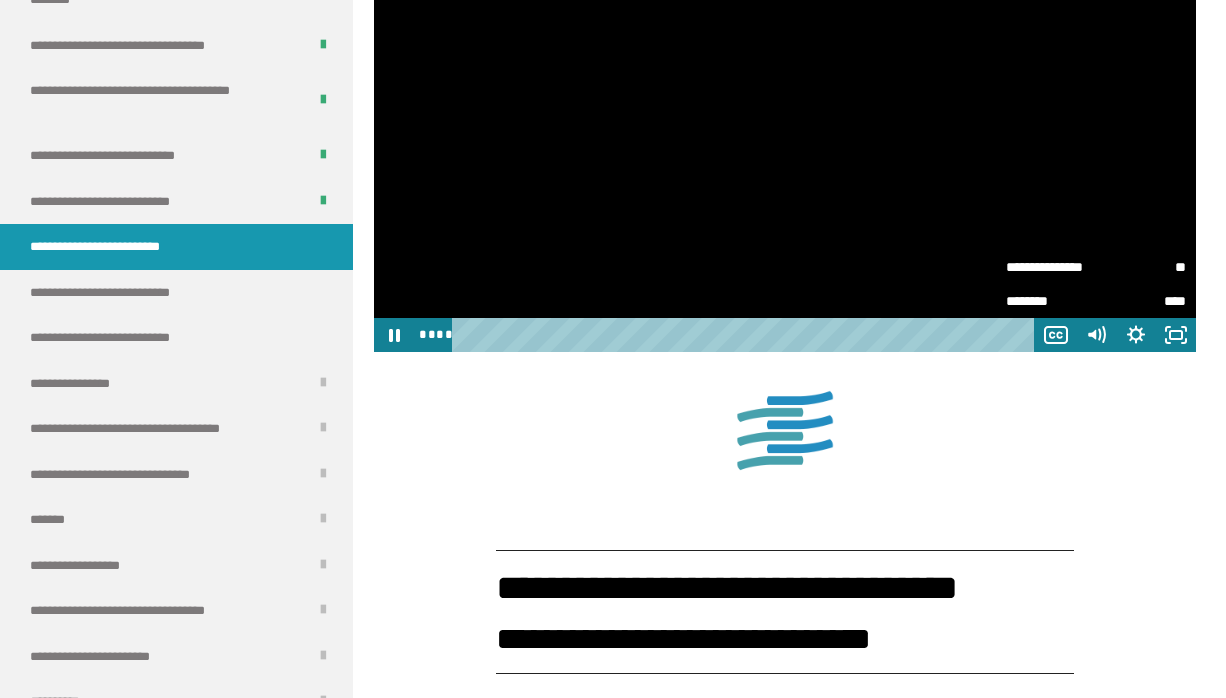 click on "**********" at bounding box center (1051, 267) 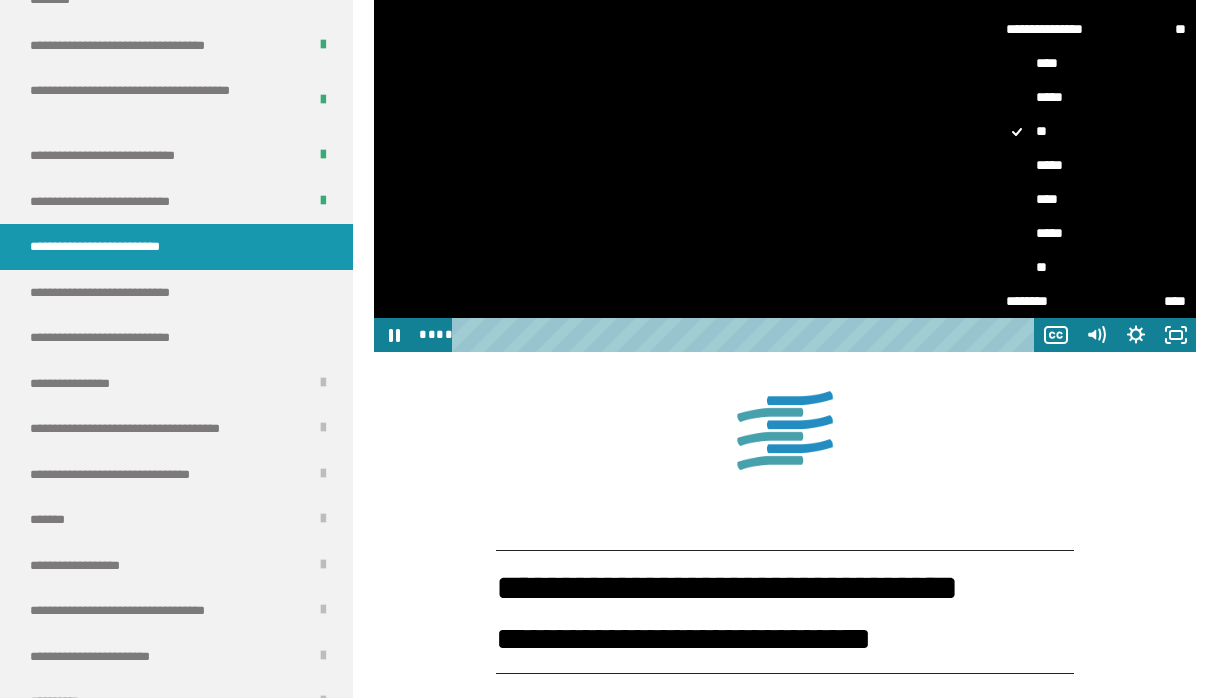 click on "**" at bounding box center (1096, 267) 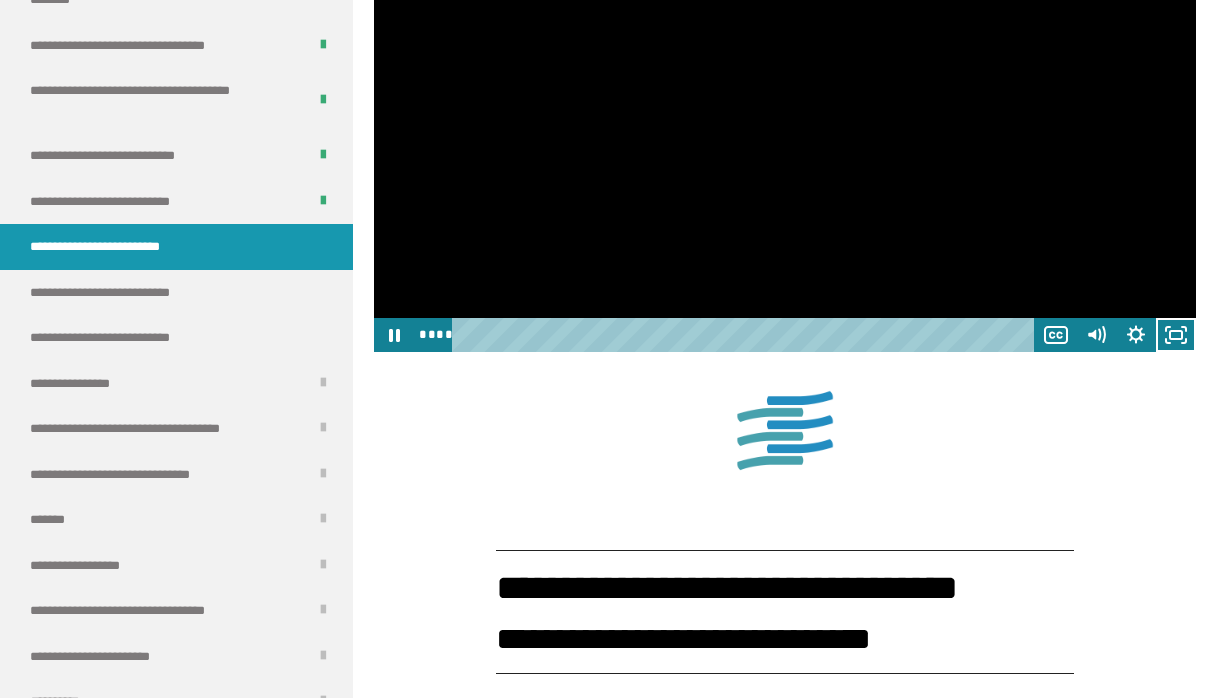 click at bounding box center [785, 121] 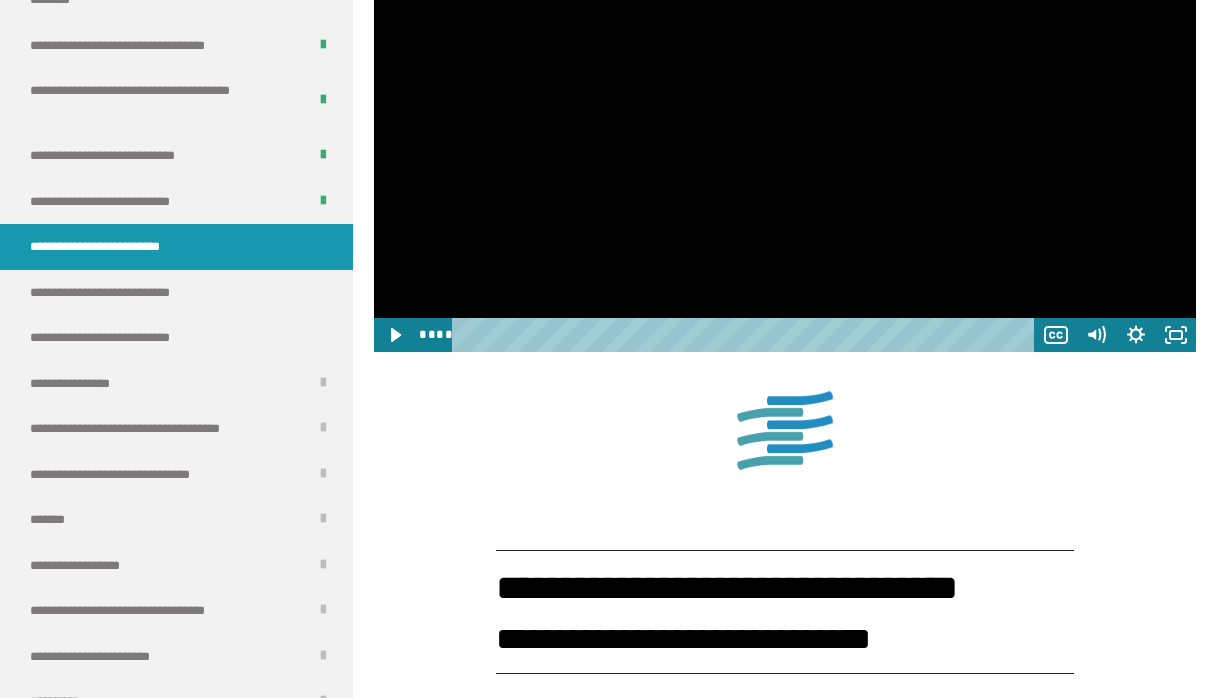 scroll, scrollTop: 4264, scrollLeft: 0, axis: vertical 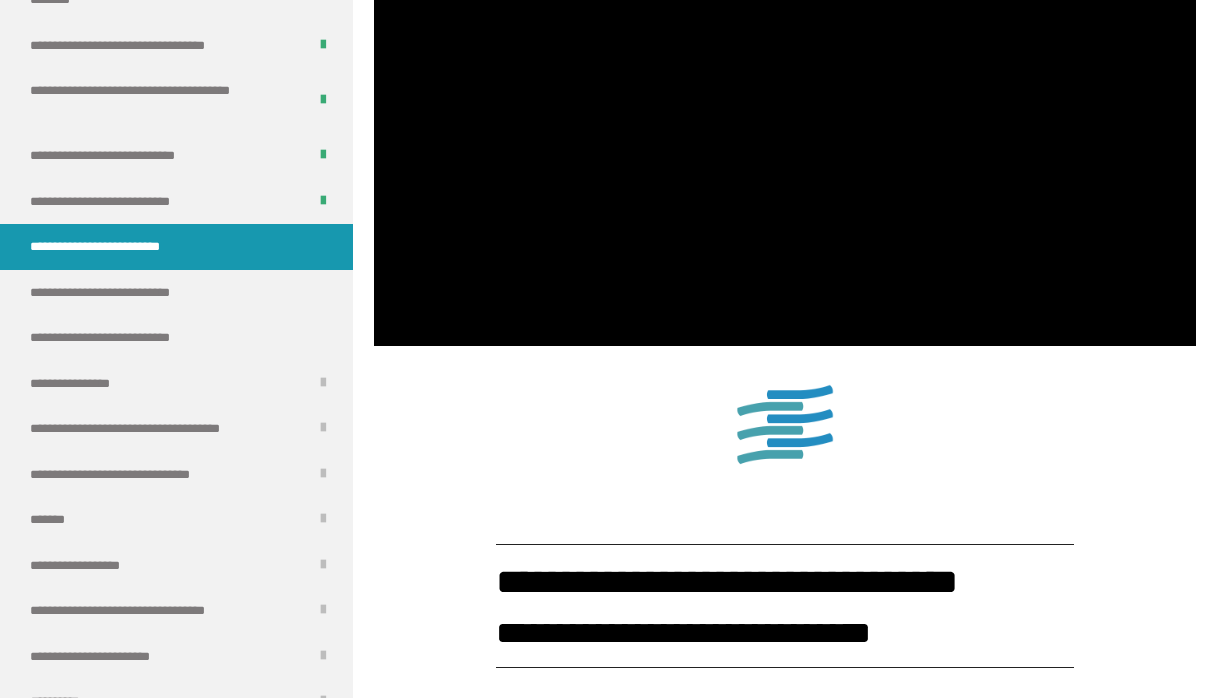 click at bounding box center (785, 115) 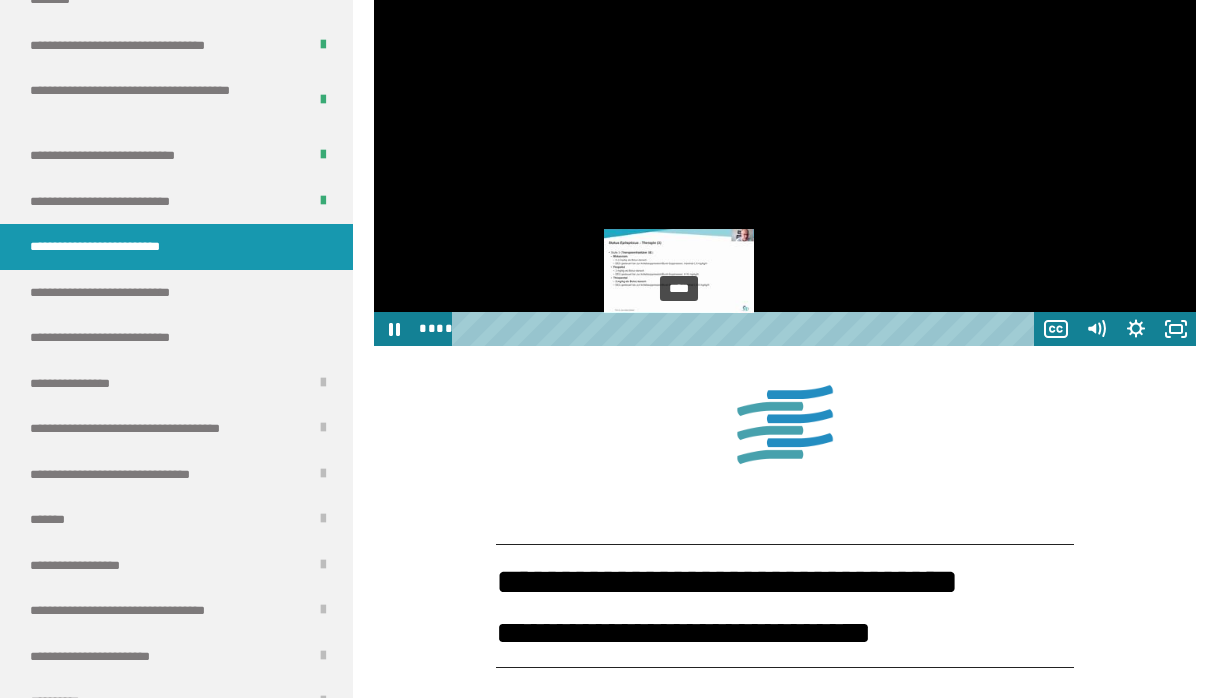 click on "****" at bounding box center [746, 329] 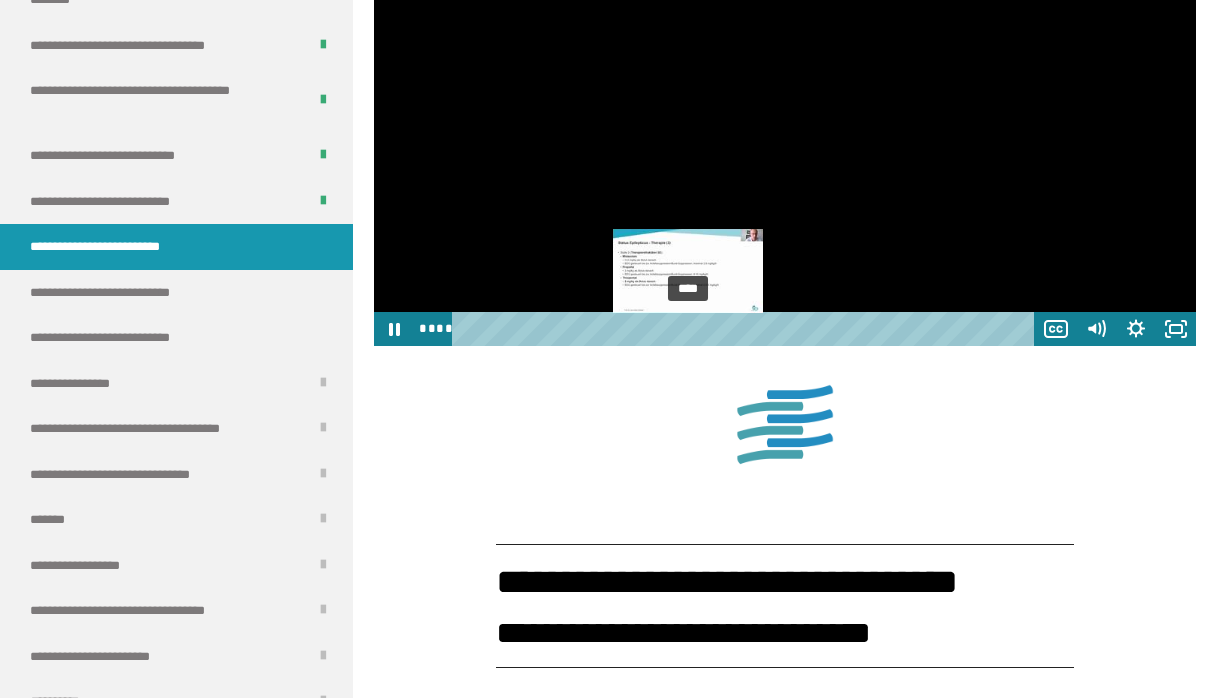 click on "****" at bounding box center [746, 329] 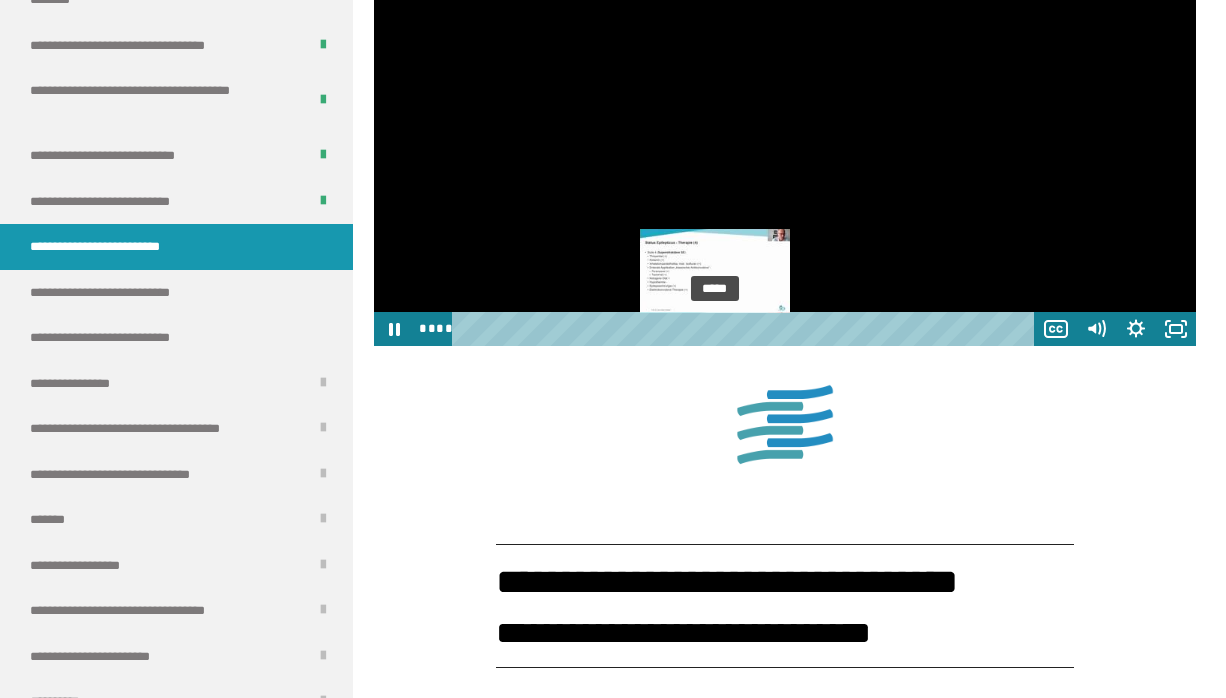 click on "*****" at bounding box center (746, 329) 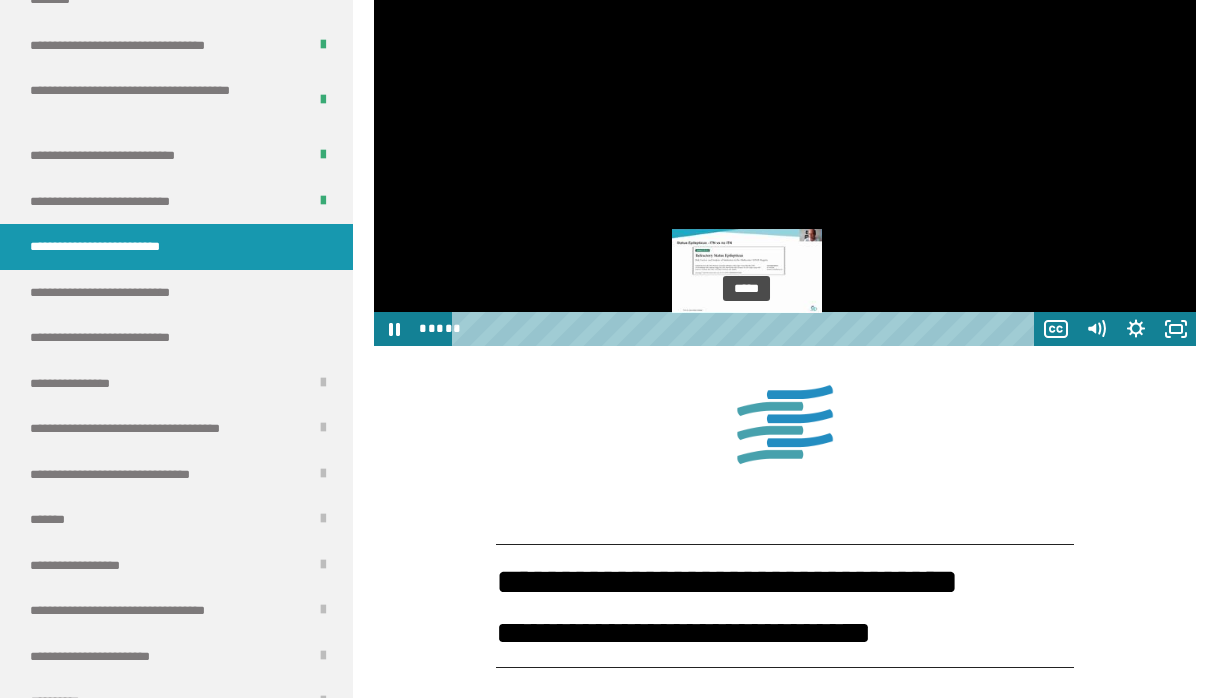click on "*****" at bounding box center [746, 329] 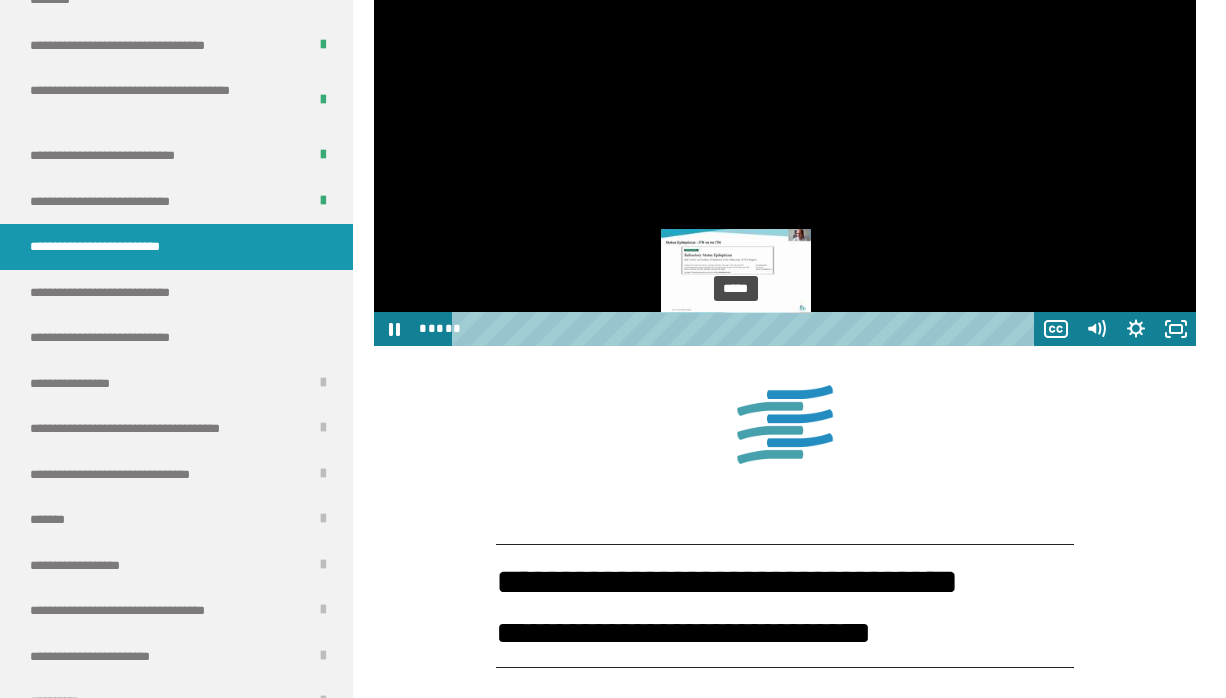 click on "*****" at bounding box center (746, 329) 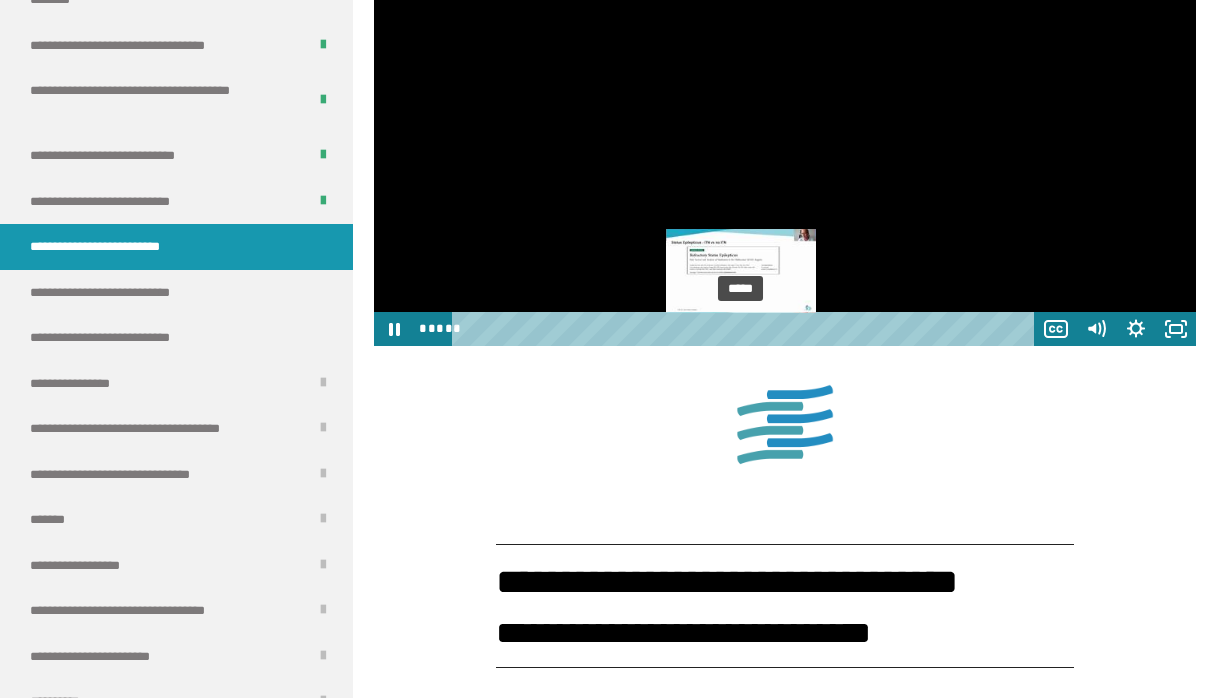 click on "*****" at bounding box center [746, 329] 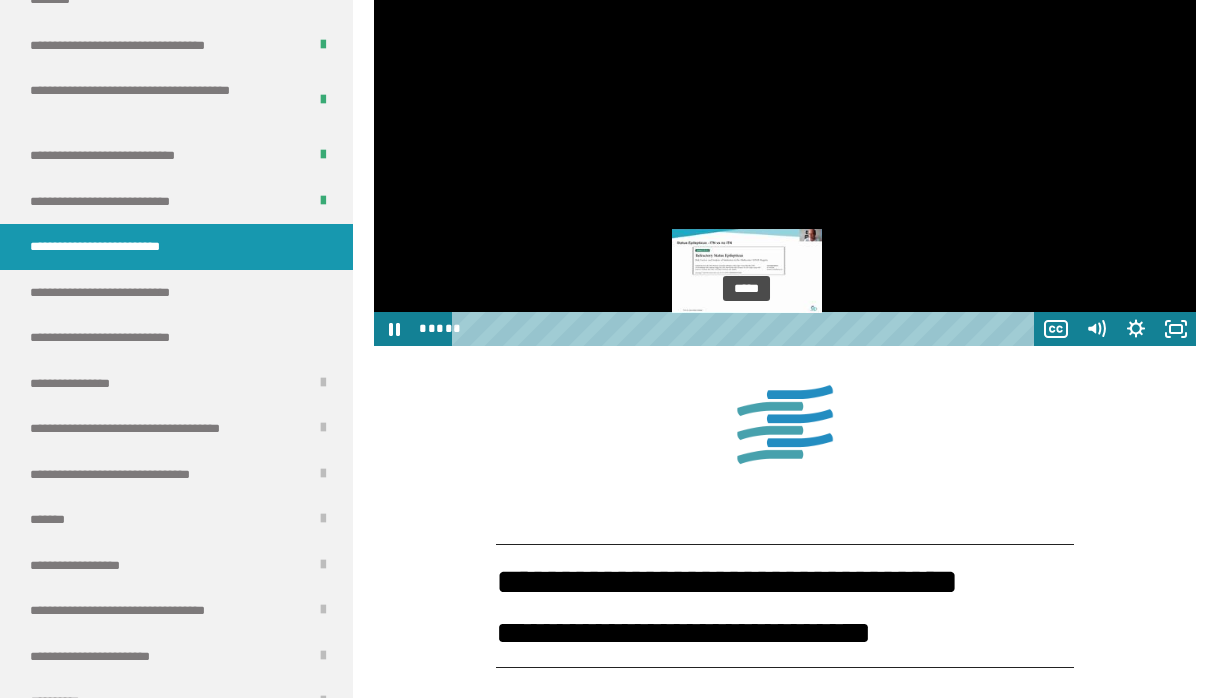 click on "*****" at bounding box center (746, 329) 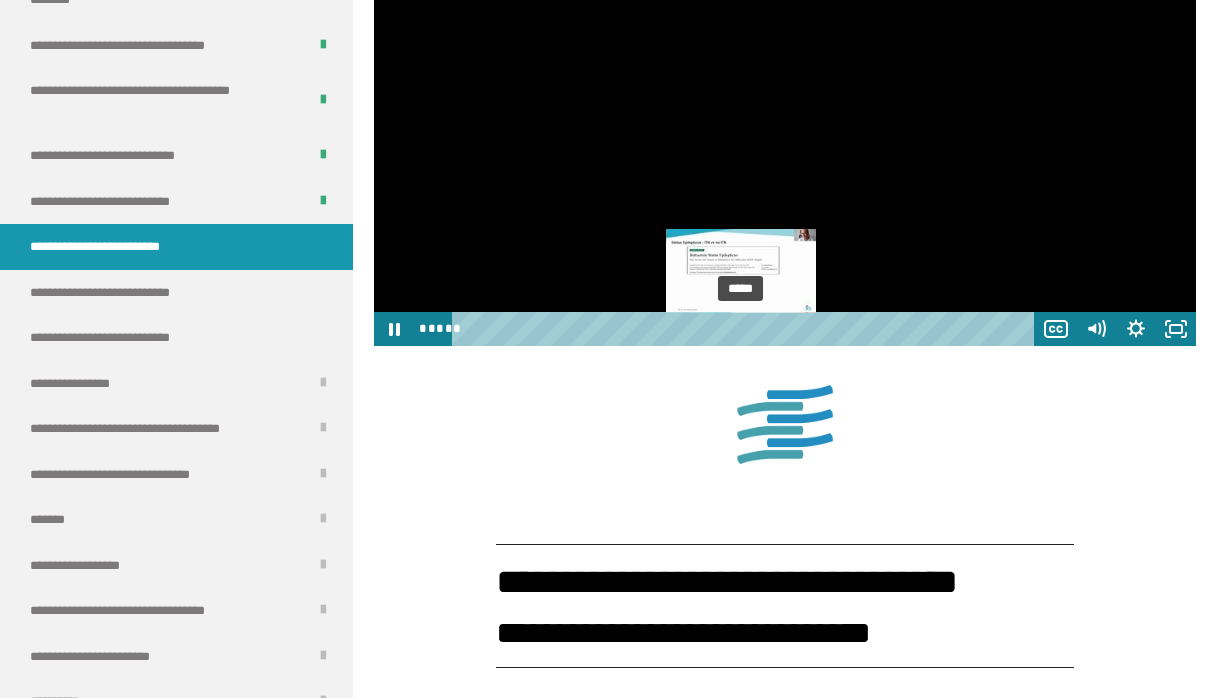 click on "*****" at bounding box center [746, 329] 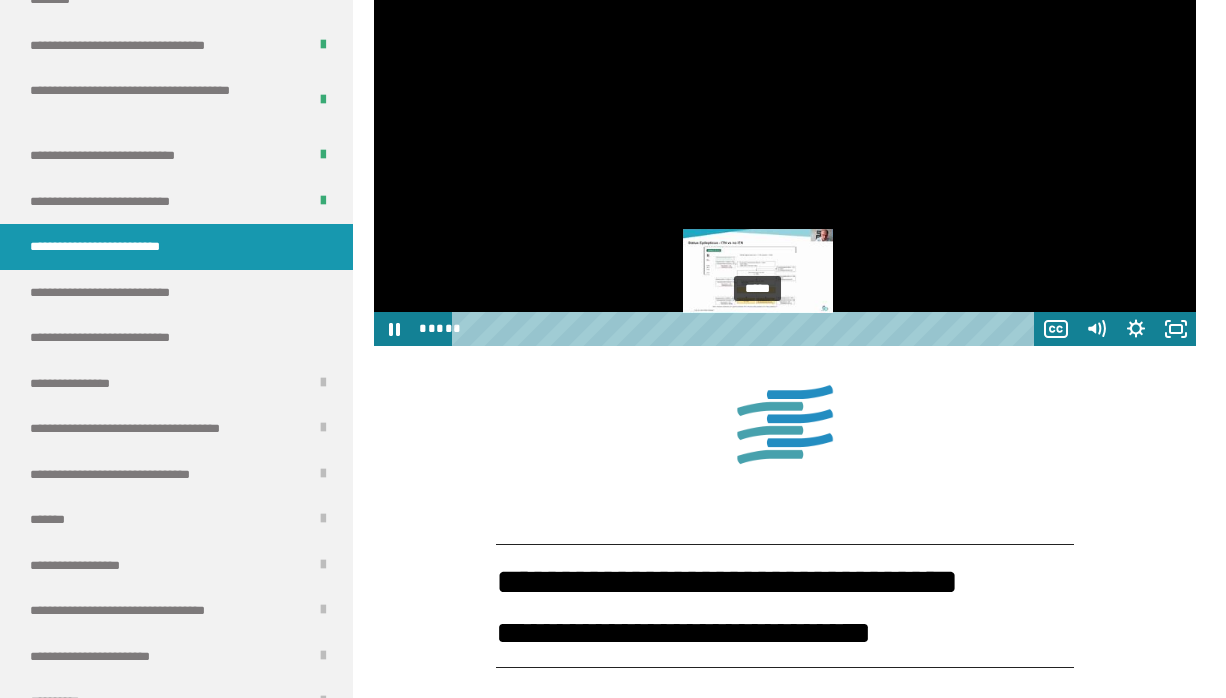click on "*****" at bounding box center [746, 329] 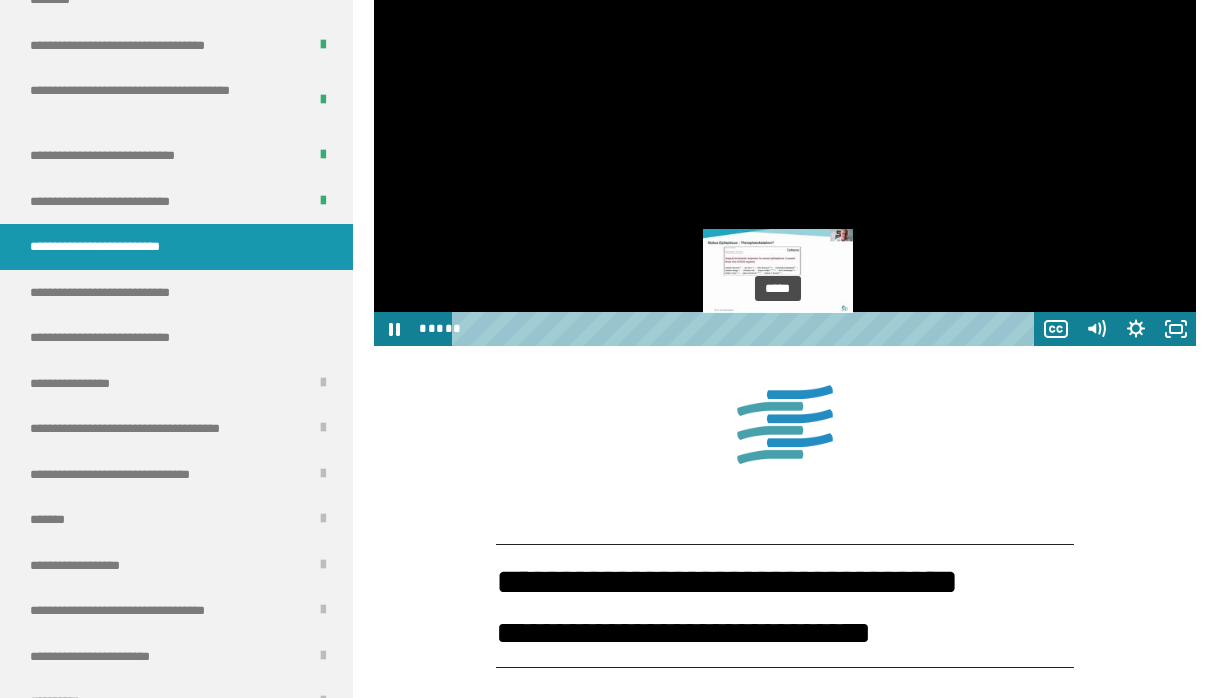 click on "*****" at bounding box center (746, 329) 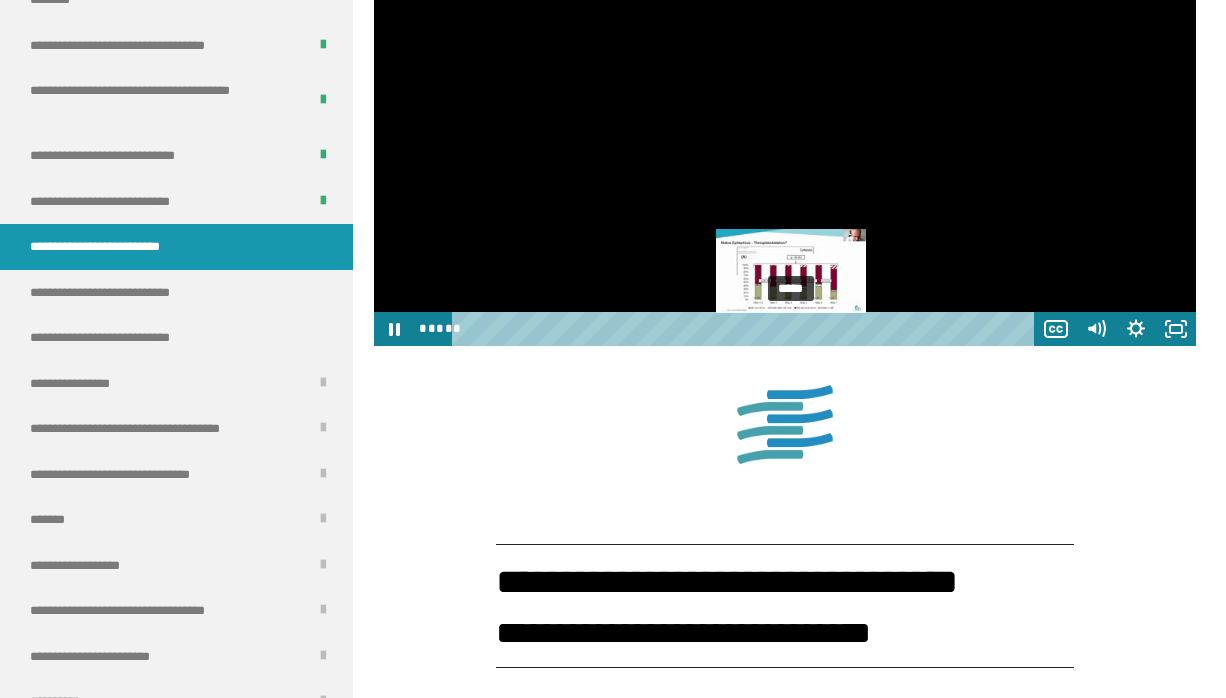 click on "*****" at bounding box center (746, 329) 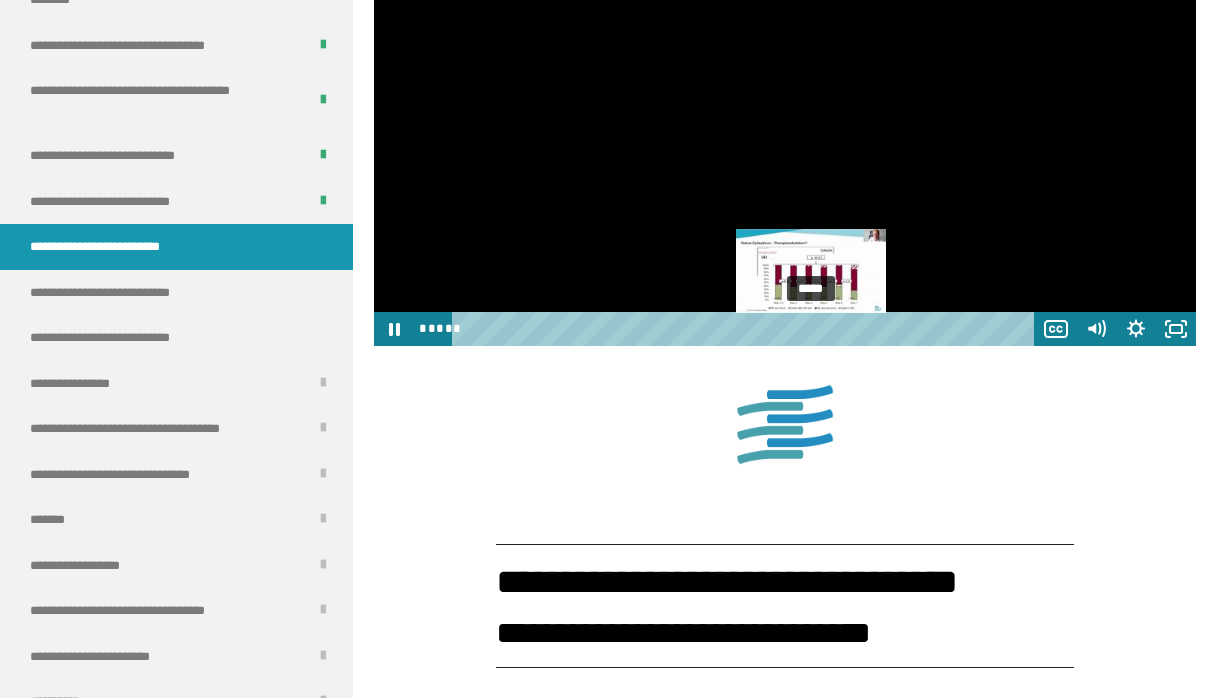 click on "*****" at bounding box center [746, 329] 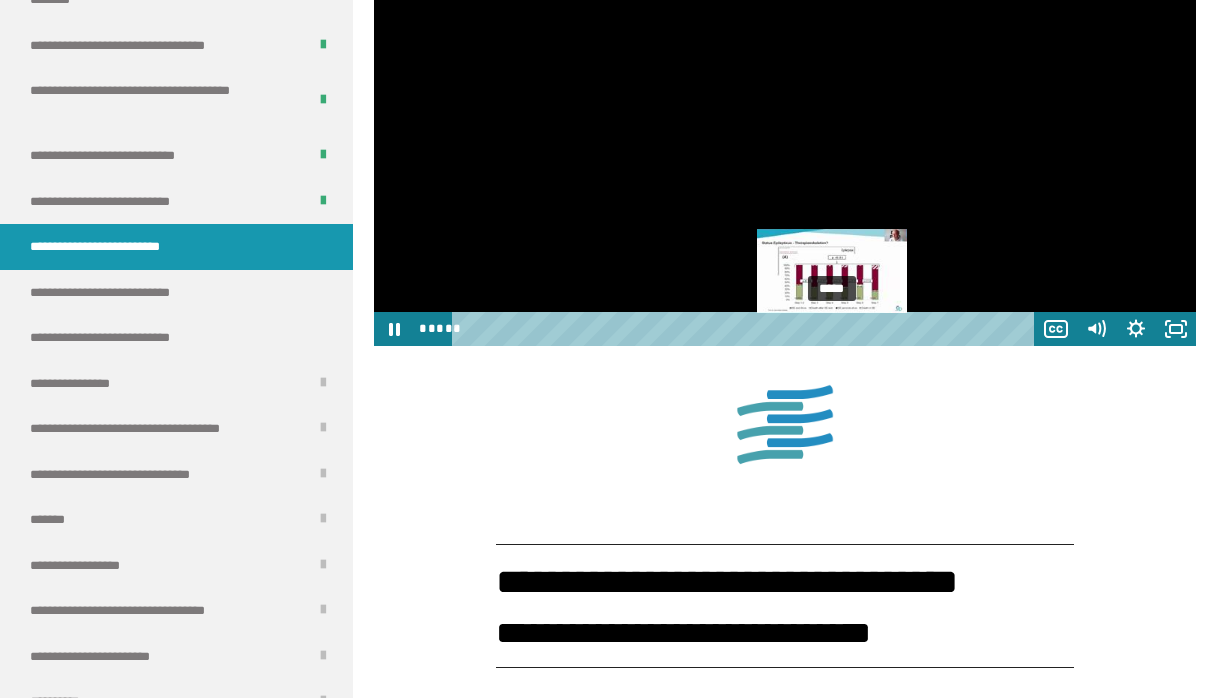 click on "*****" at bounding box center (746, 329) 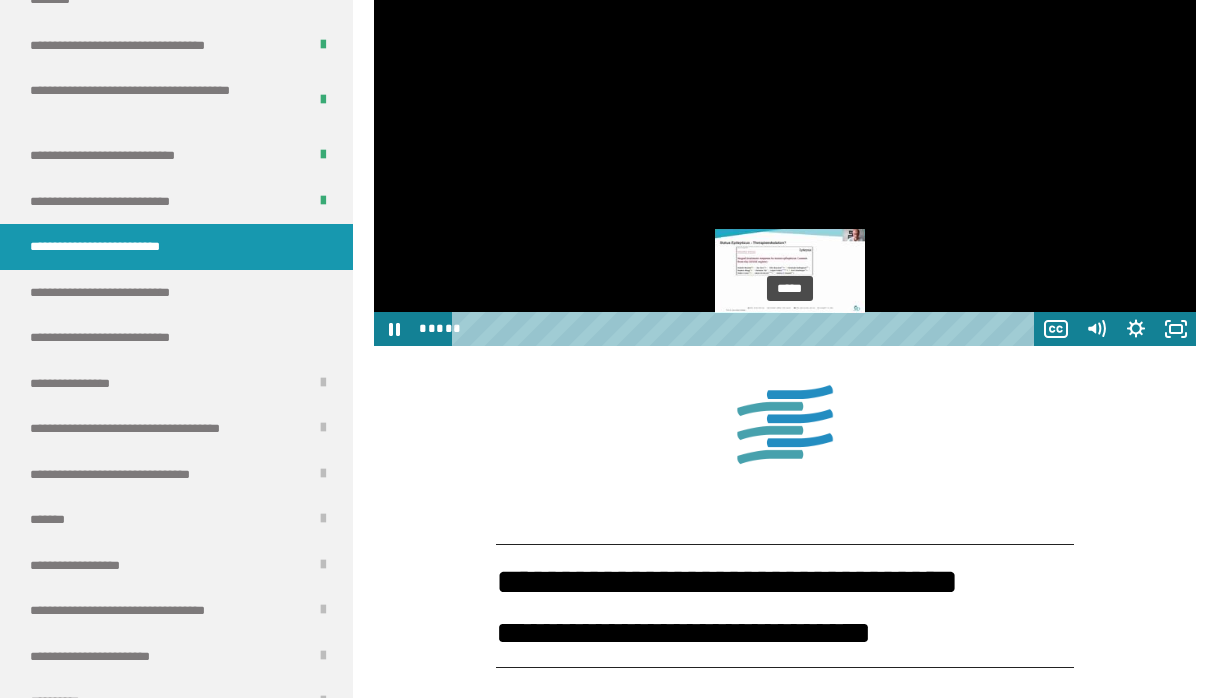 click on "*****" at bounding box center (746, 329) 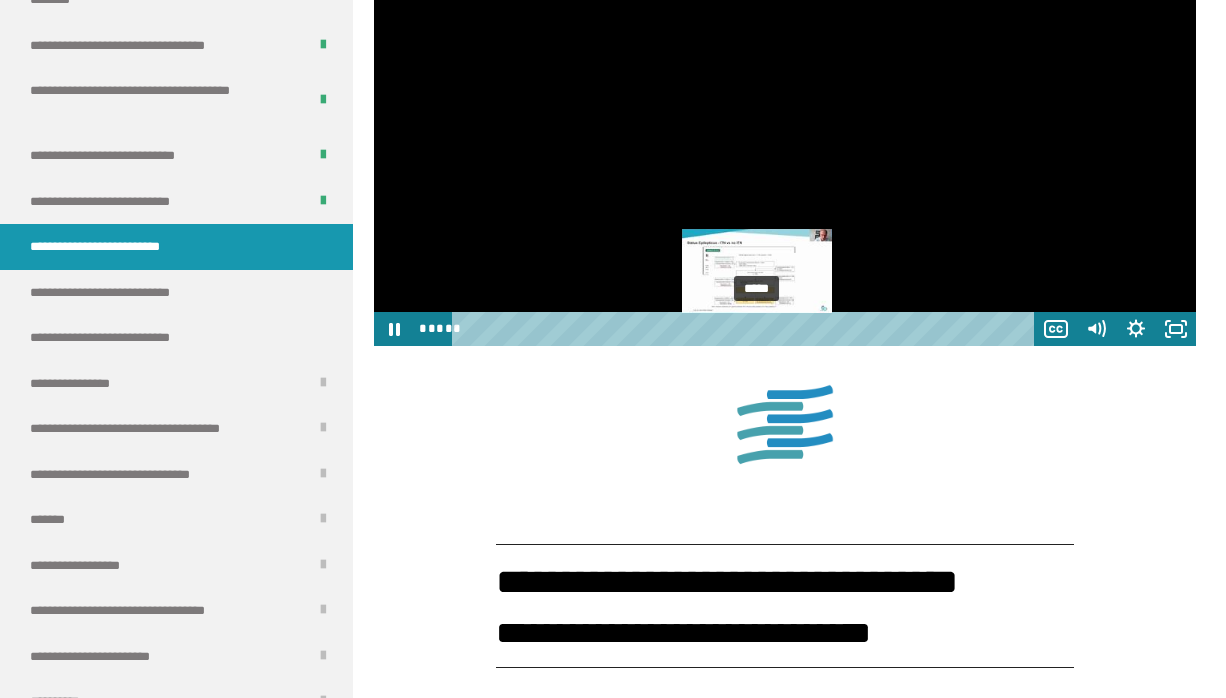 click on "*****" at bounding box center [746, 329] 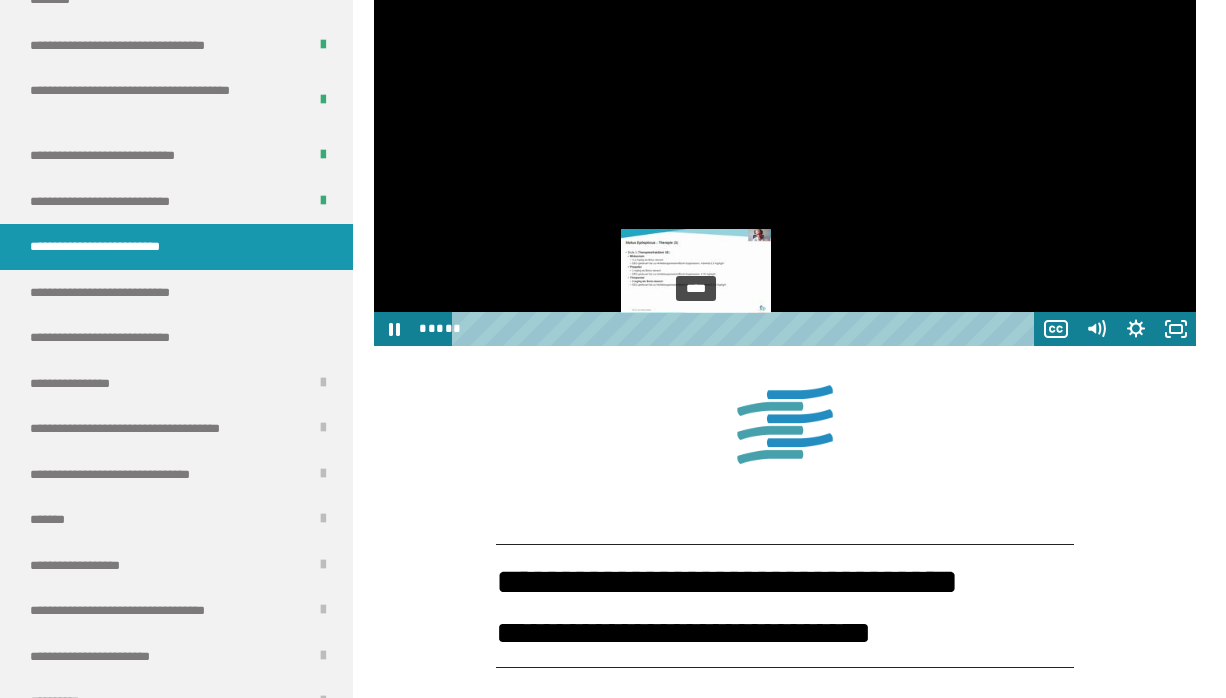 click on "****" at bounding box center [746, 329] 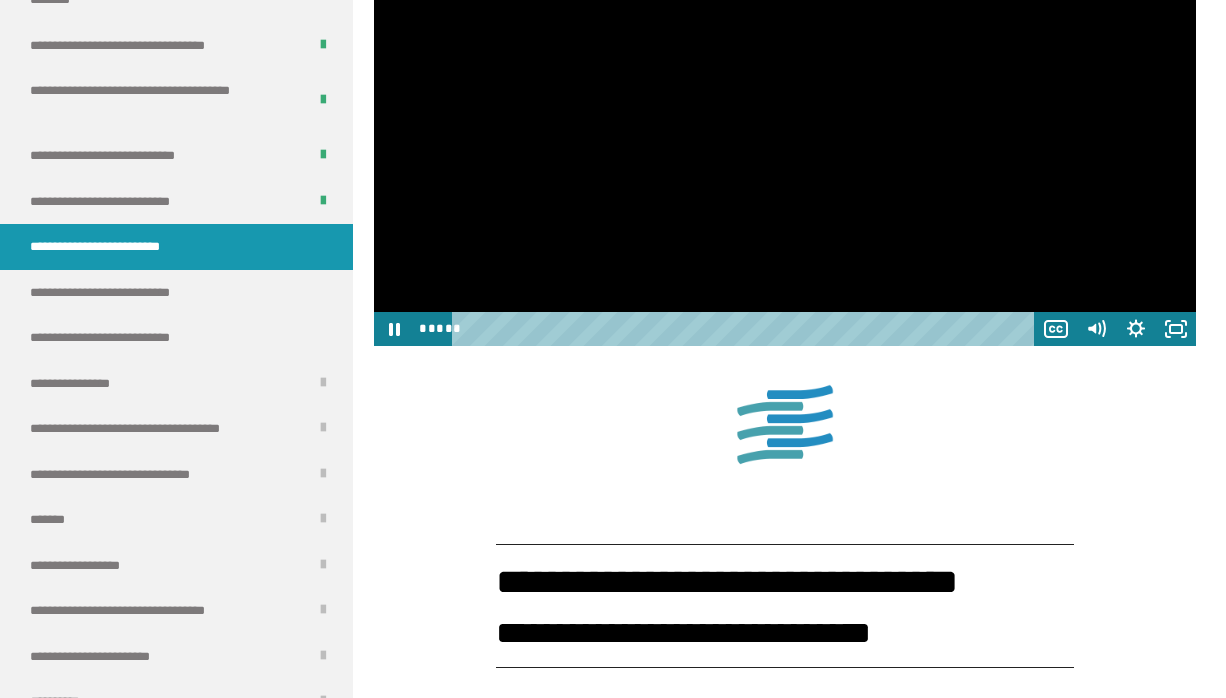 click at bounding box center [785, 115] 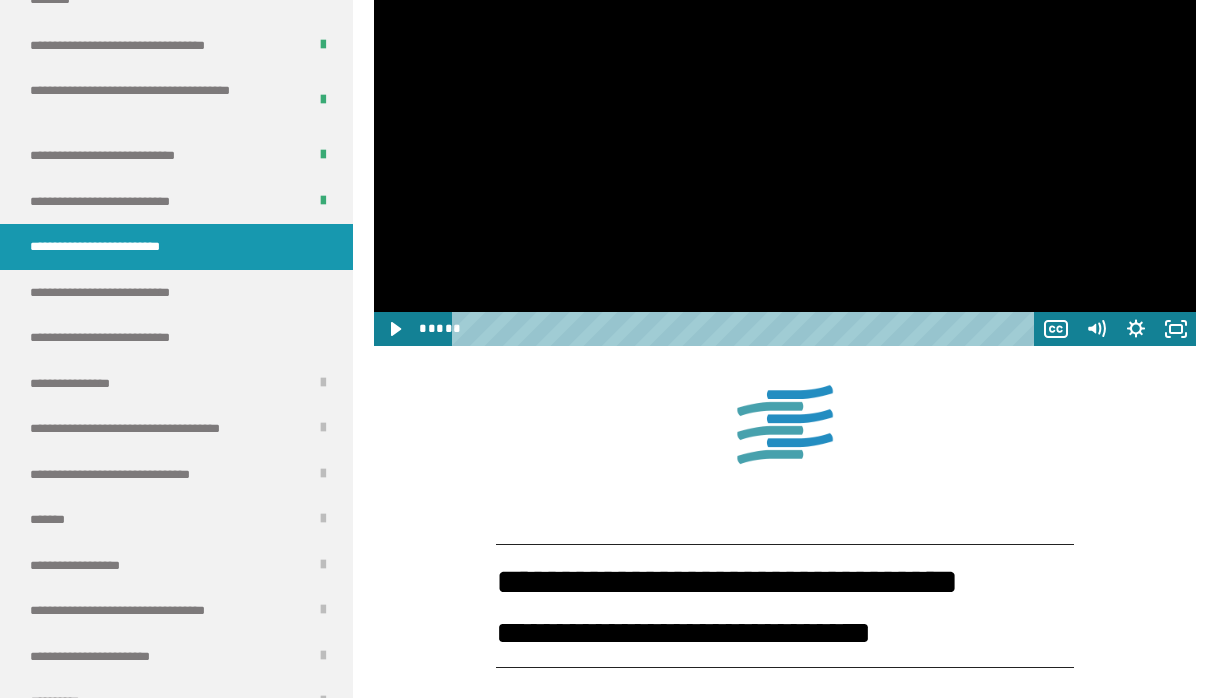 click at bounding box center [785, 115] 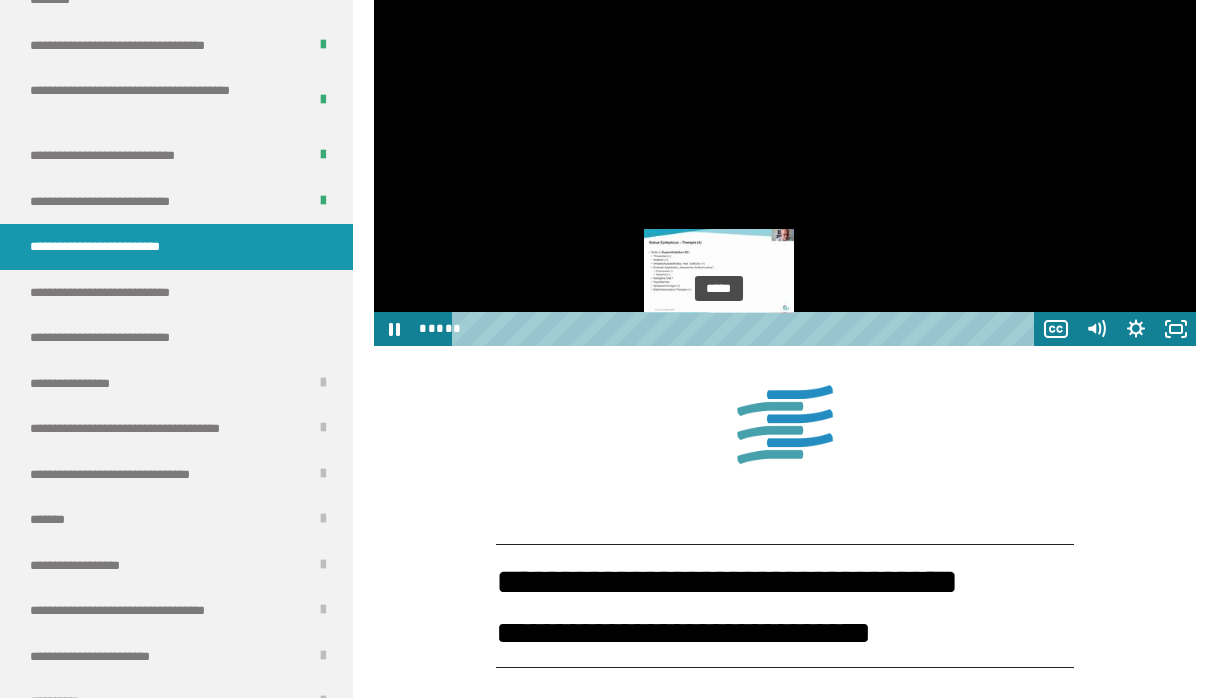 click on "*****" at bounding box center (746, 329) 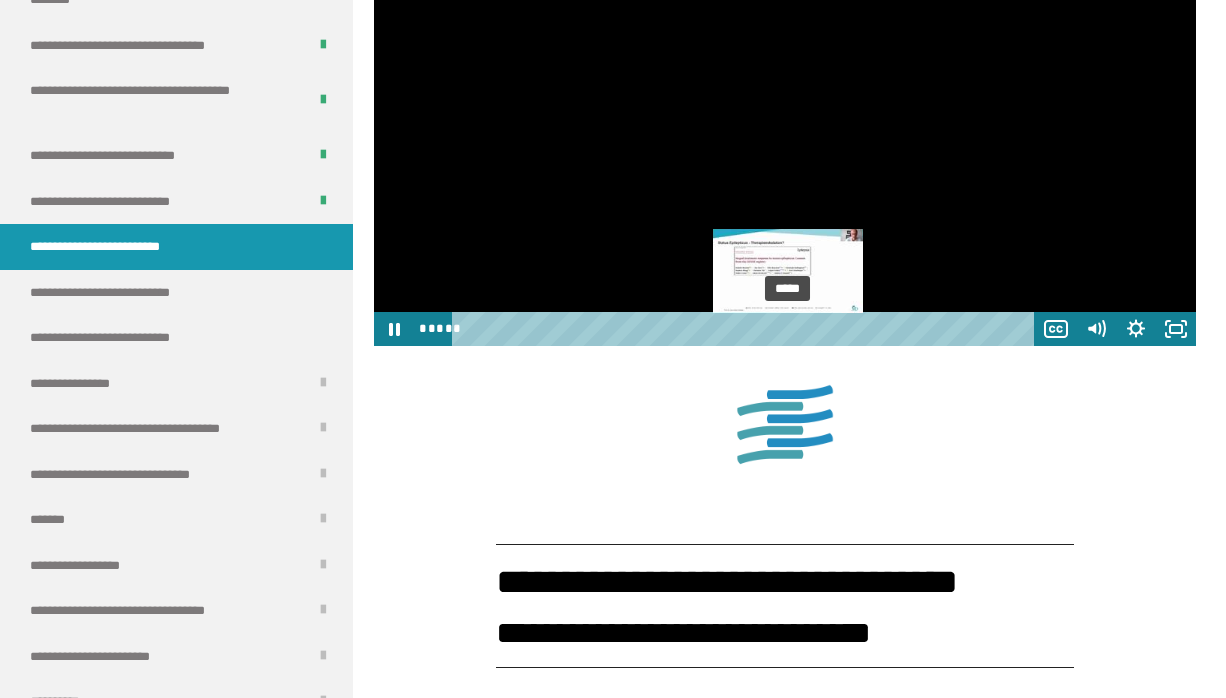 click on "*****" at bounding box center (746, 329) 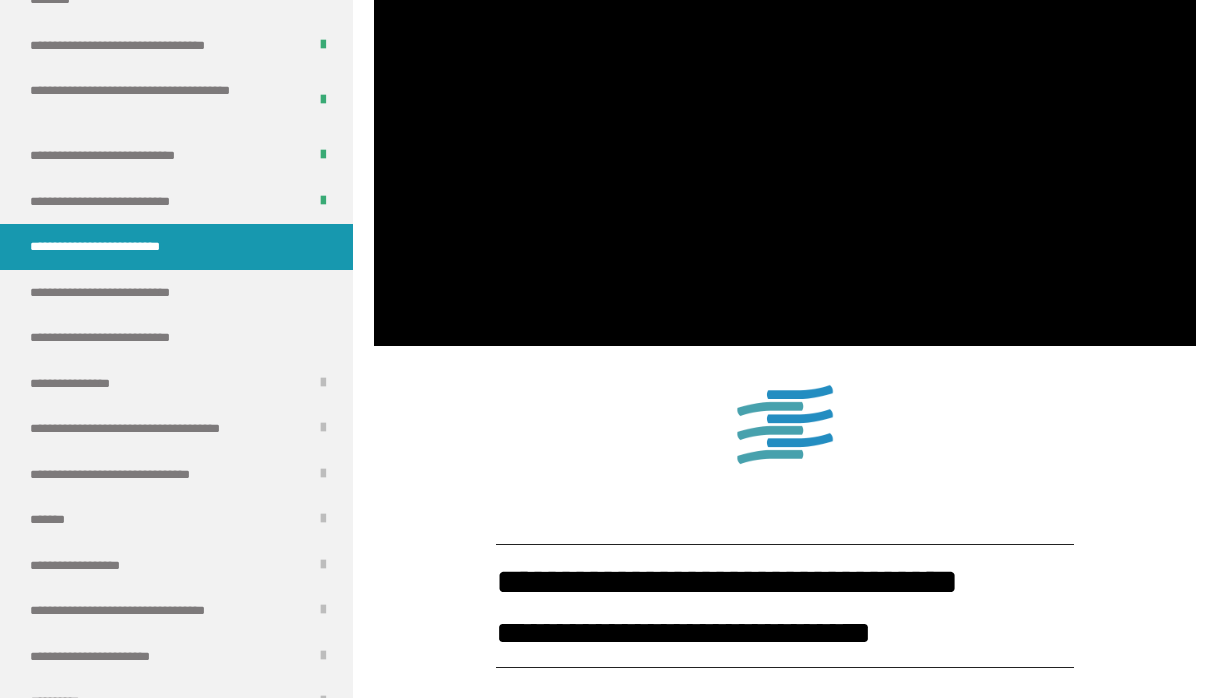 click at bounding box center (785, 425) 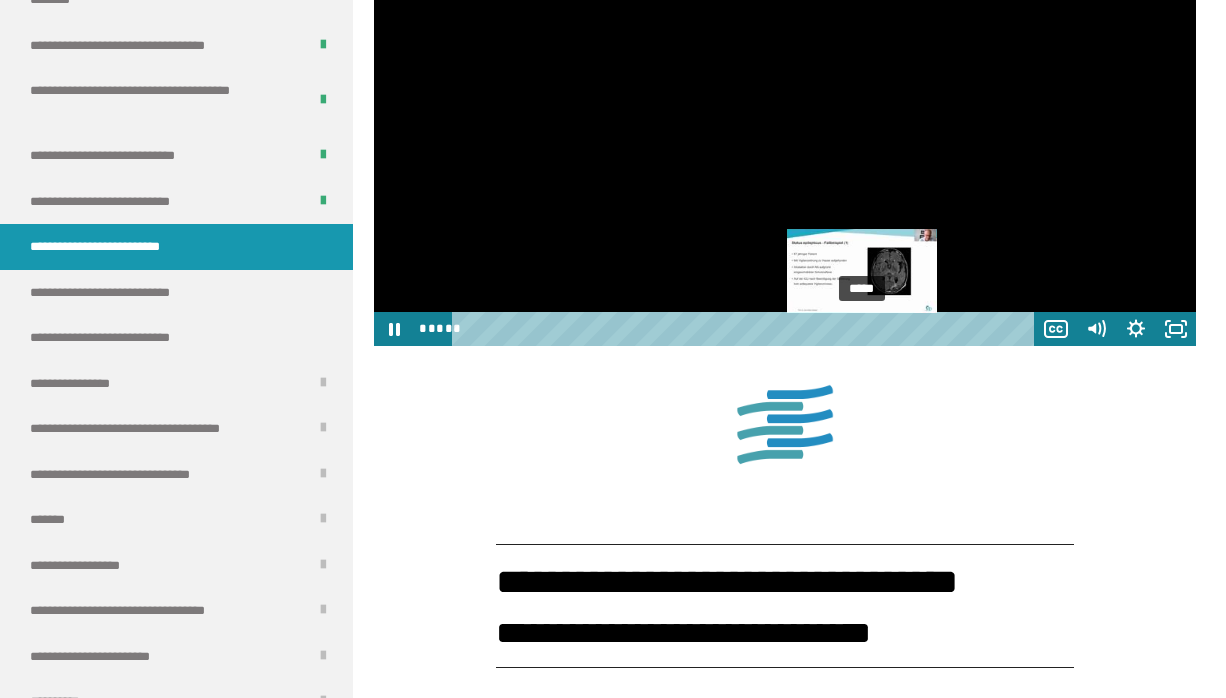 click on "*****" at bounding box center (746, 329) 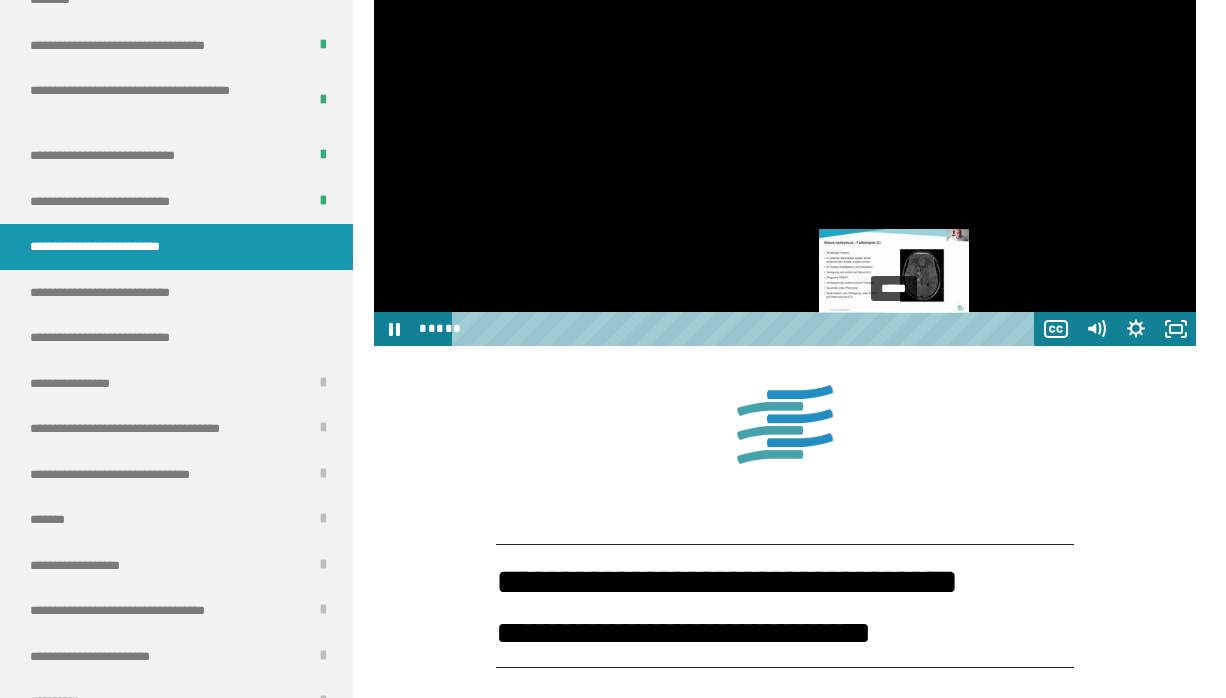 click on "*****" at bounding box center (746, 329) 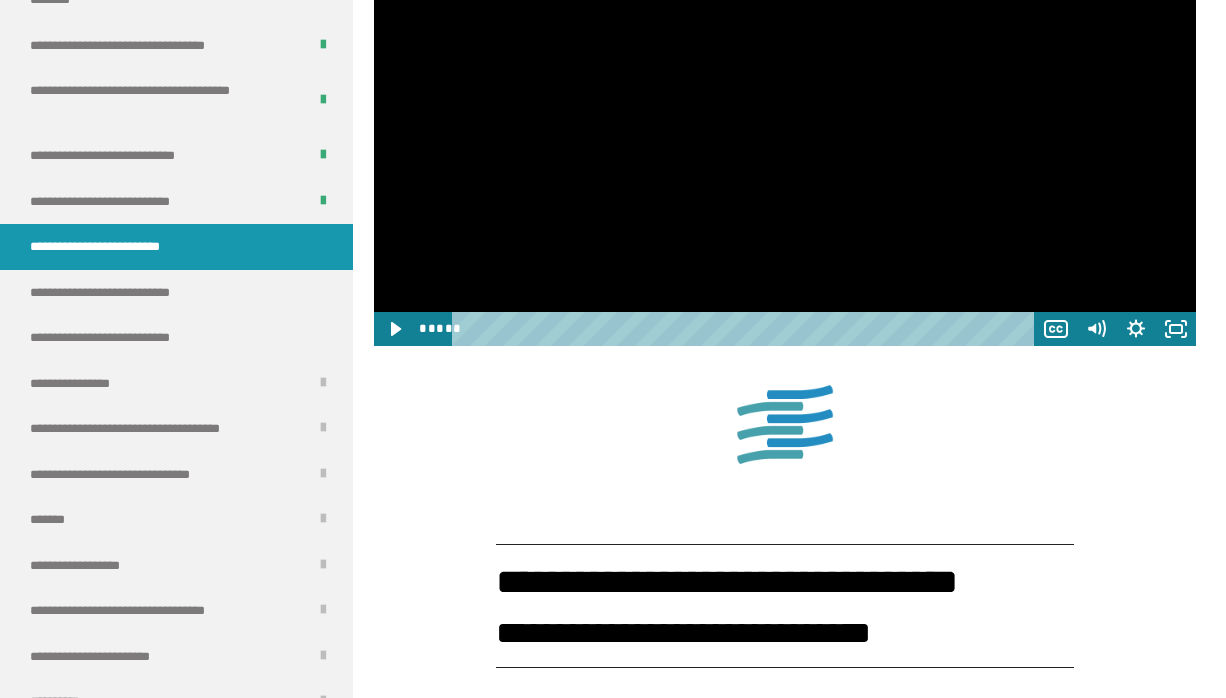 click at bounding box center (785, 115) 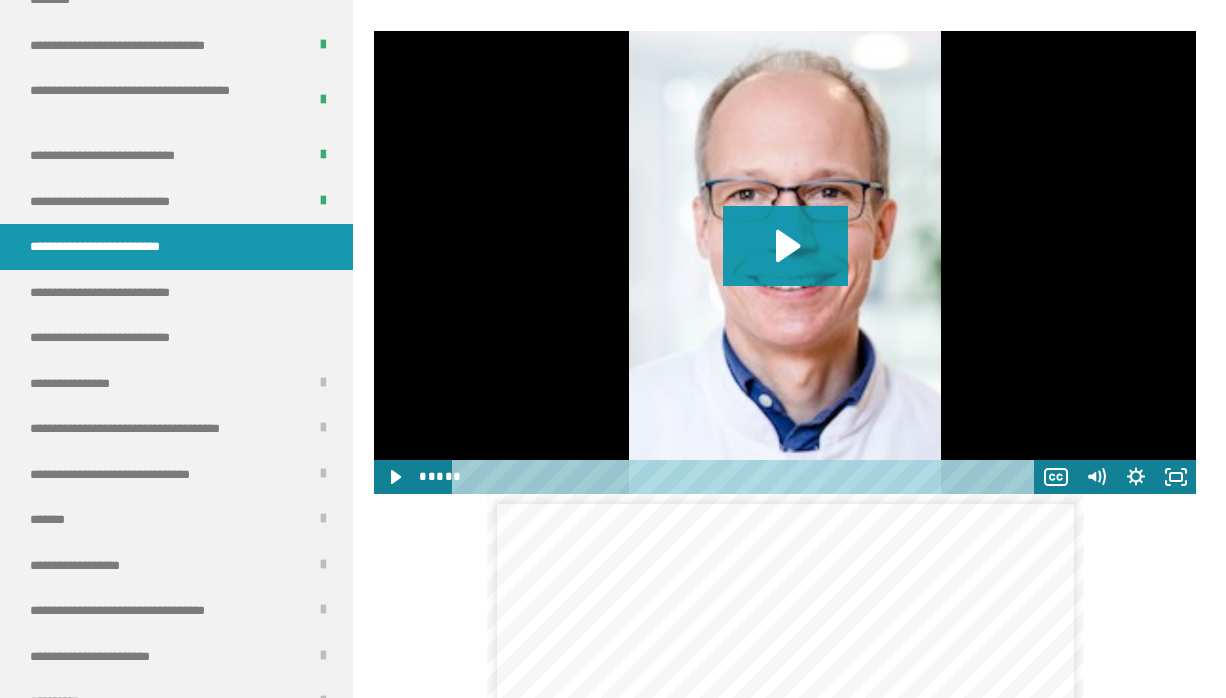 scroll, scrollTop: 5354, scrollLeft: 0, axis: vertical 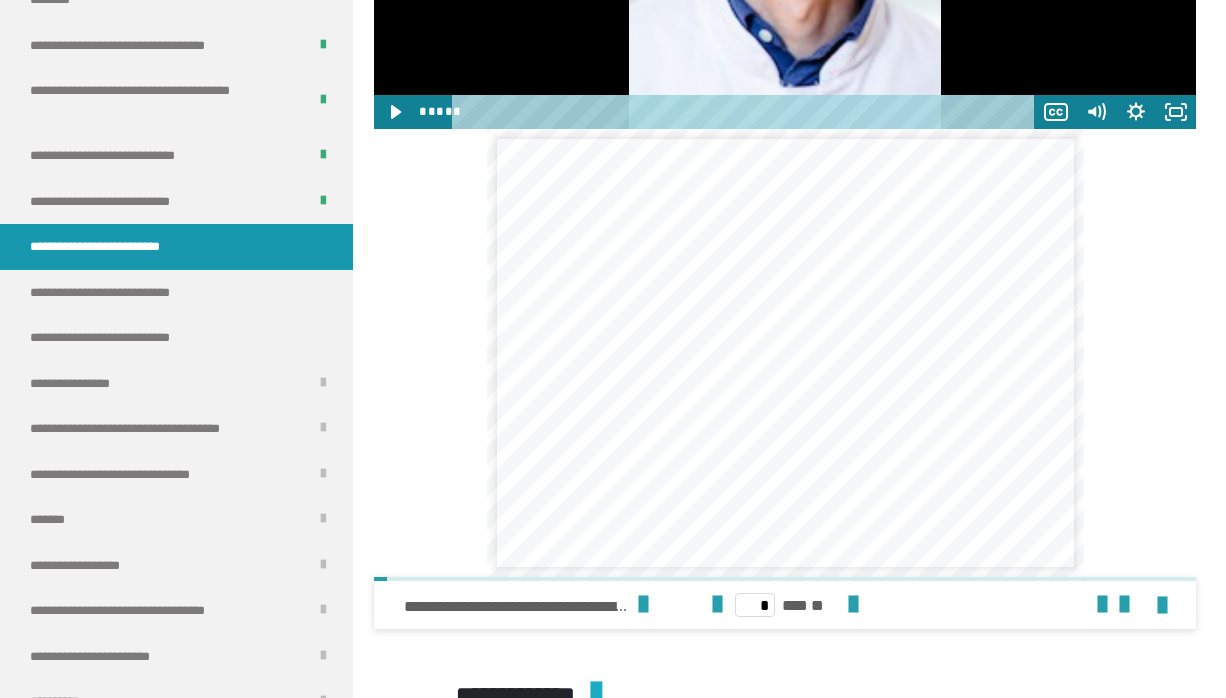 click 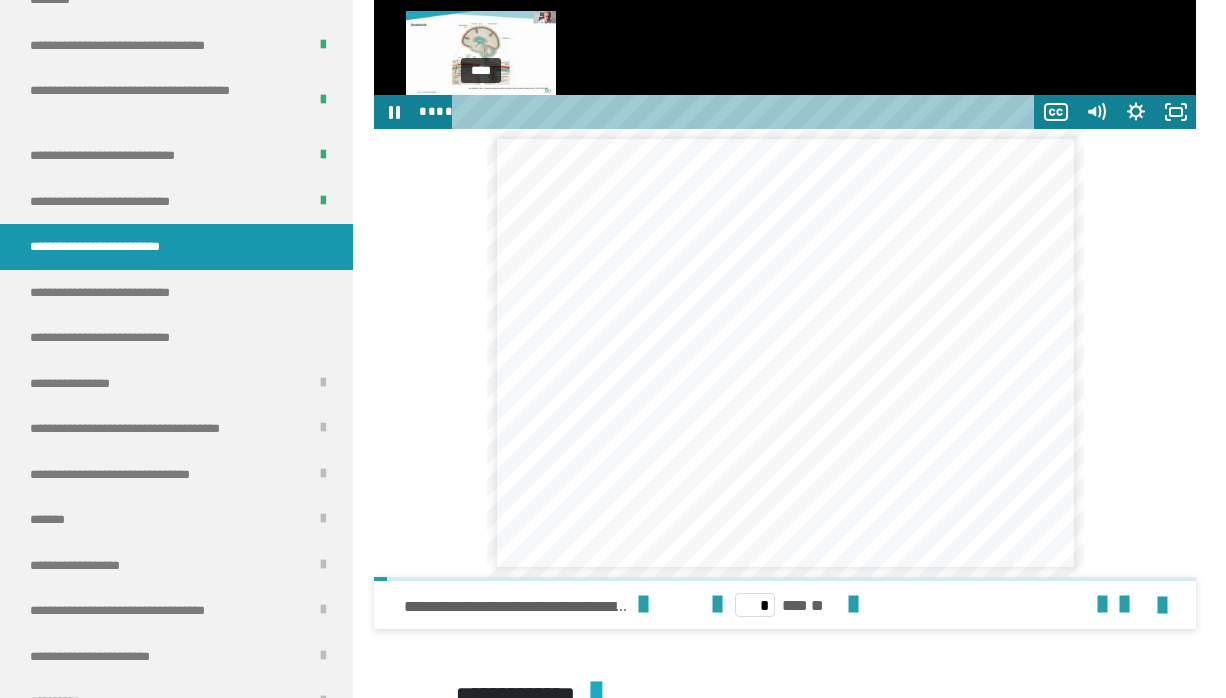 click on "****" at bounding box center [746, 112] 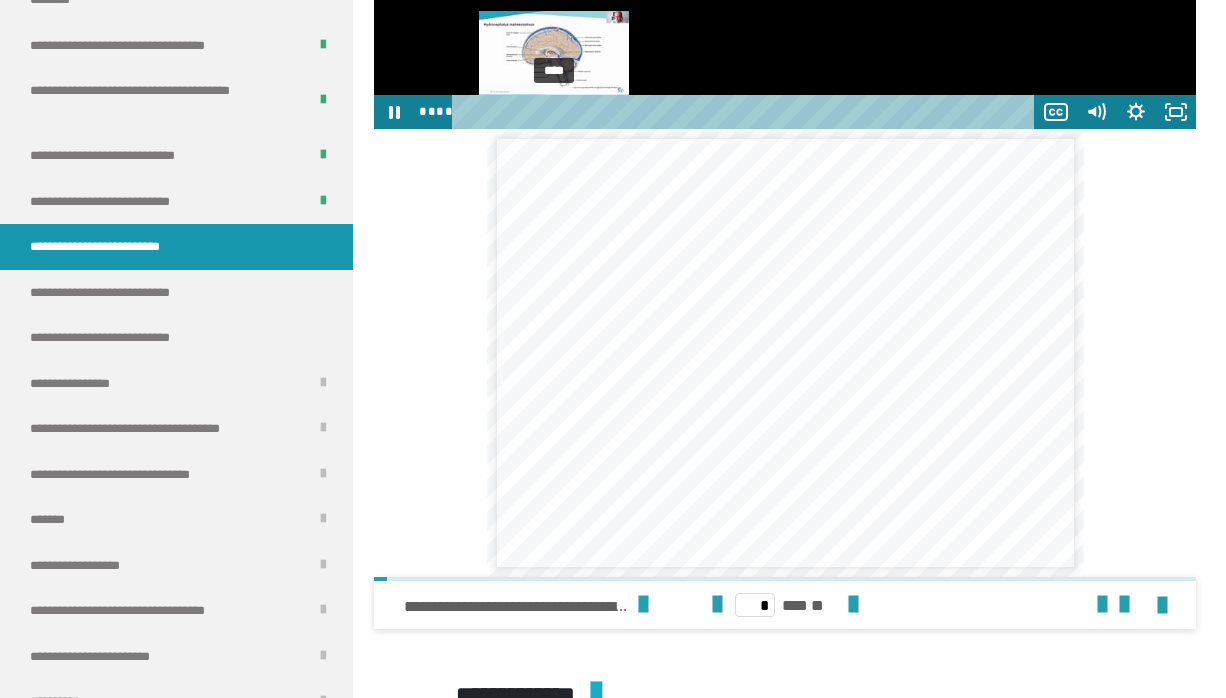 click on "****" at bounding box center (746, 112) 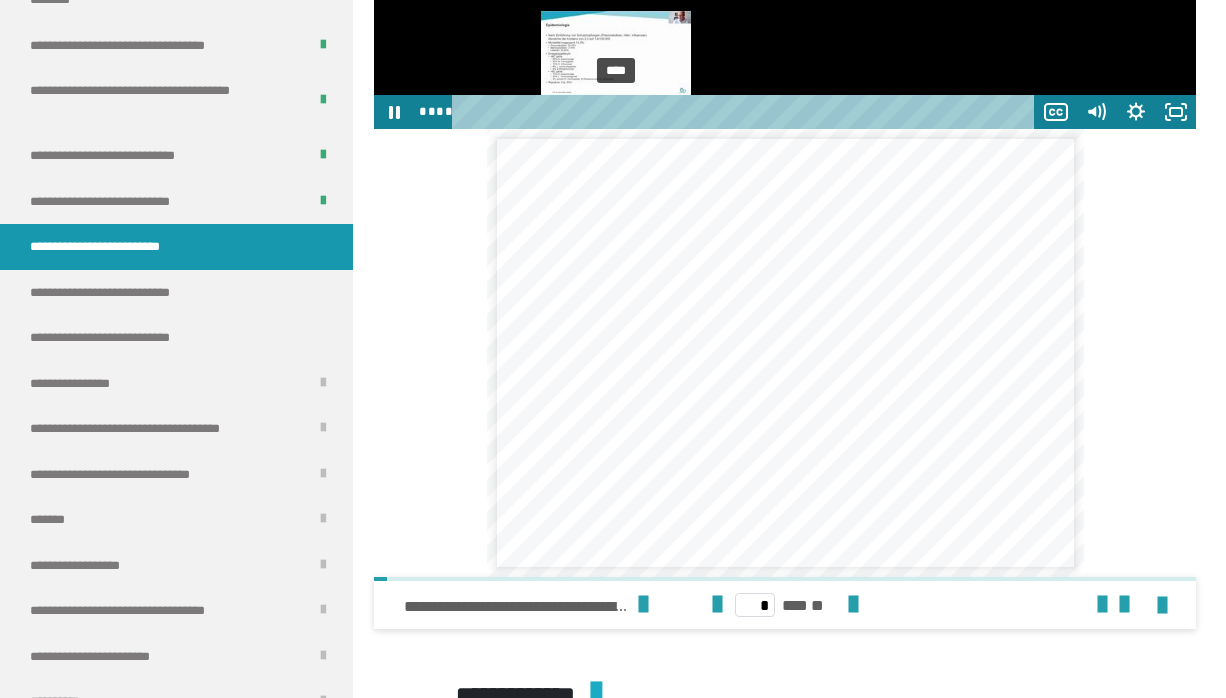 click on "****" at bounding box center [746, 112] 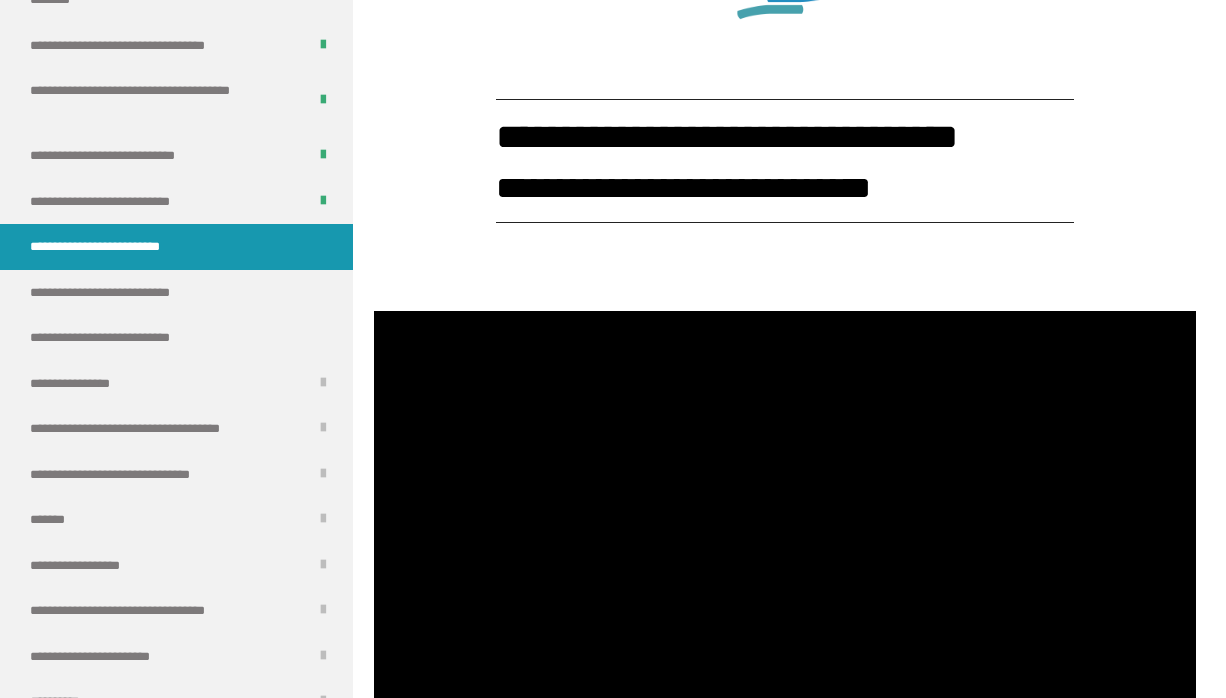 scroll, scrollTop: 4559, scrollLeft: 0, axis: vertical 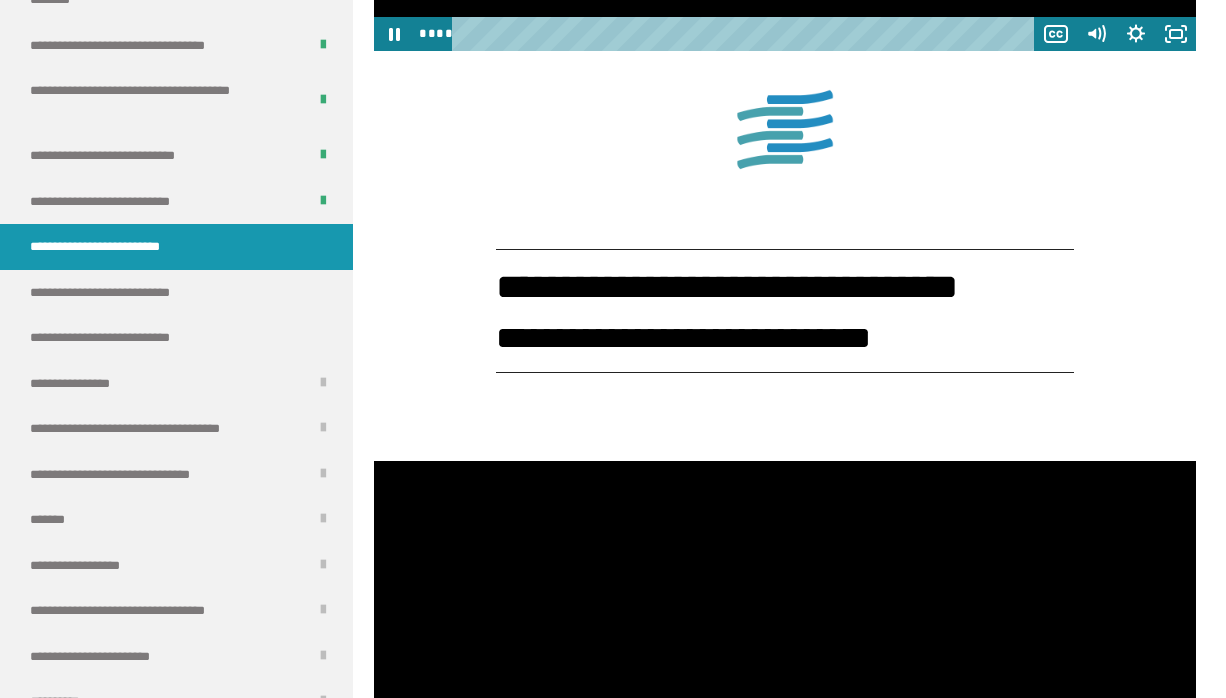 click at bounding box center (785, -180) 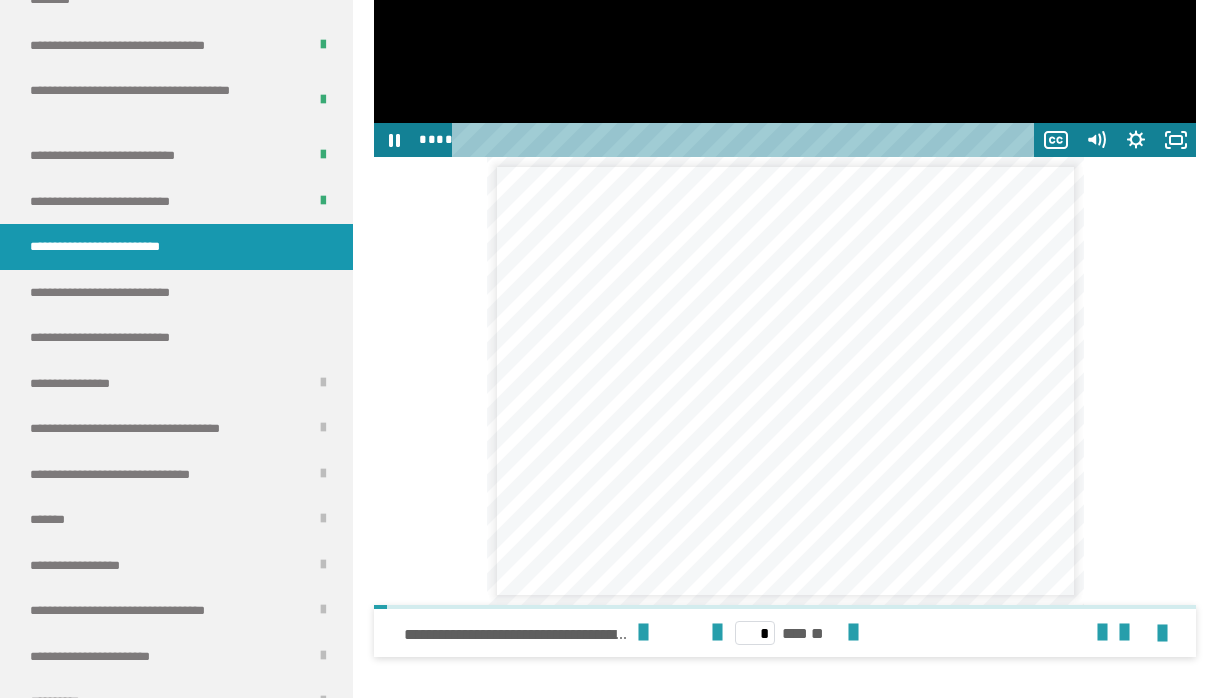 scroll, scrollTop: 5327, scrollLeft: 0, axis: vertical 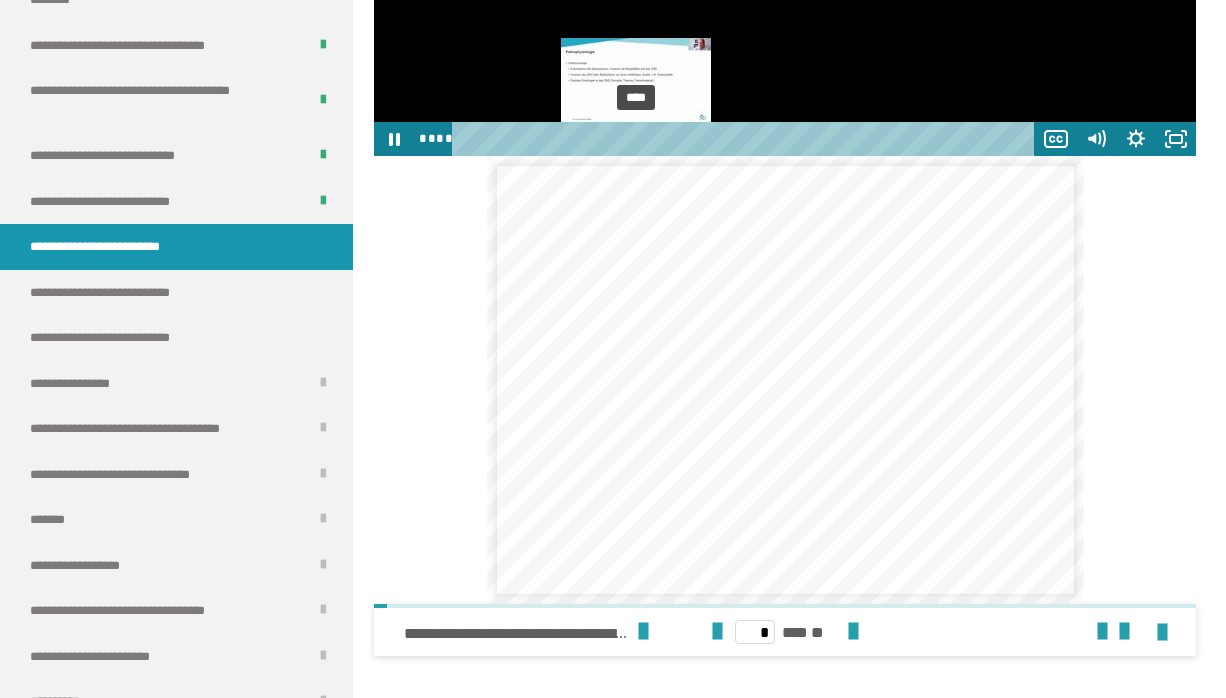 click on "****" at bounding box center [746, 139] 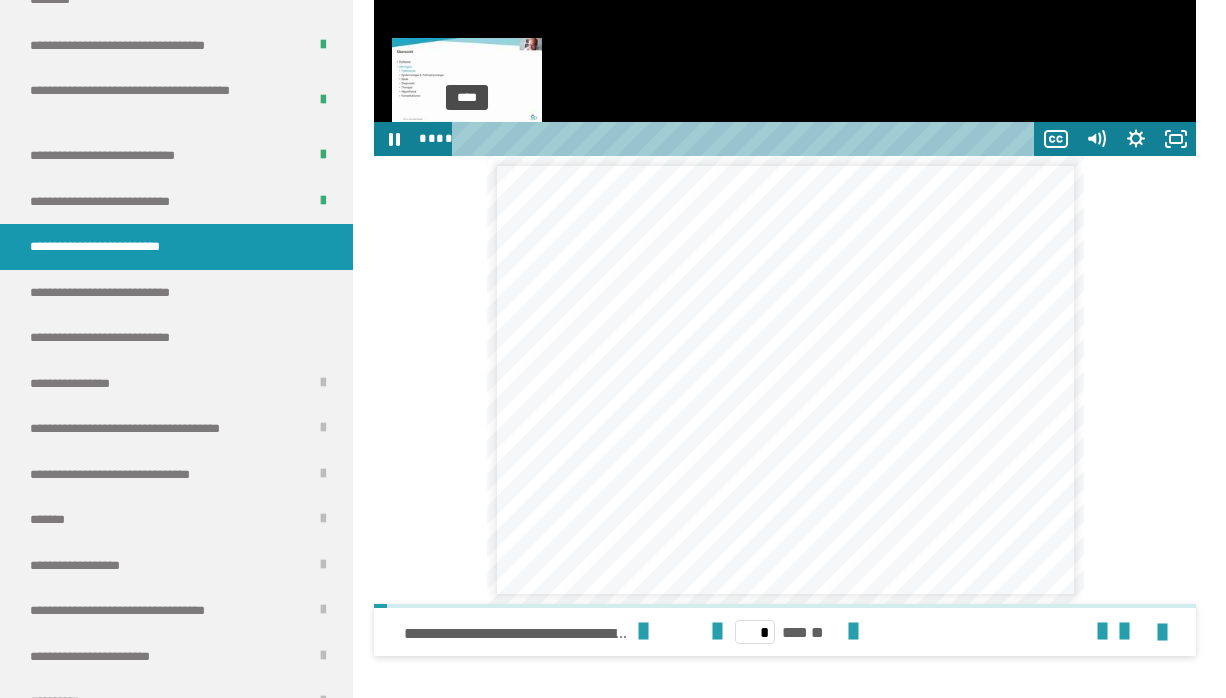 click on "****" at bounding box center (746, 139) 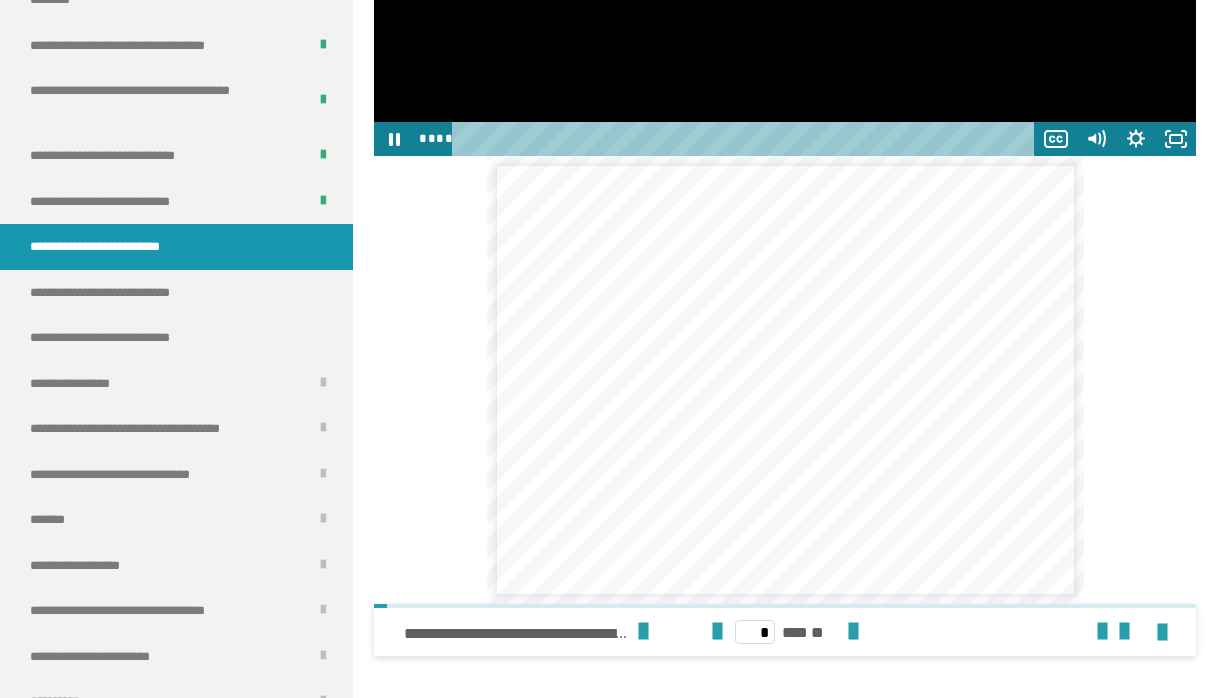 click at bounding box center (785, -76) 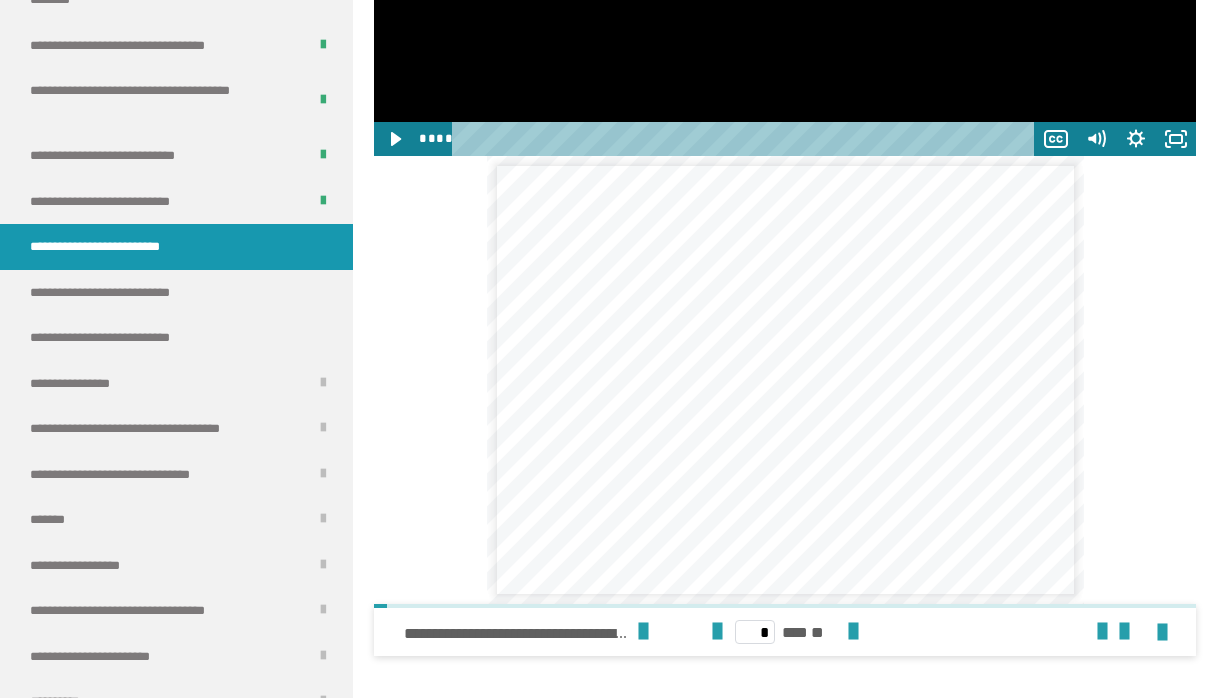 click at bounding box center [785, -76] 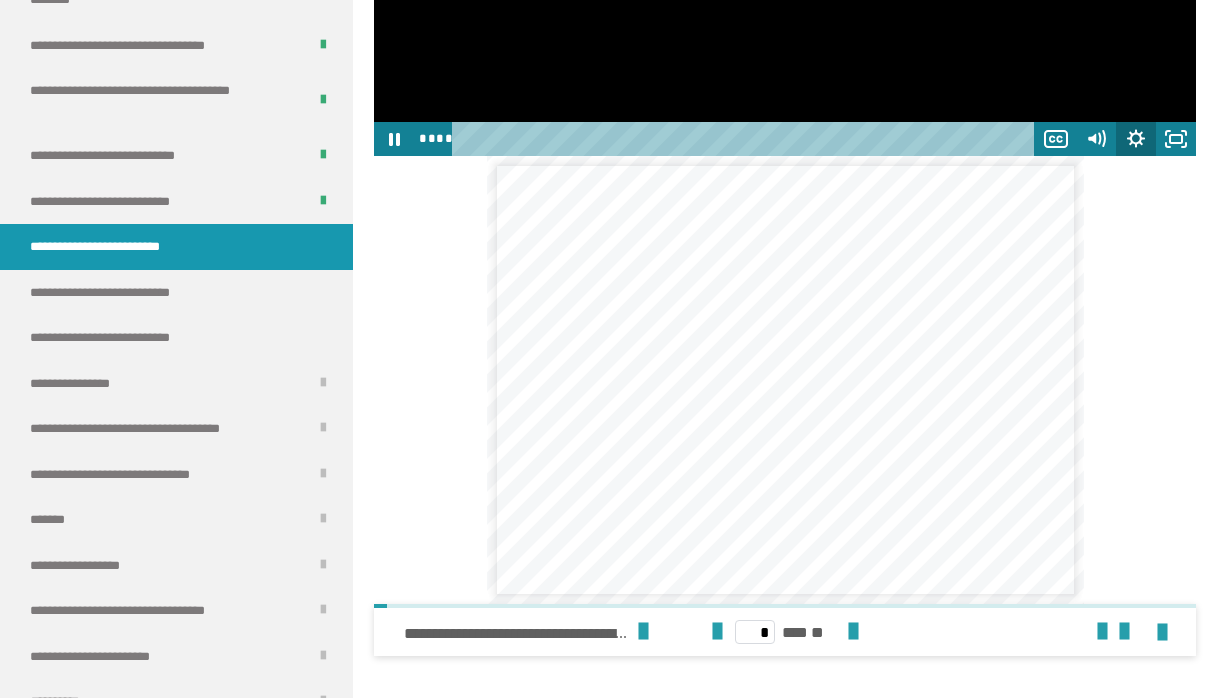 click 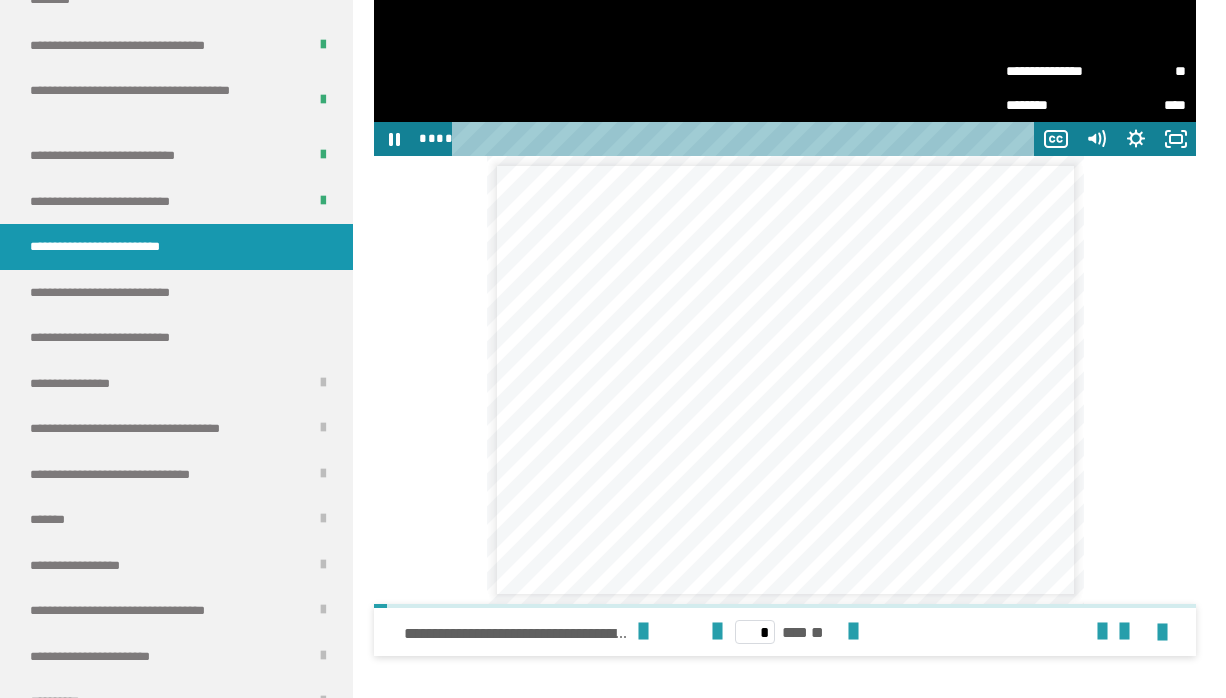 click on "**" at bounding box center [1141, 71] 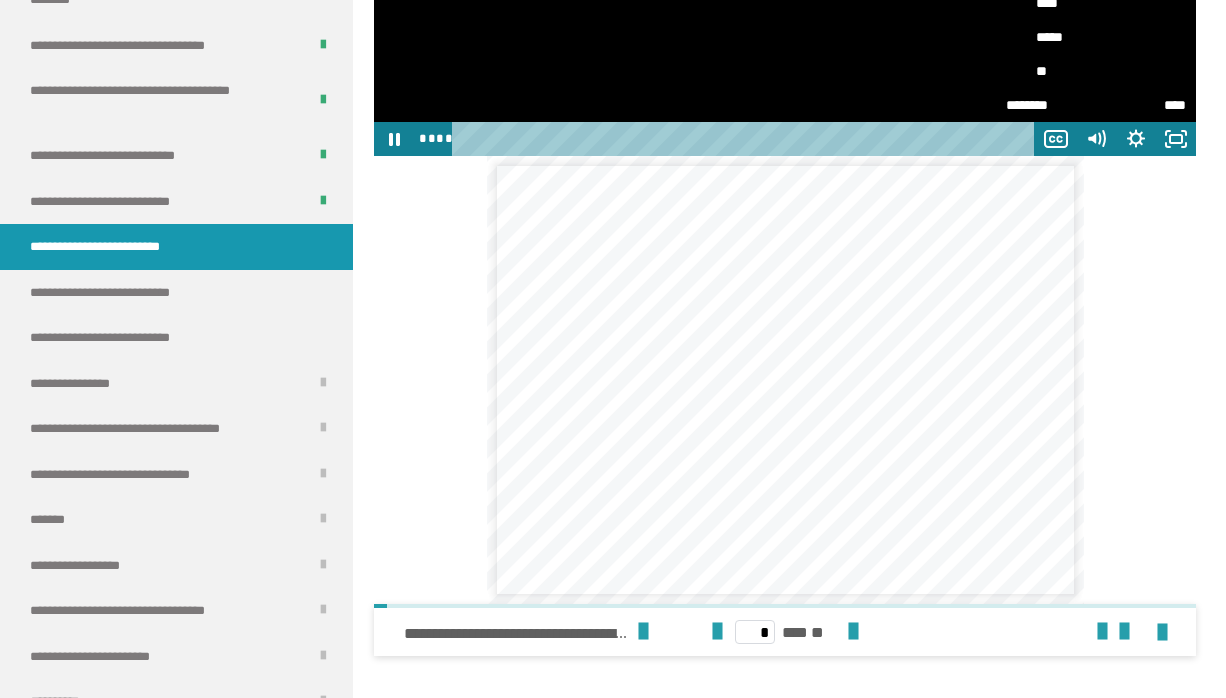 click on "**" at bounding box center (1096, 71) 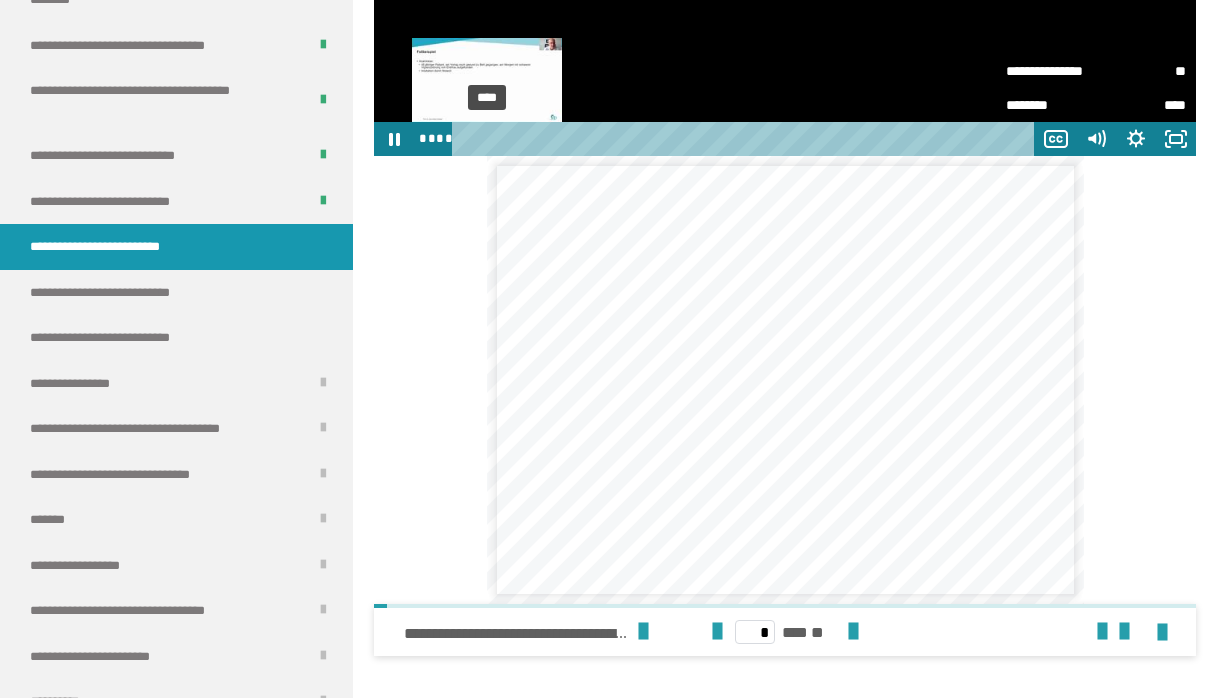 click on "****" at bounding box center [746, 139] 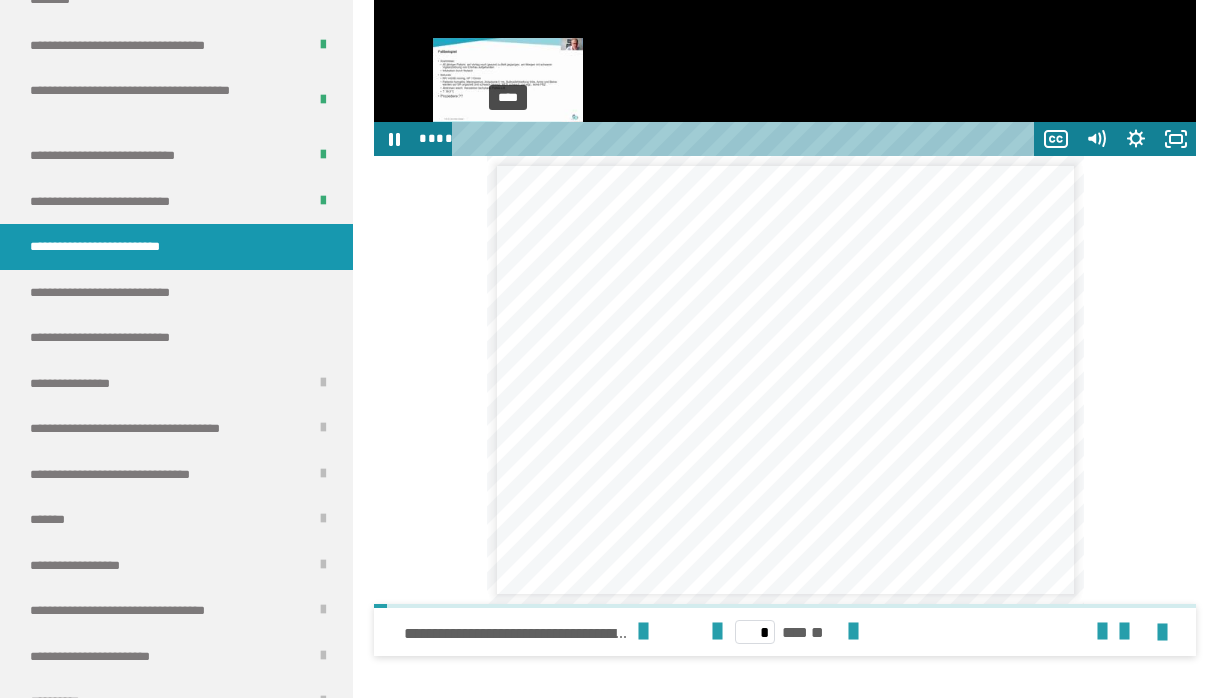 click on "****" at bounding box center (746, 139) 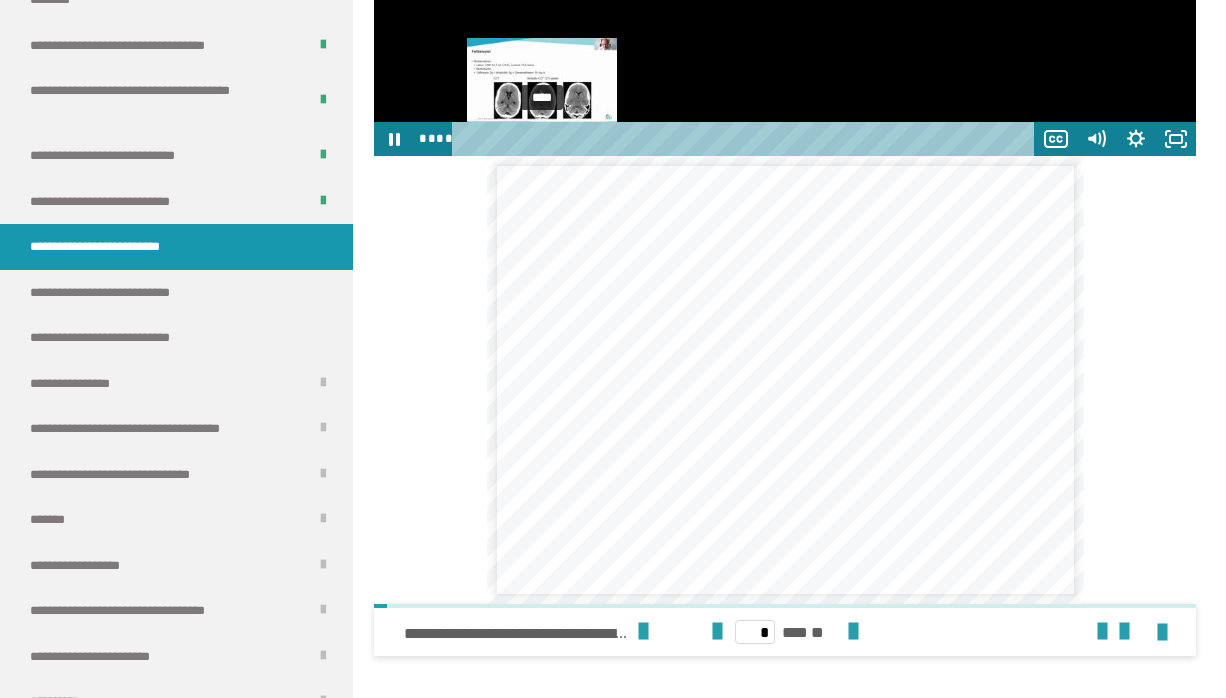 click on "****" at bounding box center [746, 139] 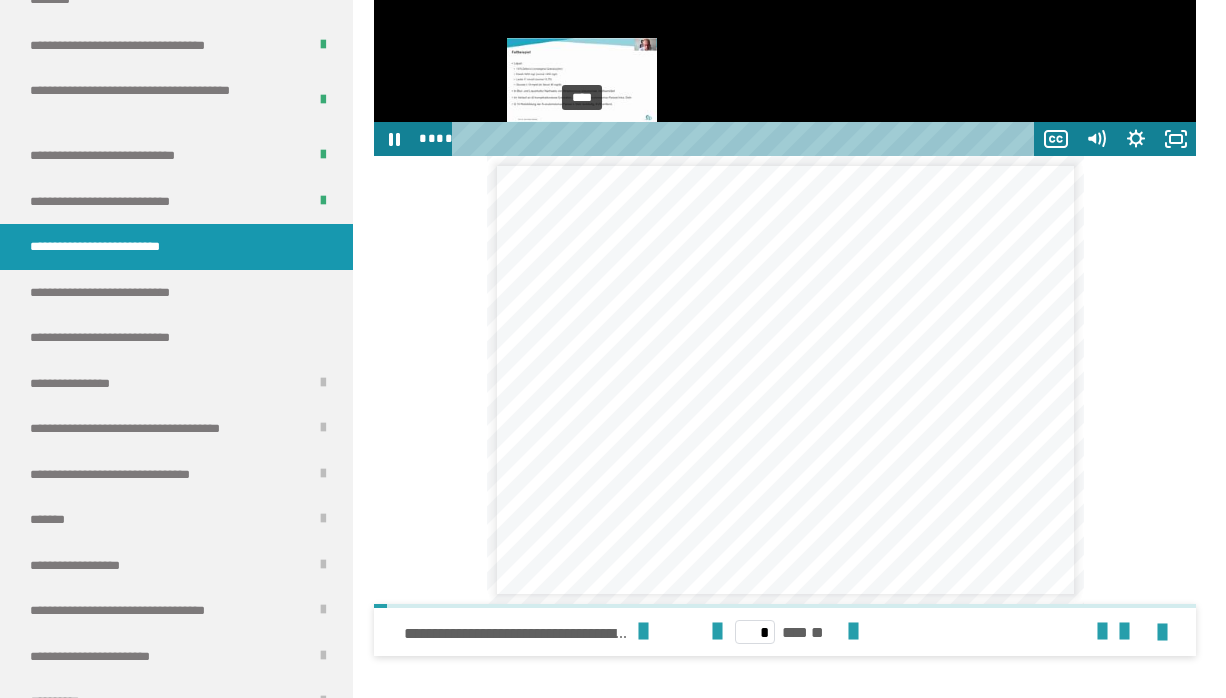 click on "****" at bounding box center [746, 139] 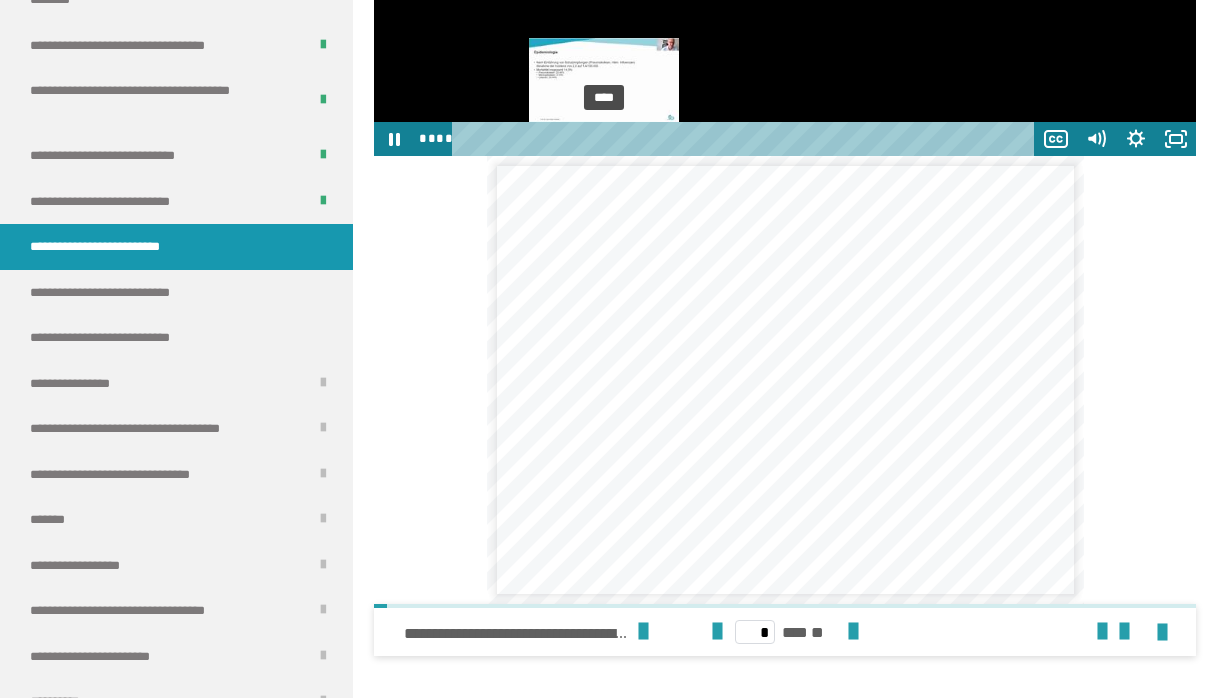 click on "****" at bounding box center [746, 139] 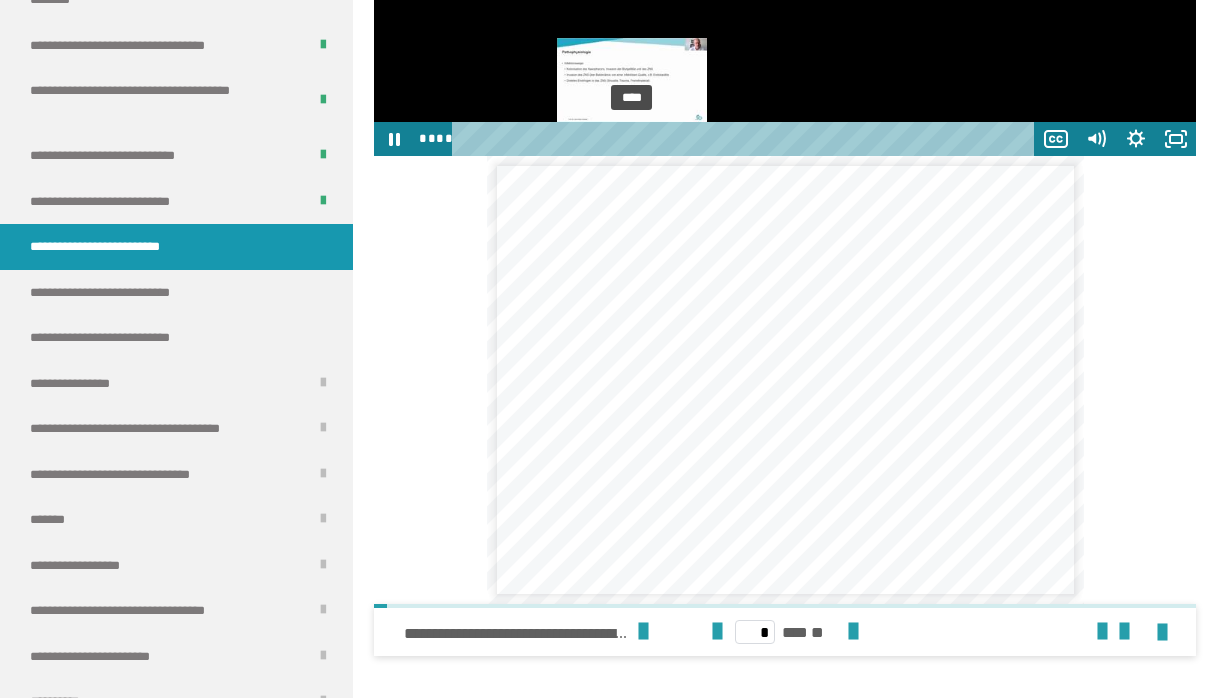 click on "****" at bounding box center (746, 139) 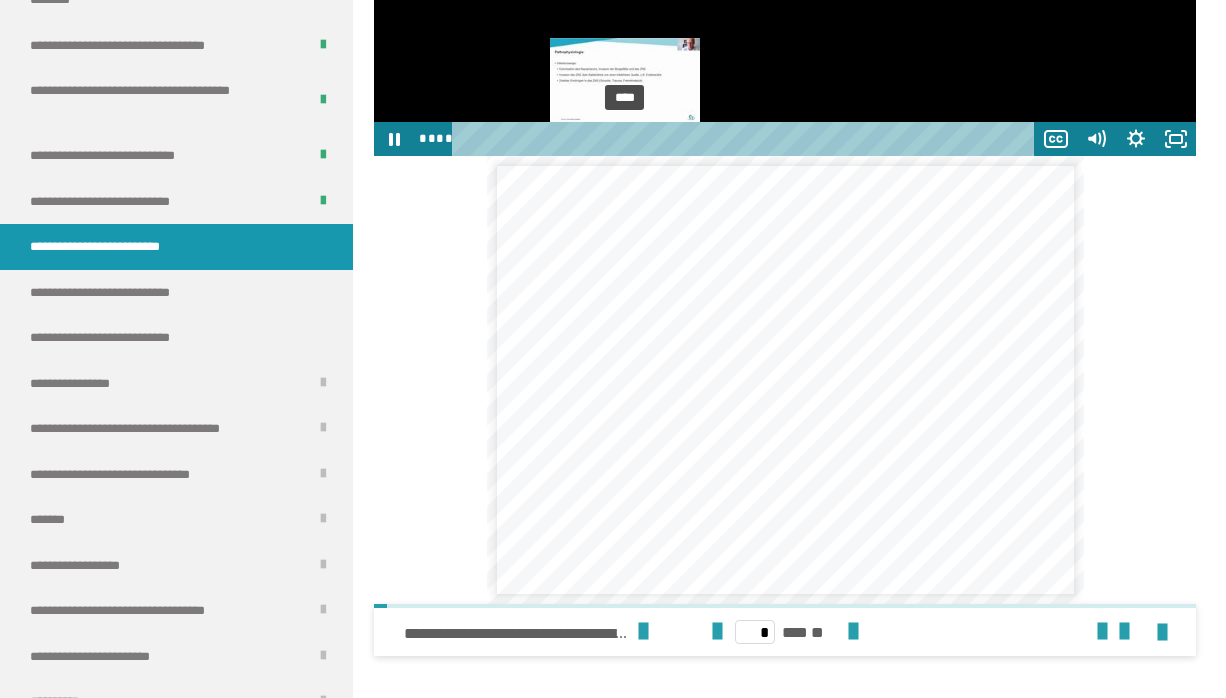 click on "****" at bounding box center [746, 139] 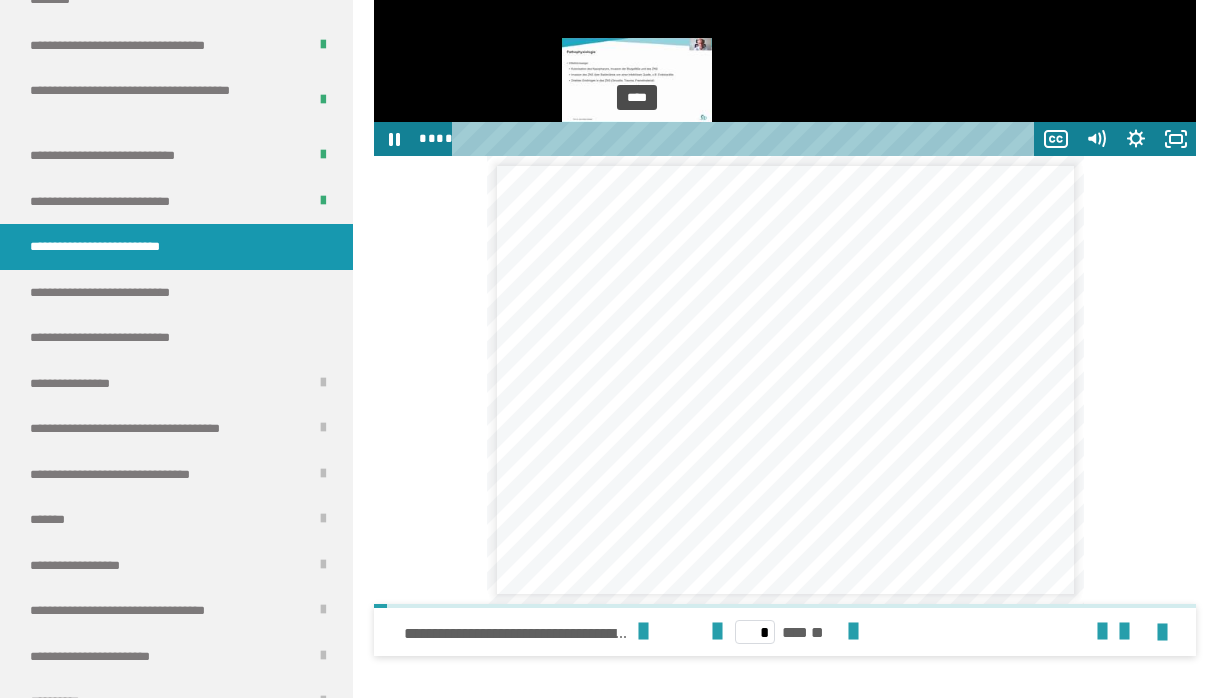 click on "****" at bounding box center (746, 139) 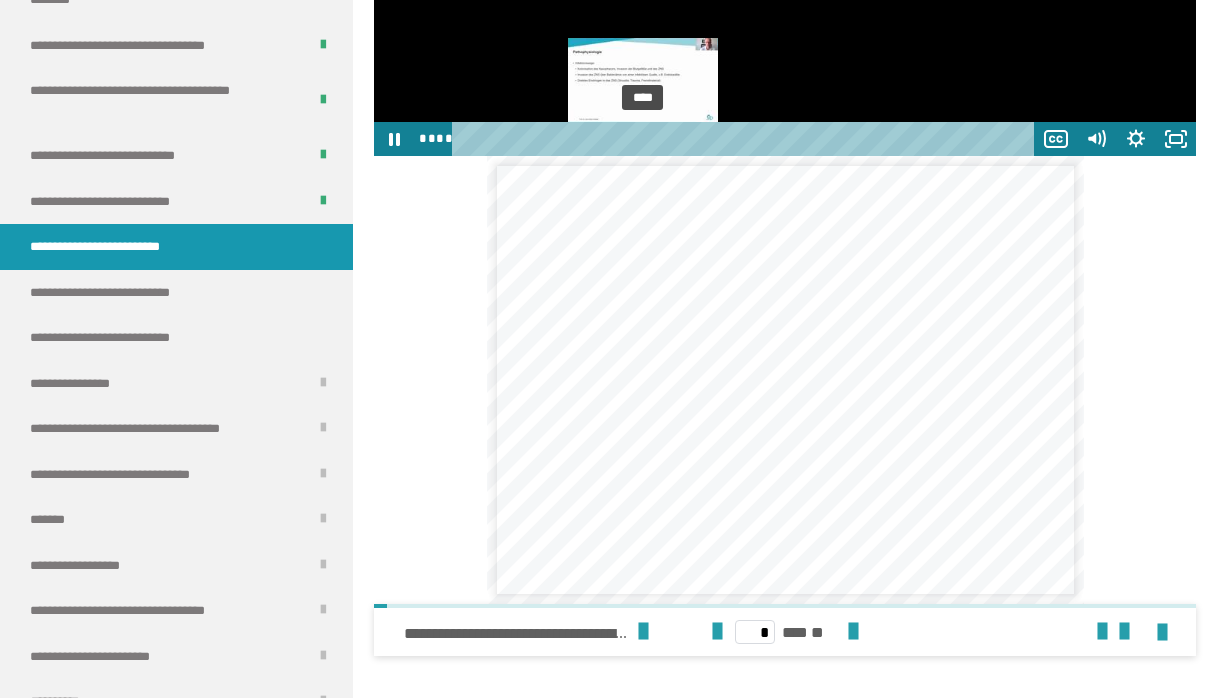 click on "****" at bounding box center (746, 139) 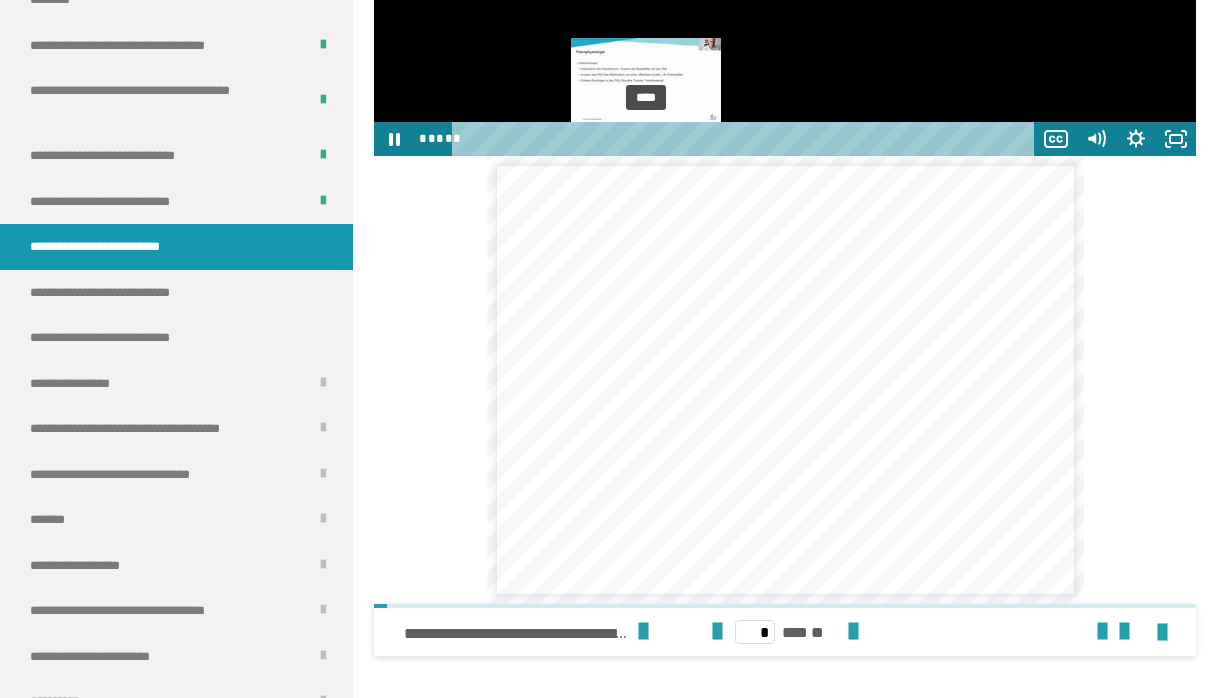 click on "****" at bounding box center [746, 139] 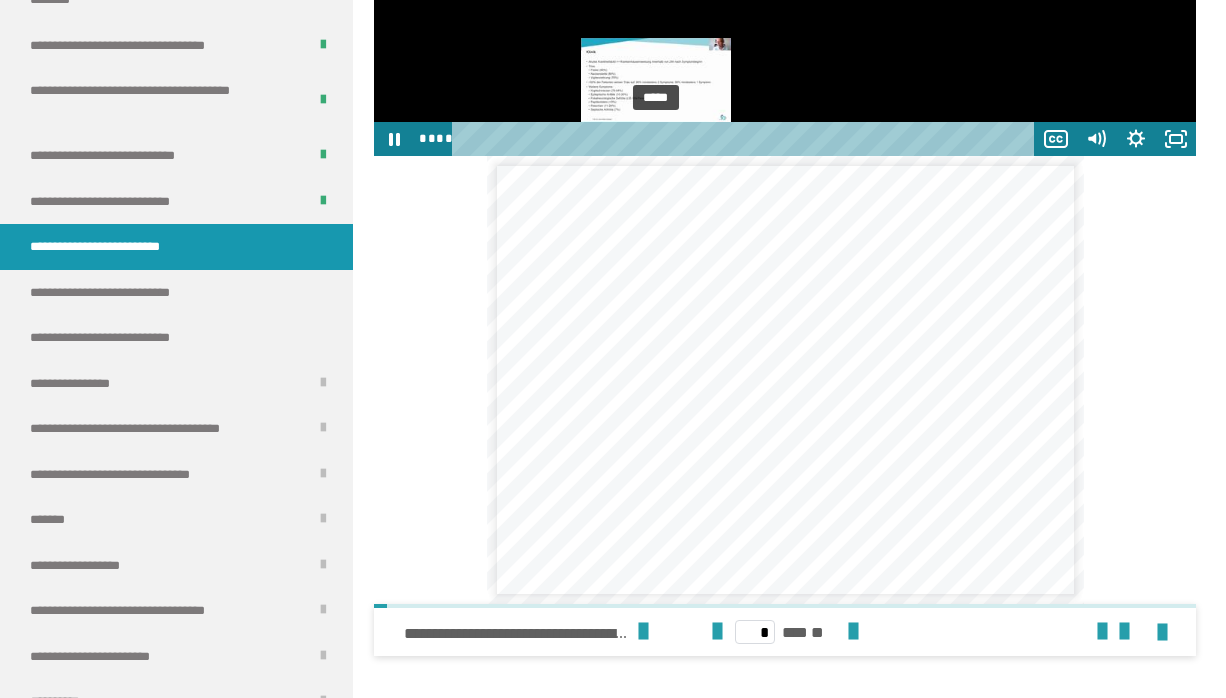click on "*****" at bounding box center [746, 139] 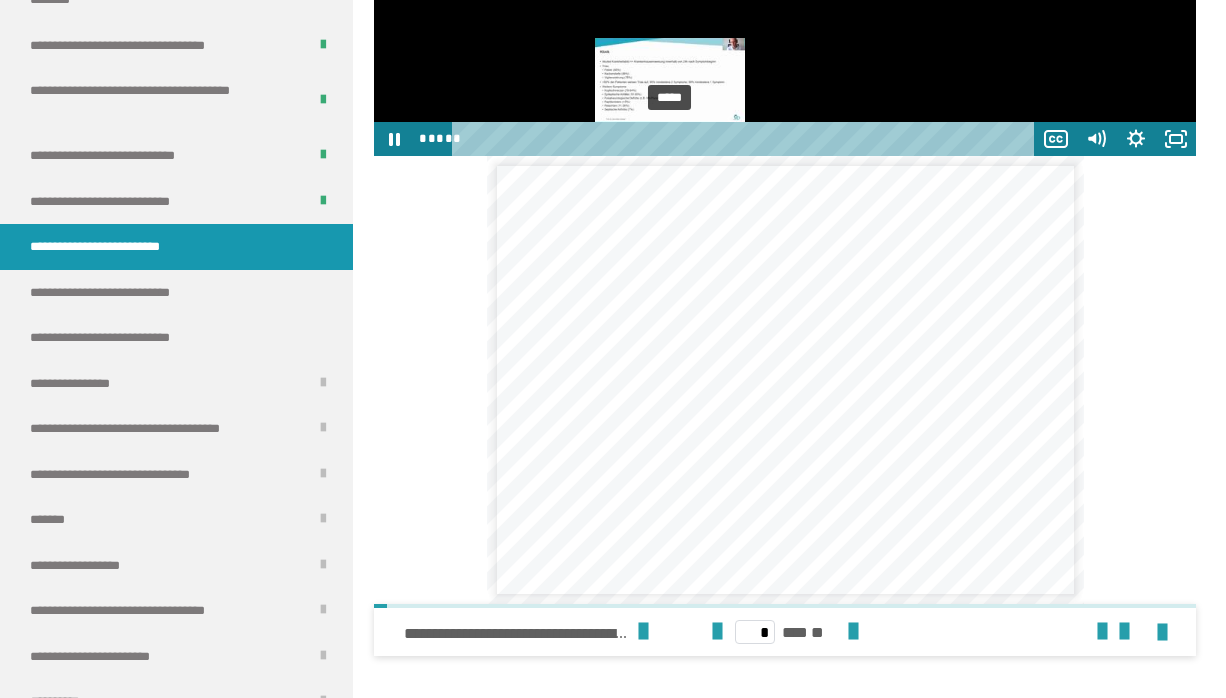 click on "*****" at bounding box center [746, 139] 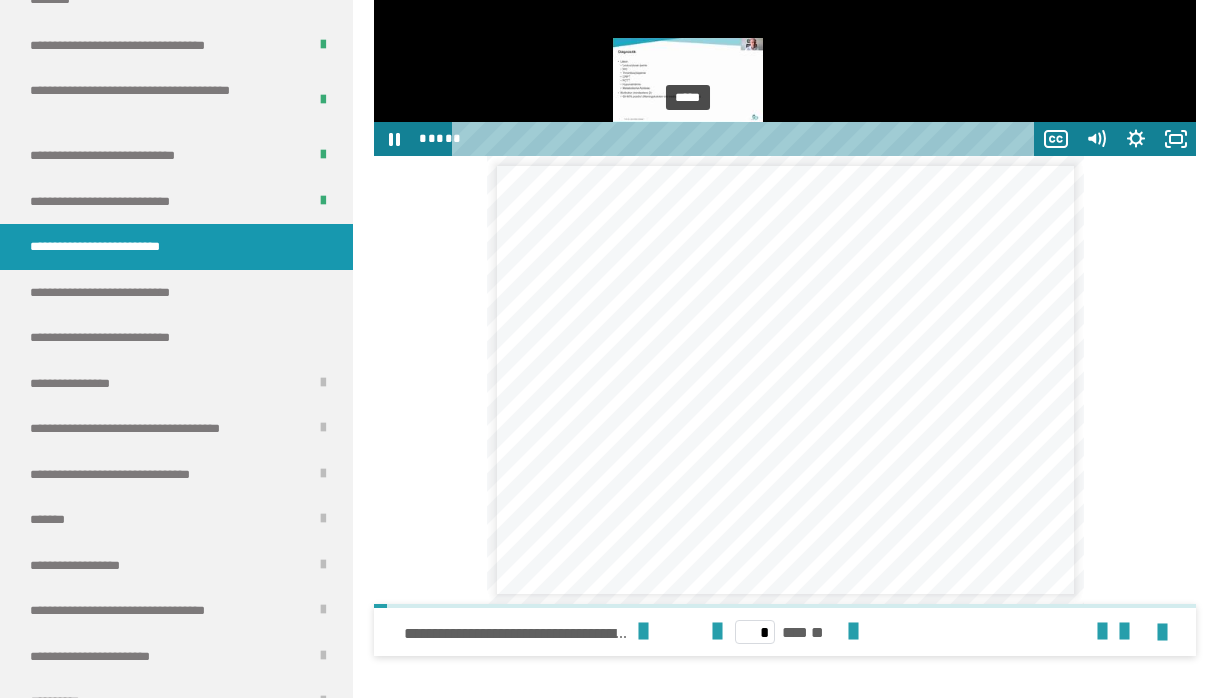 click on "*****" at bounding box center [746, 139] 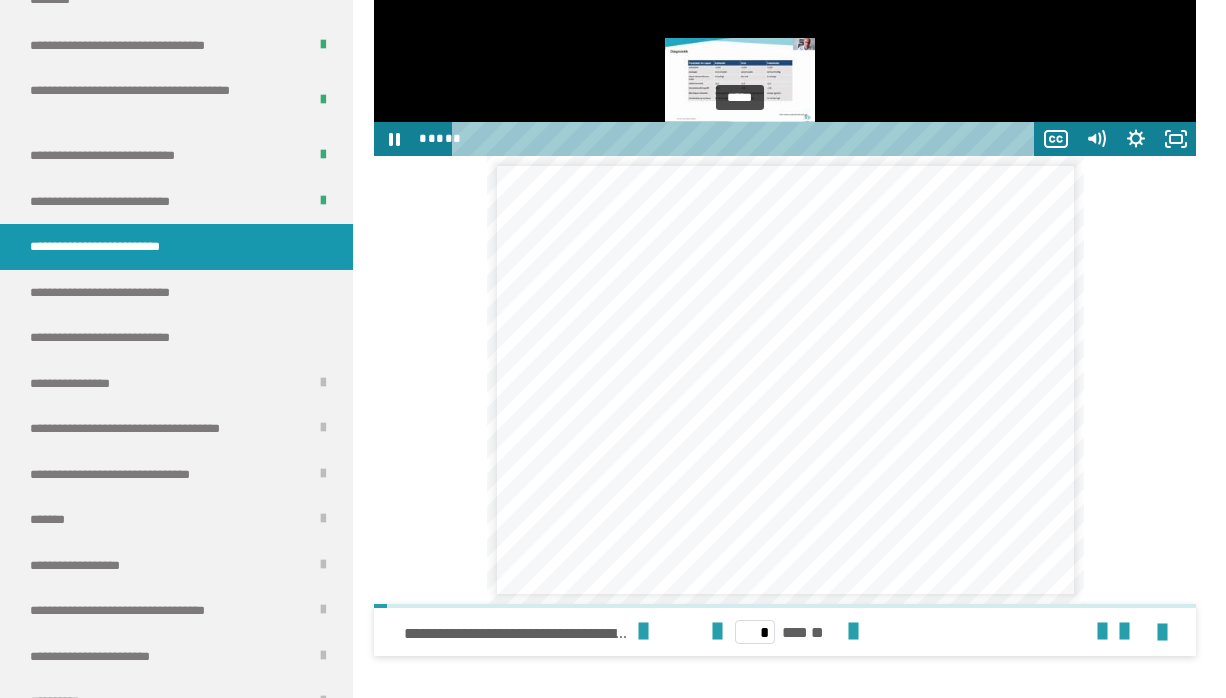 click on "*****" at bounding box center (746, 139) 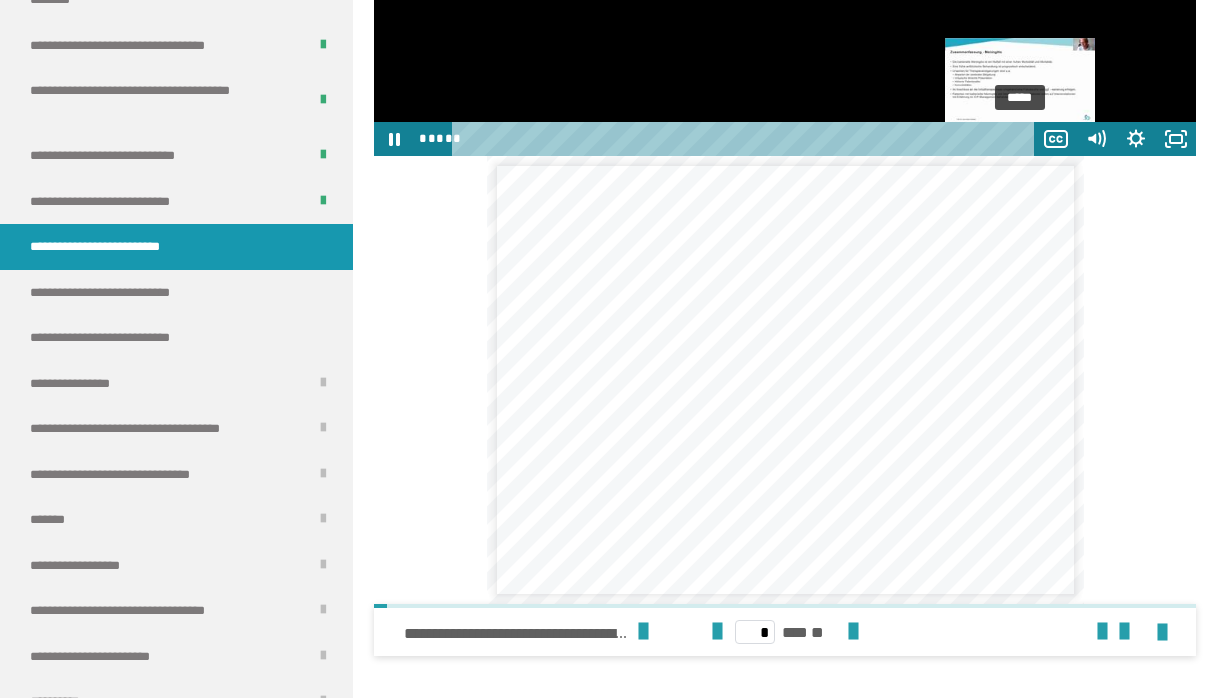 click on "*****" at bounding box center [746, 139] 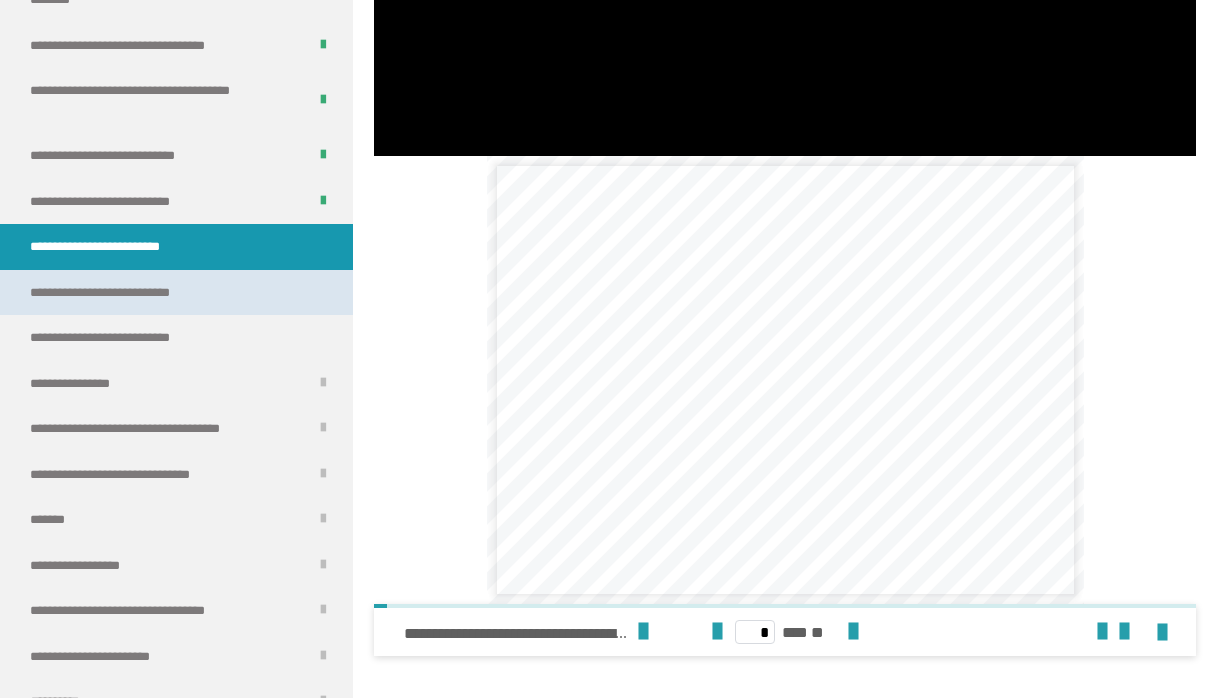 click on "**********" at bounding box center [176, 293] 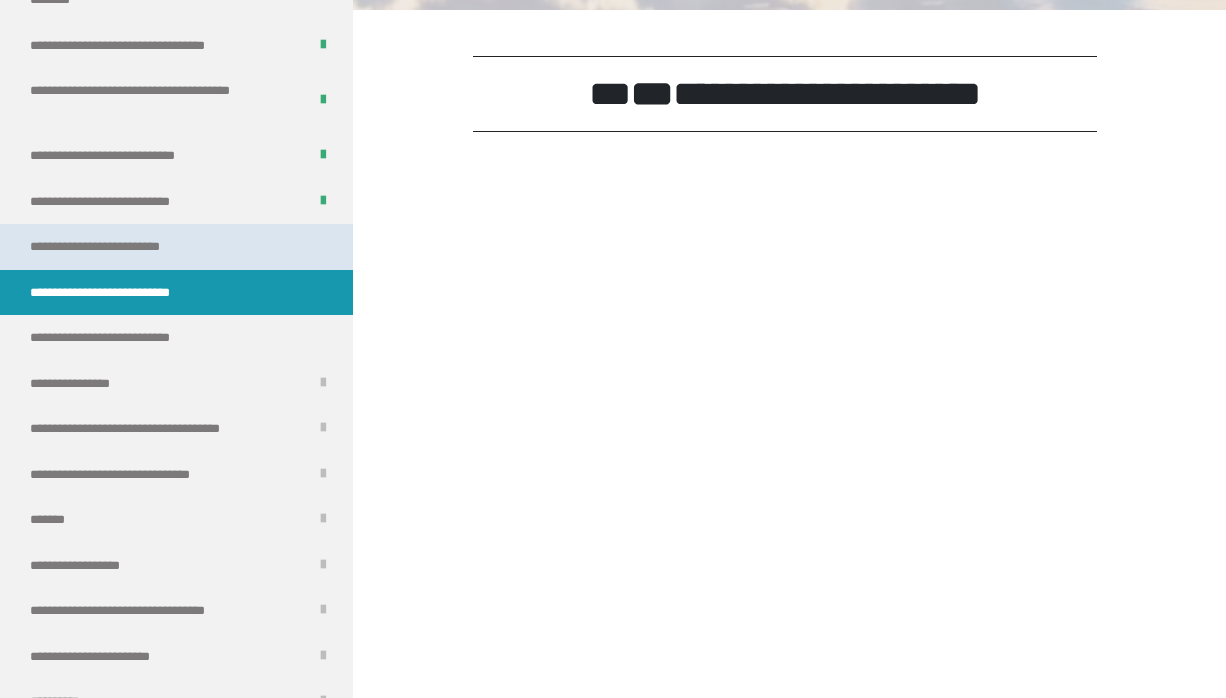 click on "**********" at bounding box center [176, 247] 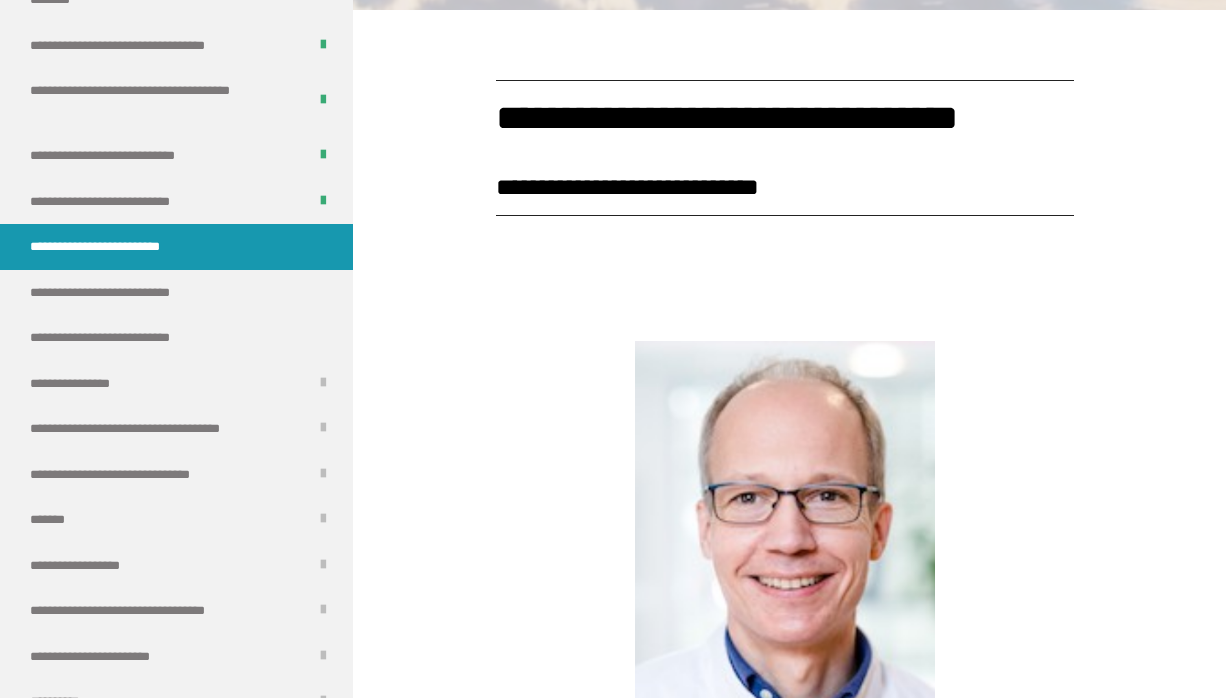 scroll, scrollTop: 1556, scrollLeft: 0, axis: vertical 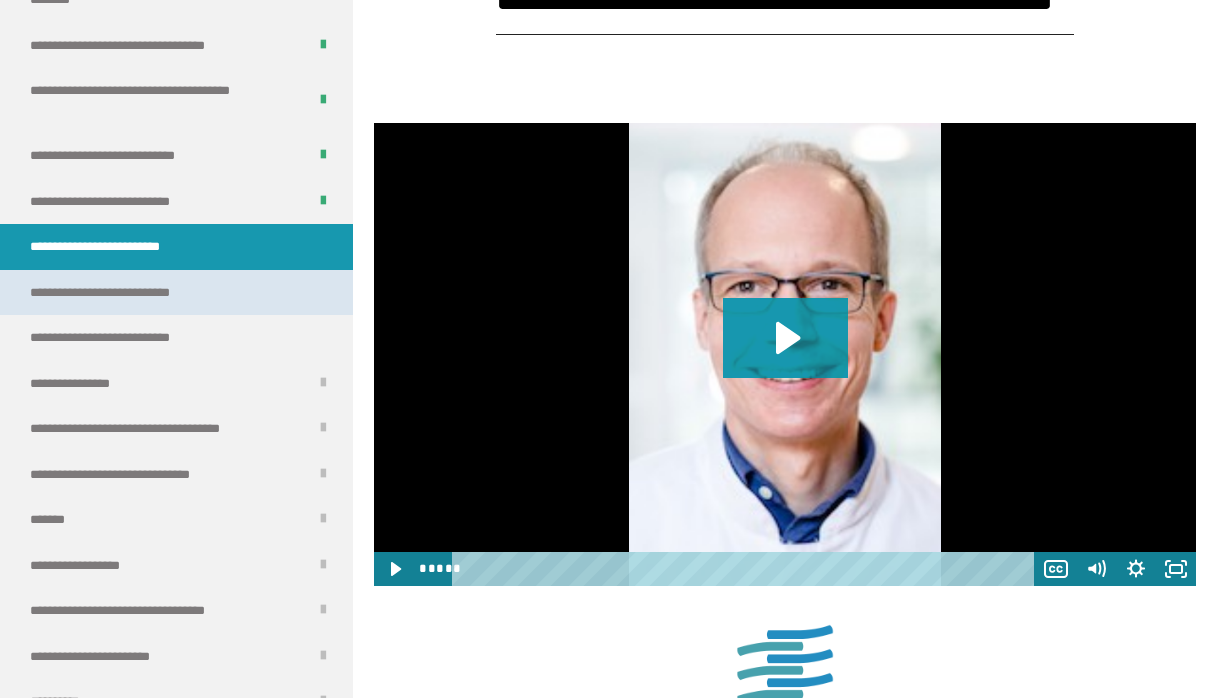 click on "**********" at bounding box center [176, 293] 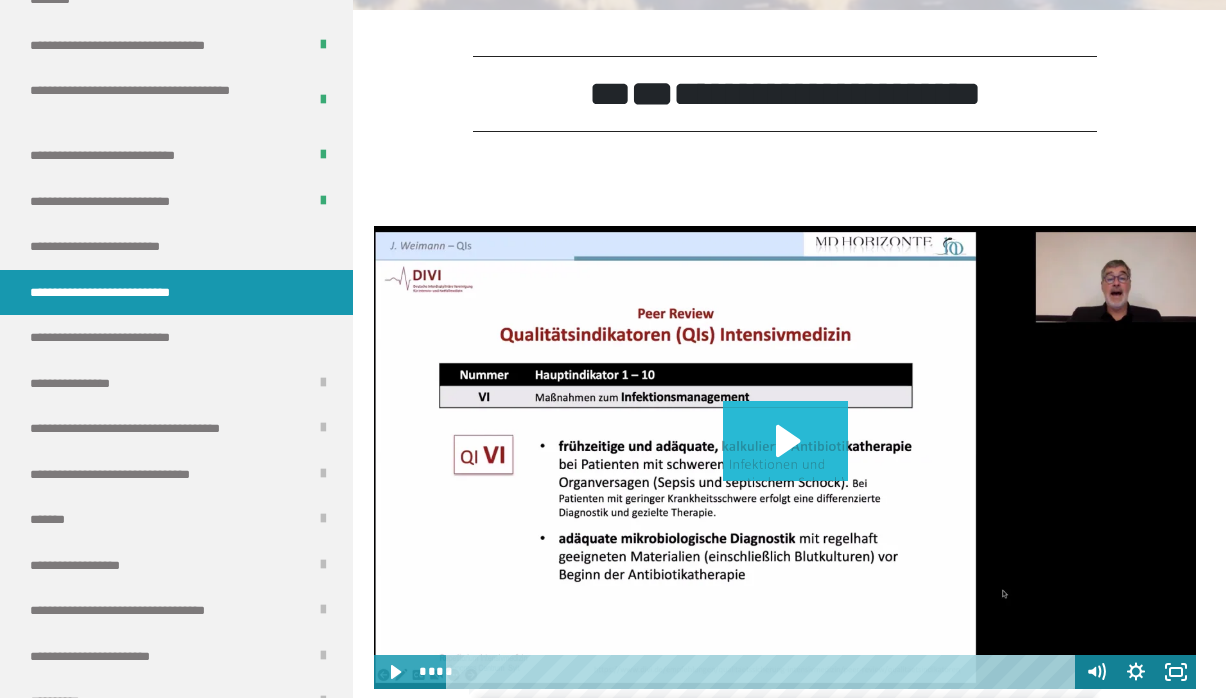 click 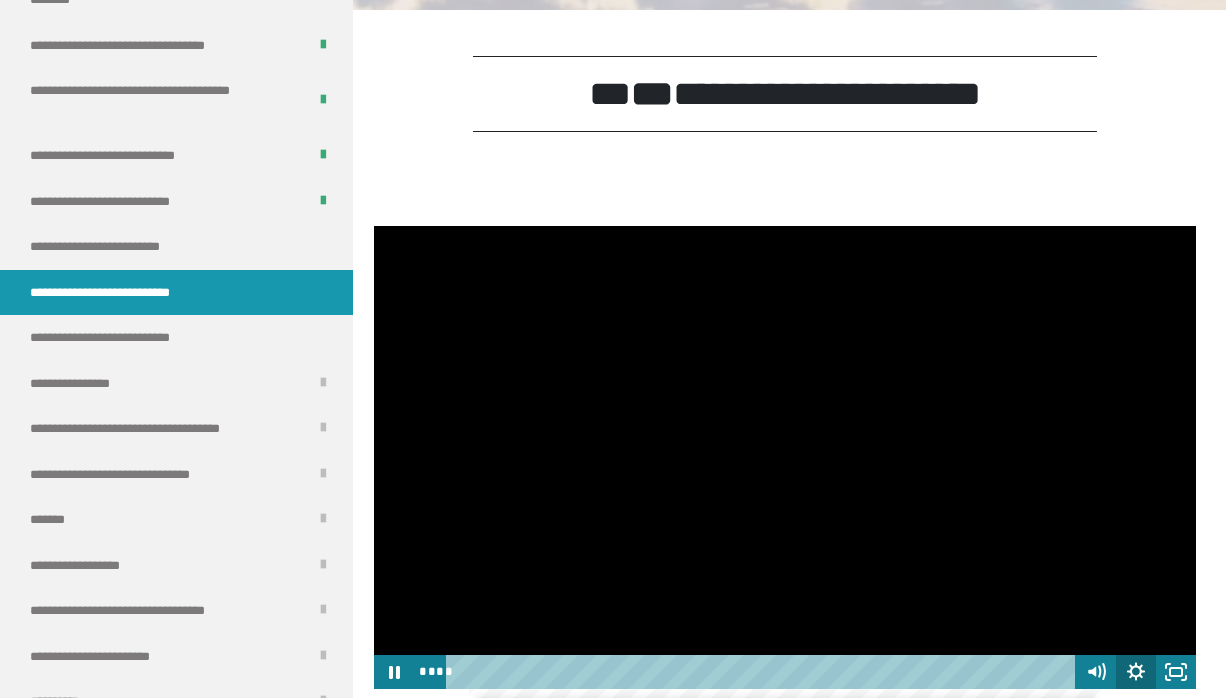 click 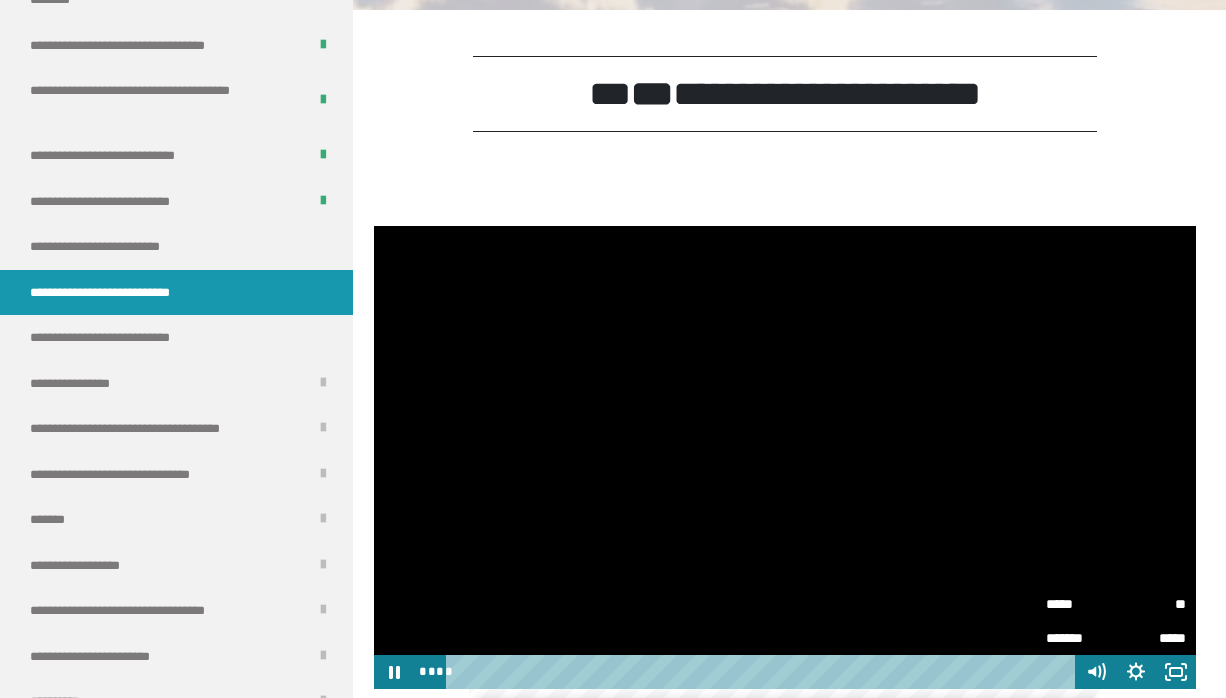 click on "*****" at bounding box center [1081, 604] 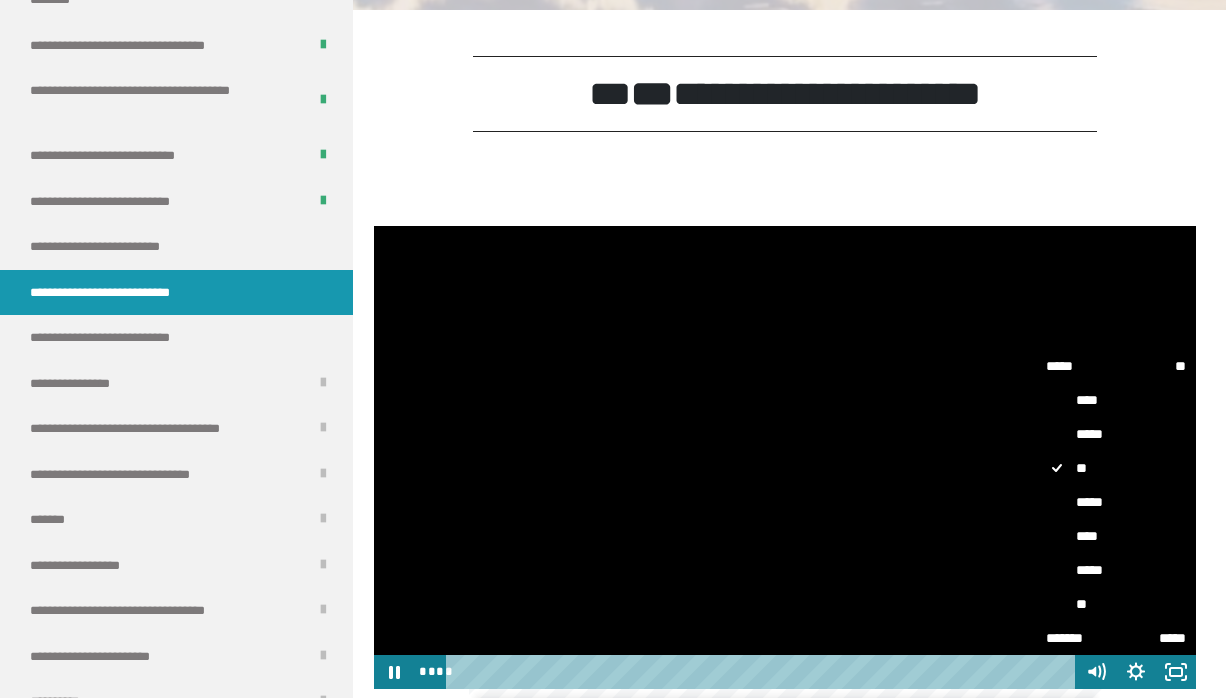 click on "**" at bounding box center (1116, 604) 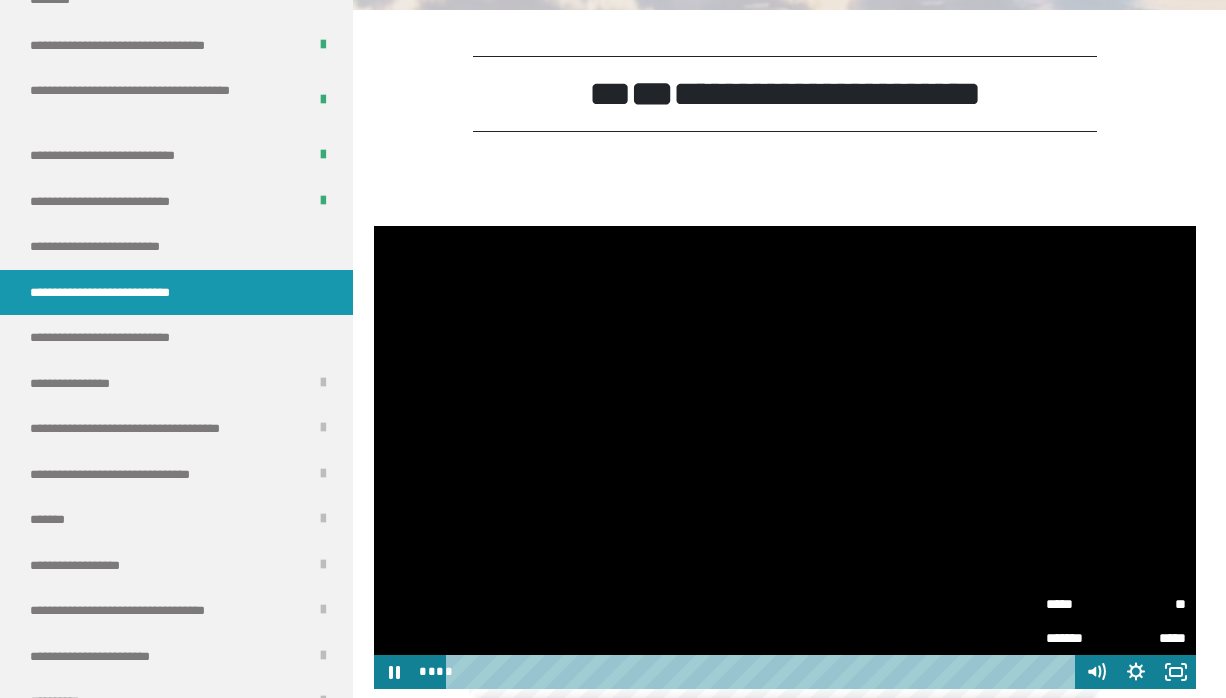 scroll, scrollTop: 440, scrollLeft: 0, axis: vertical 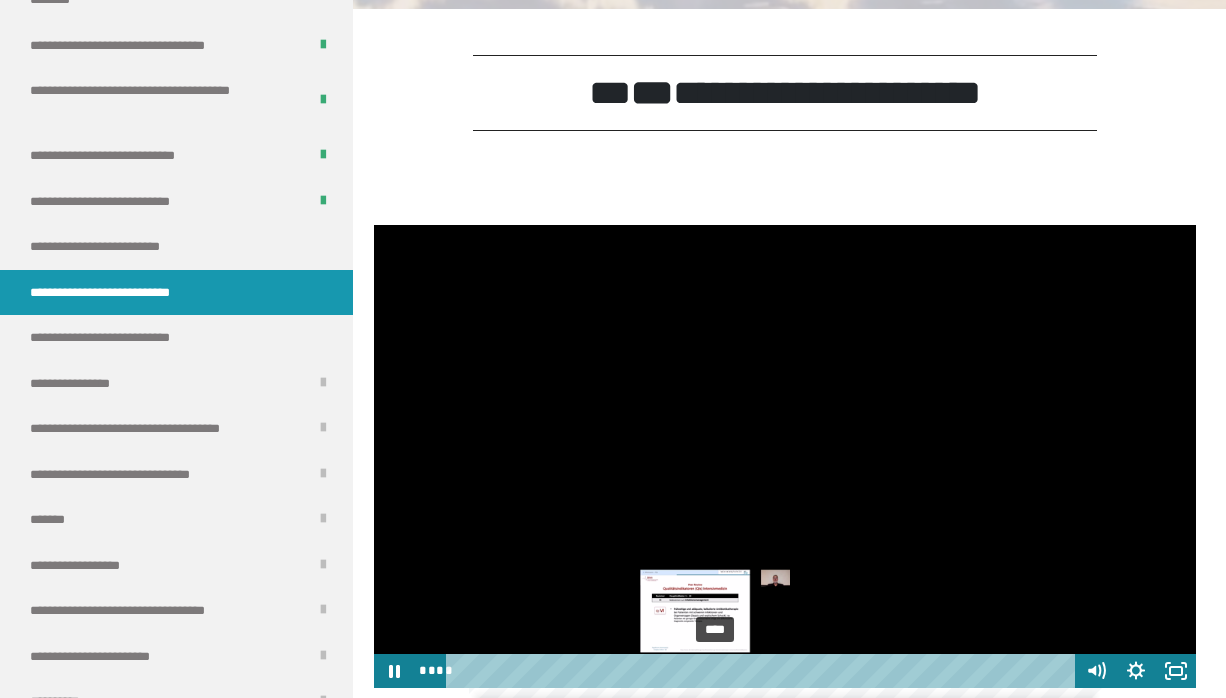 click on "****" at bounding box center (763, 671) 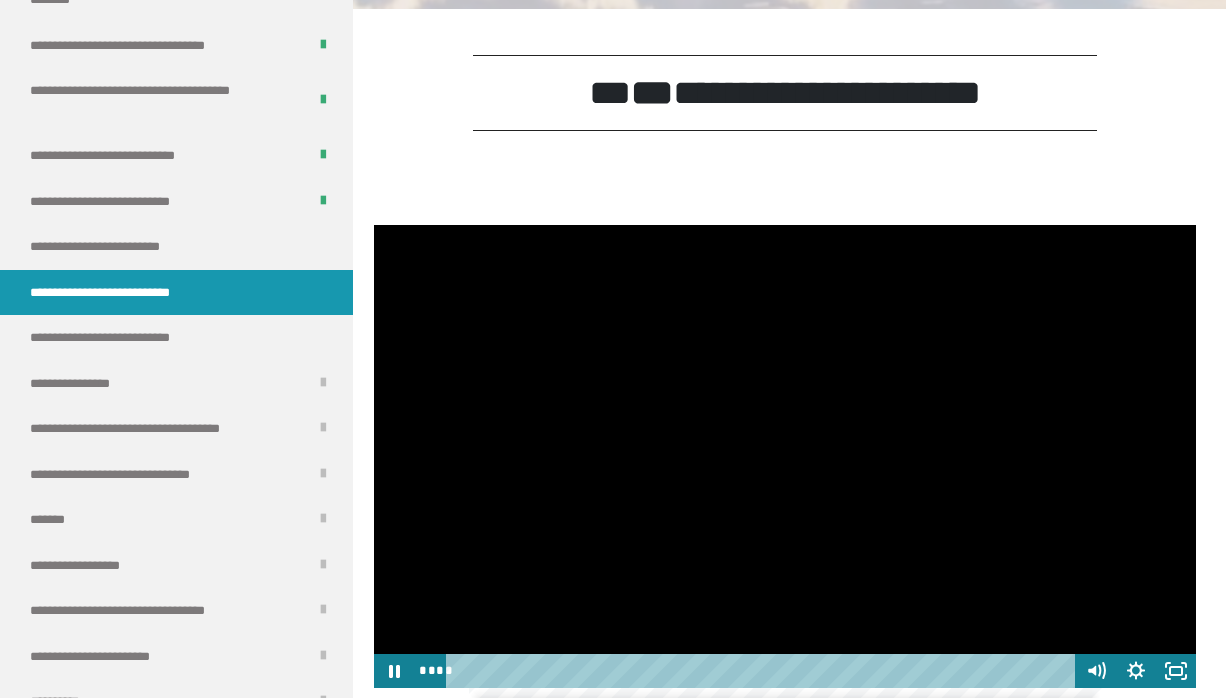 click at bounding box center (785, 456) 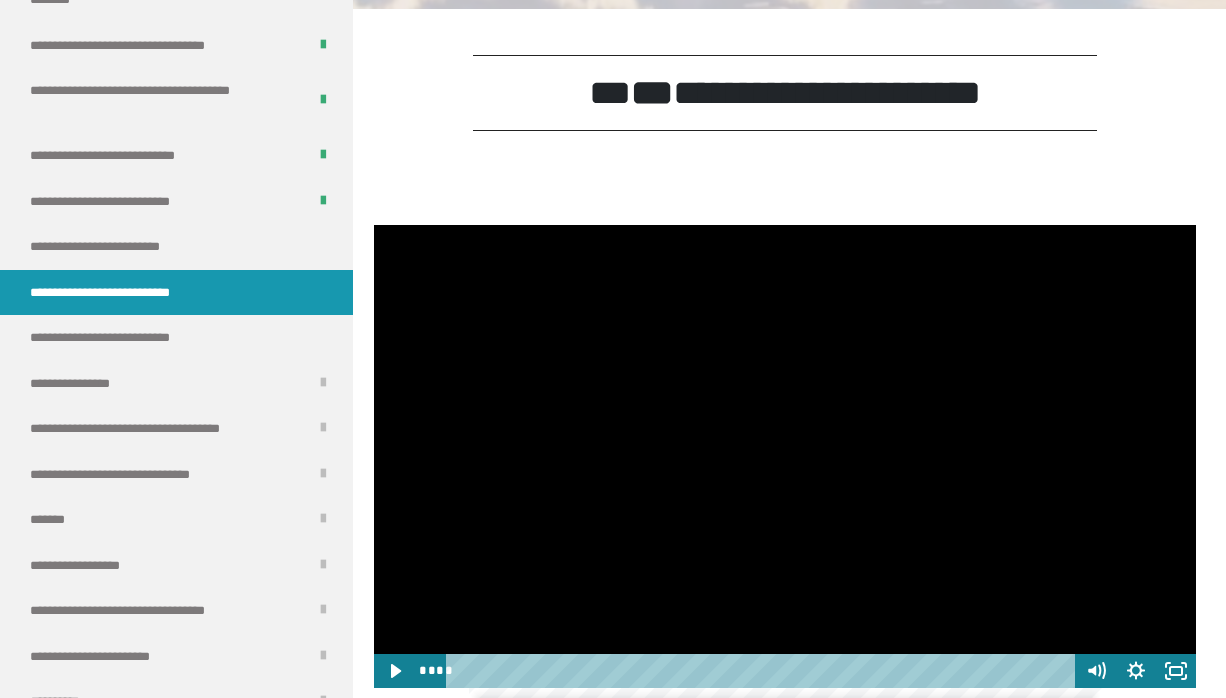 click at bounding box center (785, 456) 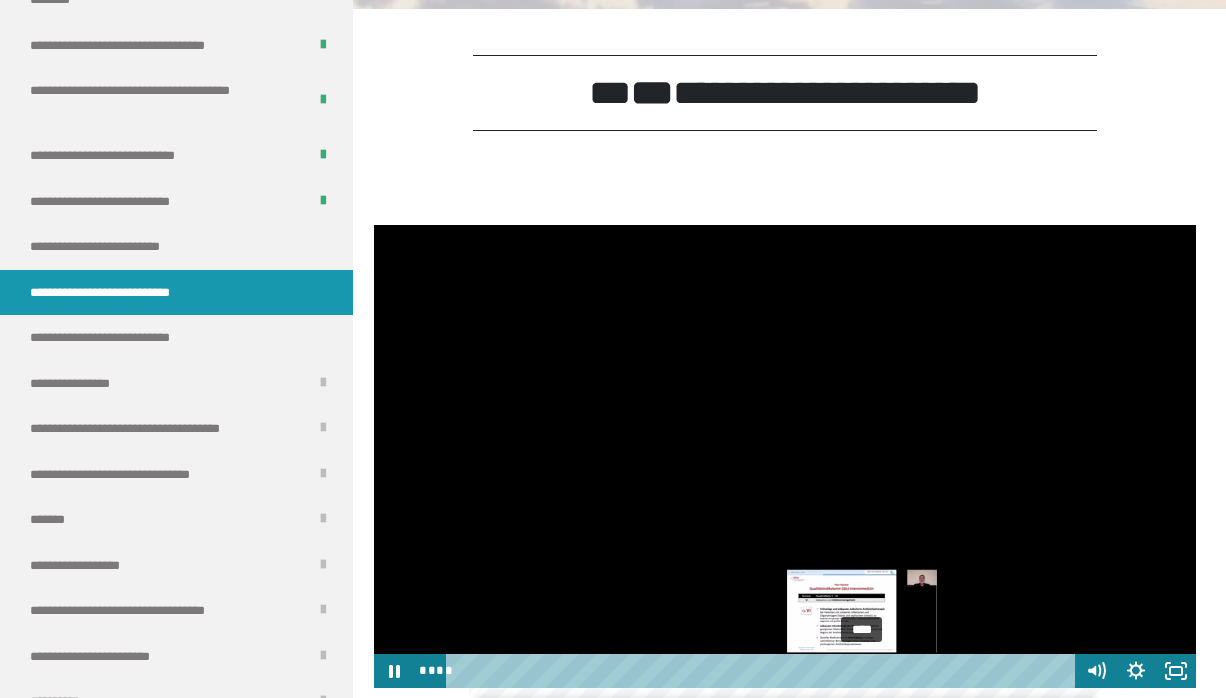 click on "****" at bounding box center (763, 671) 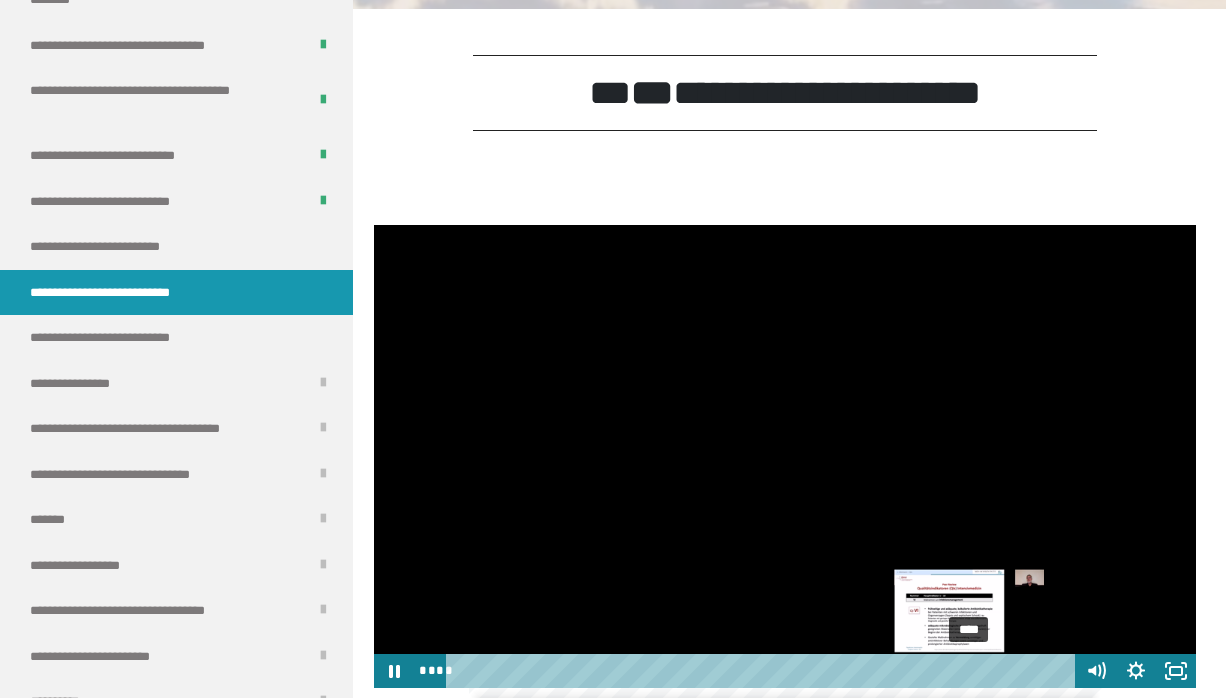 click on "****" at bounding box center [763, 671] 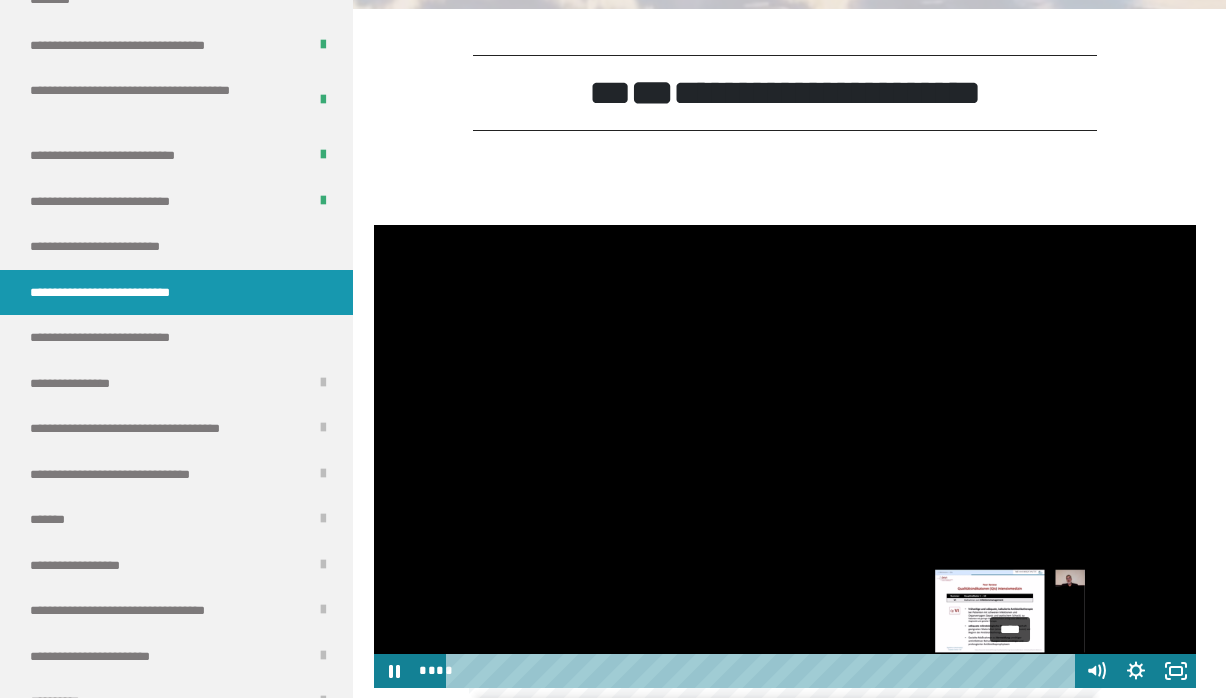 click on "****" at bounding box center [763, 671] 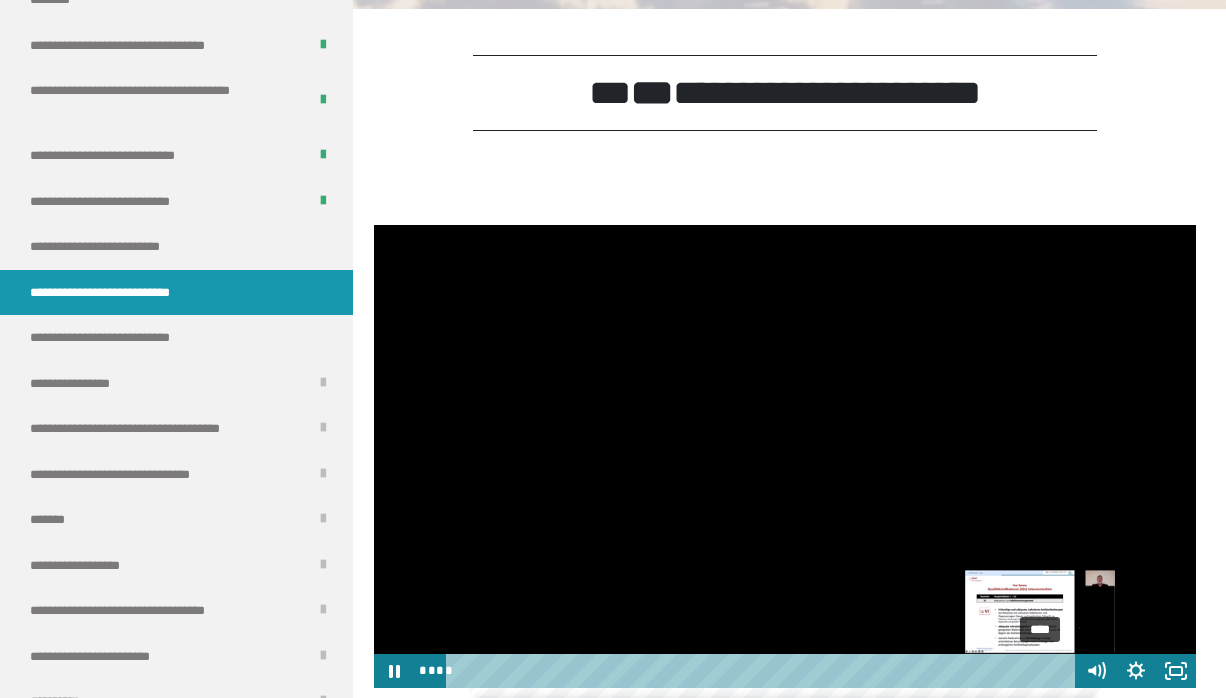 click on "****" at bounding box center (763, 671) 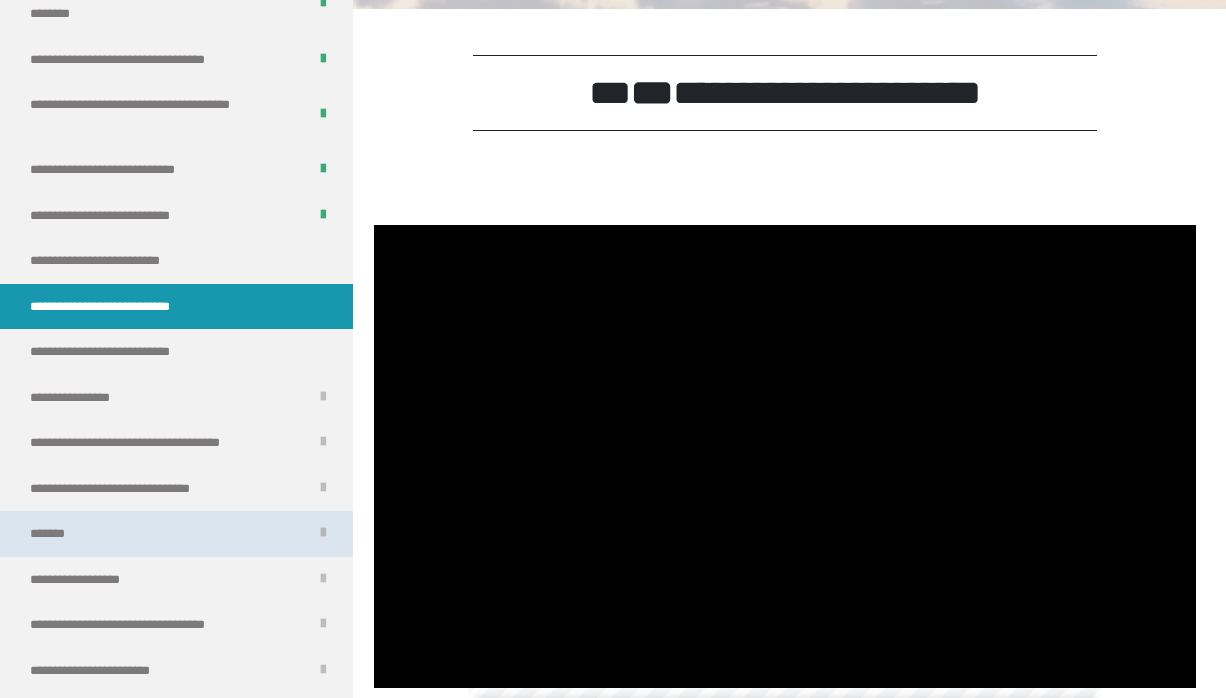 scroll, scrollTop: 1828, scrollLeft: 0, axis: vertical 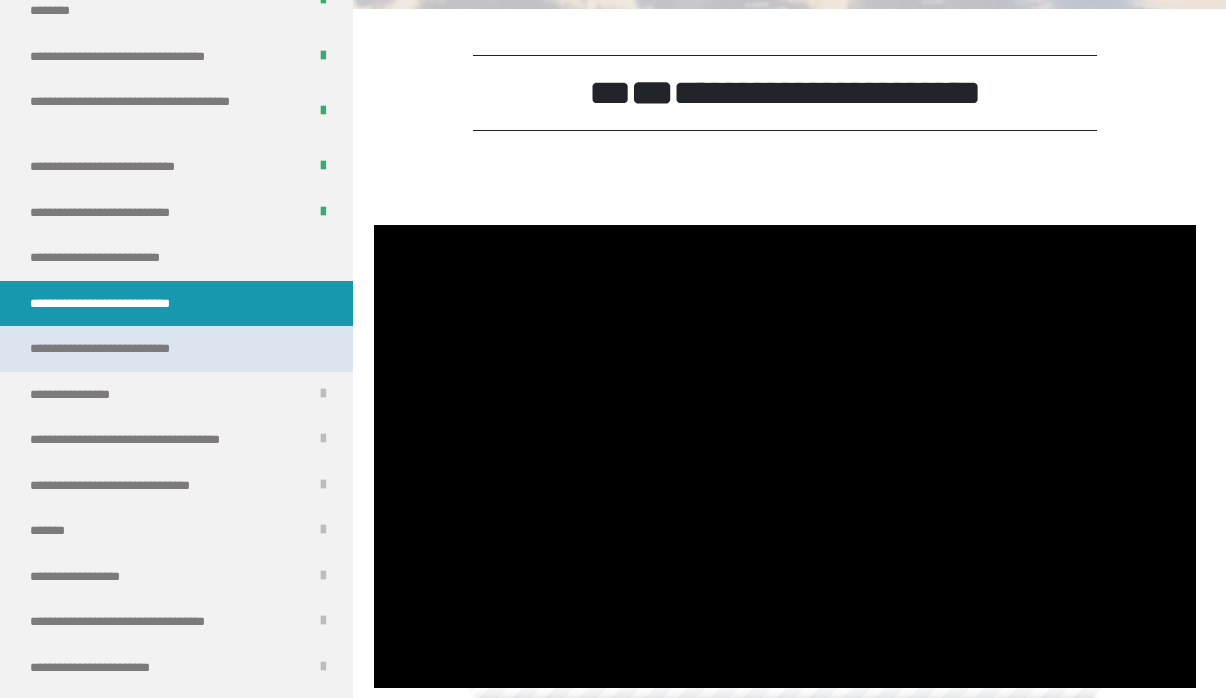 click on "**********" at bounding box center (119, 349) 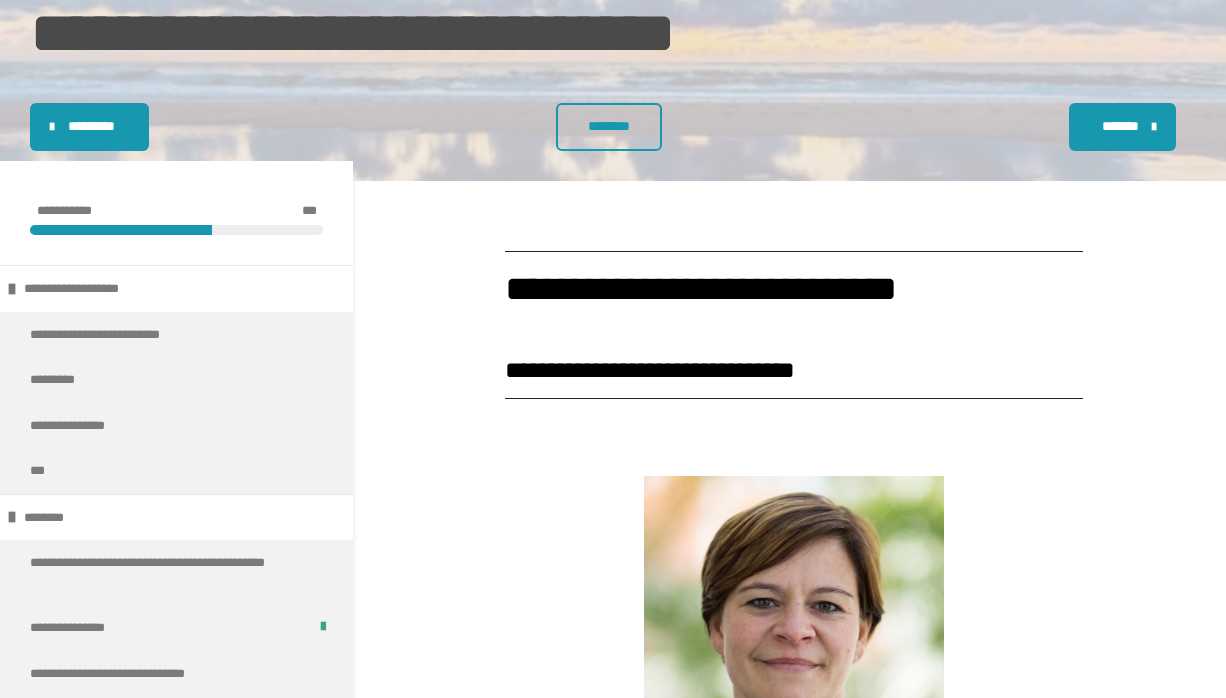 scroll, scrollTop: 498, scrollLeft: 0, axis: vertical 